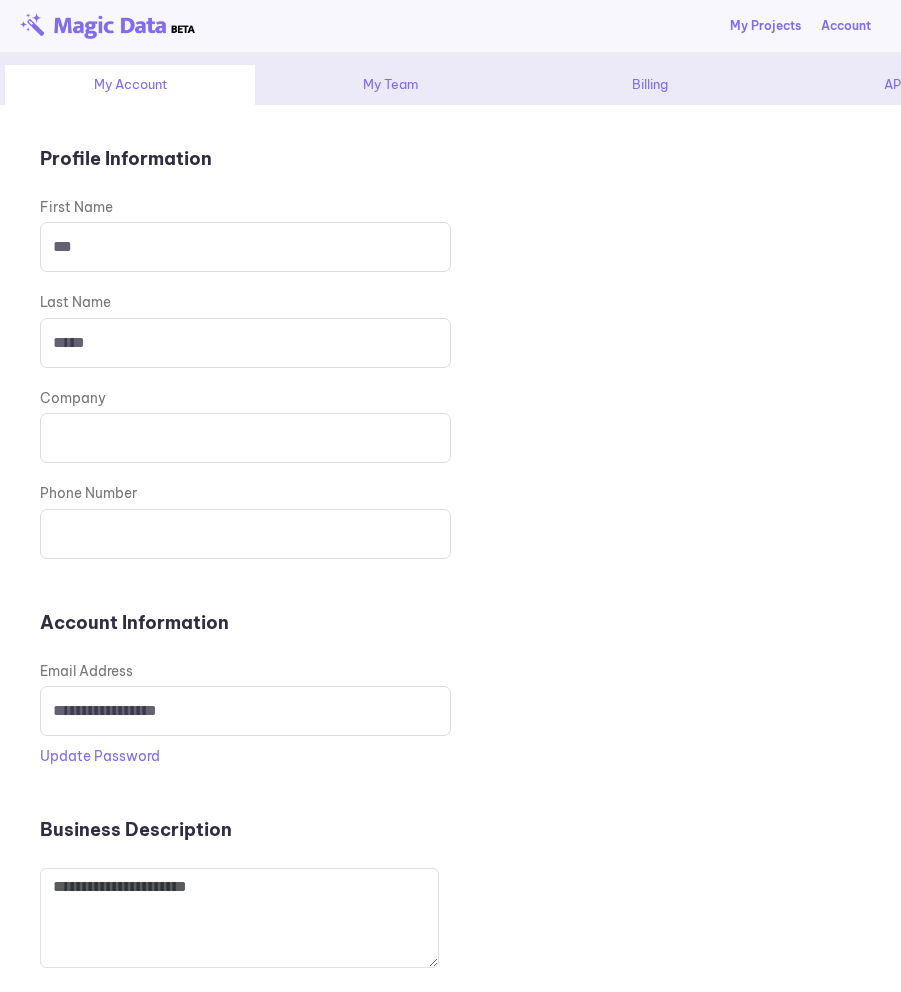 scroll, scrollTop: 0, scrollLeft: 0, axis: both 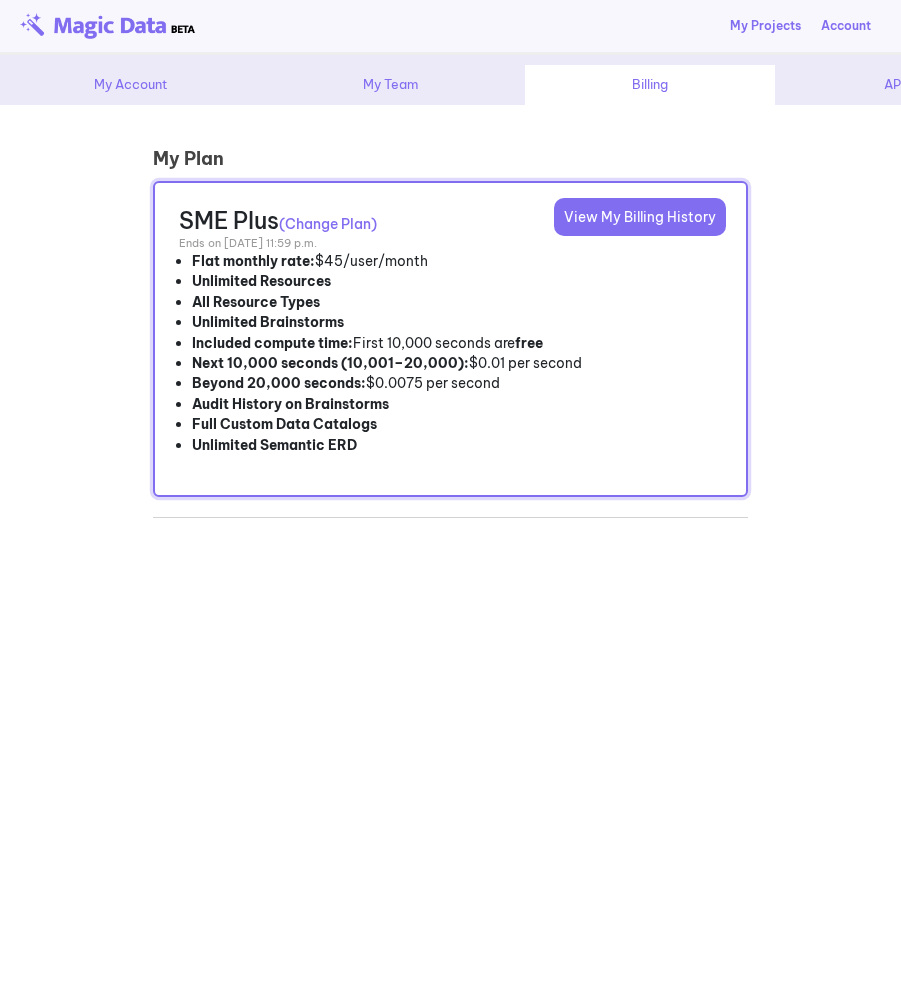 click on "**********" at bounding box center (450, 548) 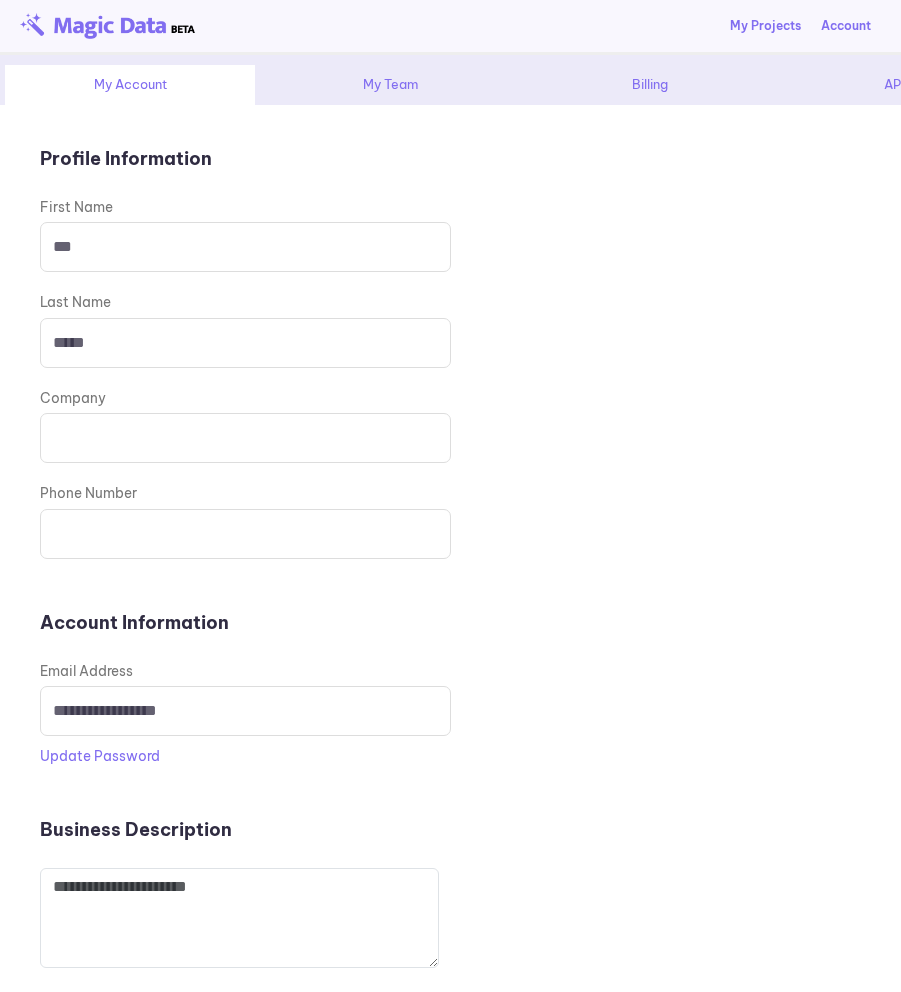 scroll, scrollTop: 0, scrollLeft: 0, axis: both 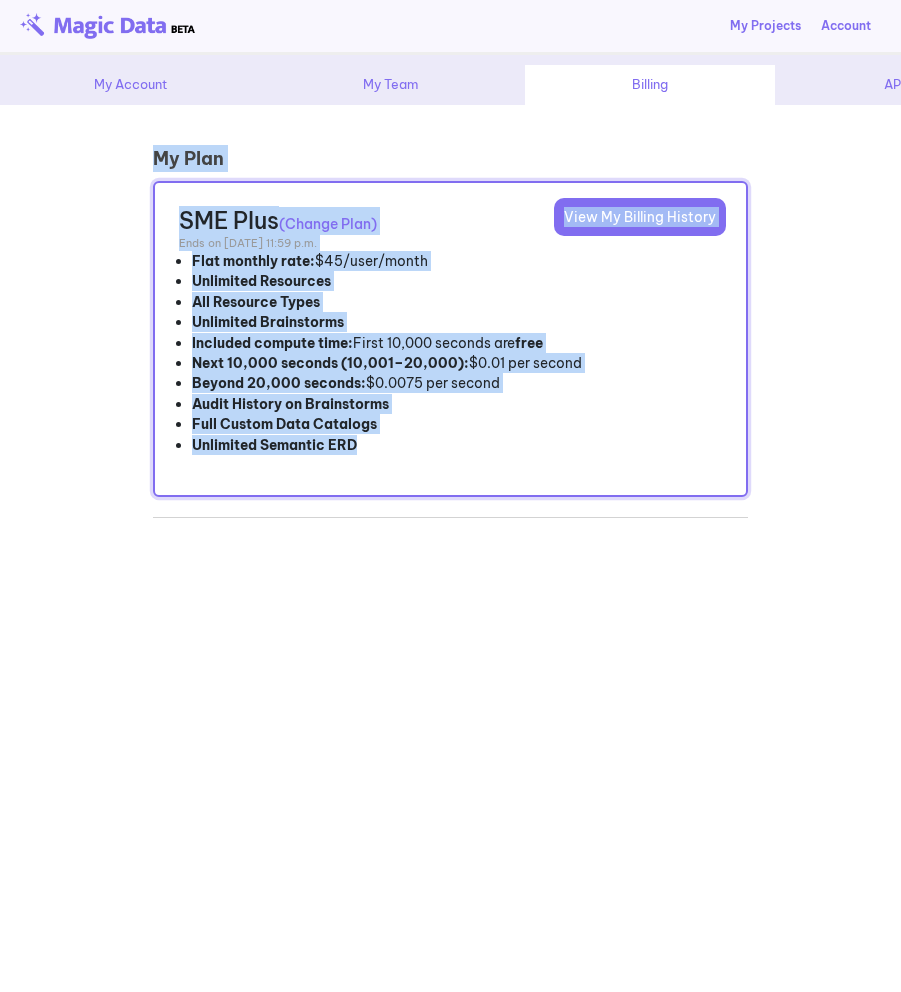 drag, startPoint x: 152, startPoint y: 156, endPoint x: 344, endPoint y: 480, distance: 376.61652 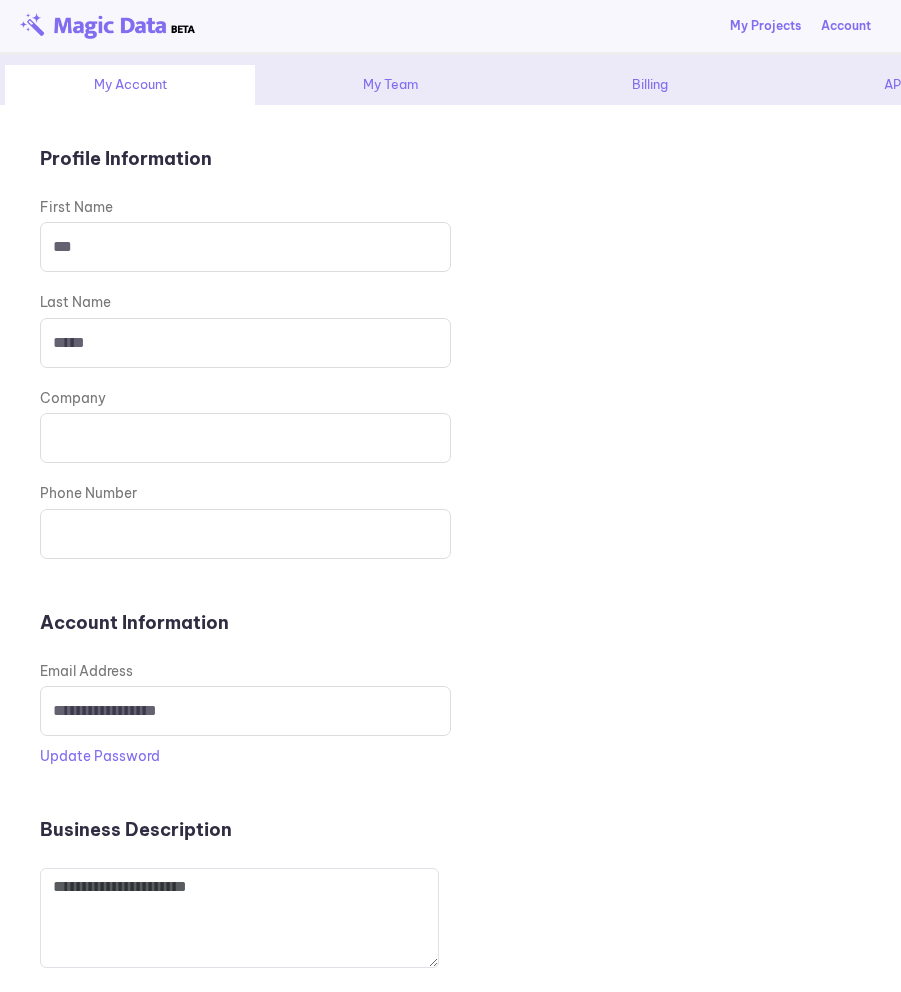 scroll, scrollTop: 0, scrollLeft: 0, axis: both 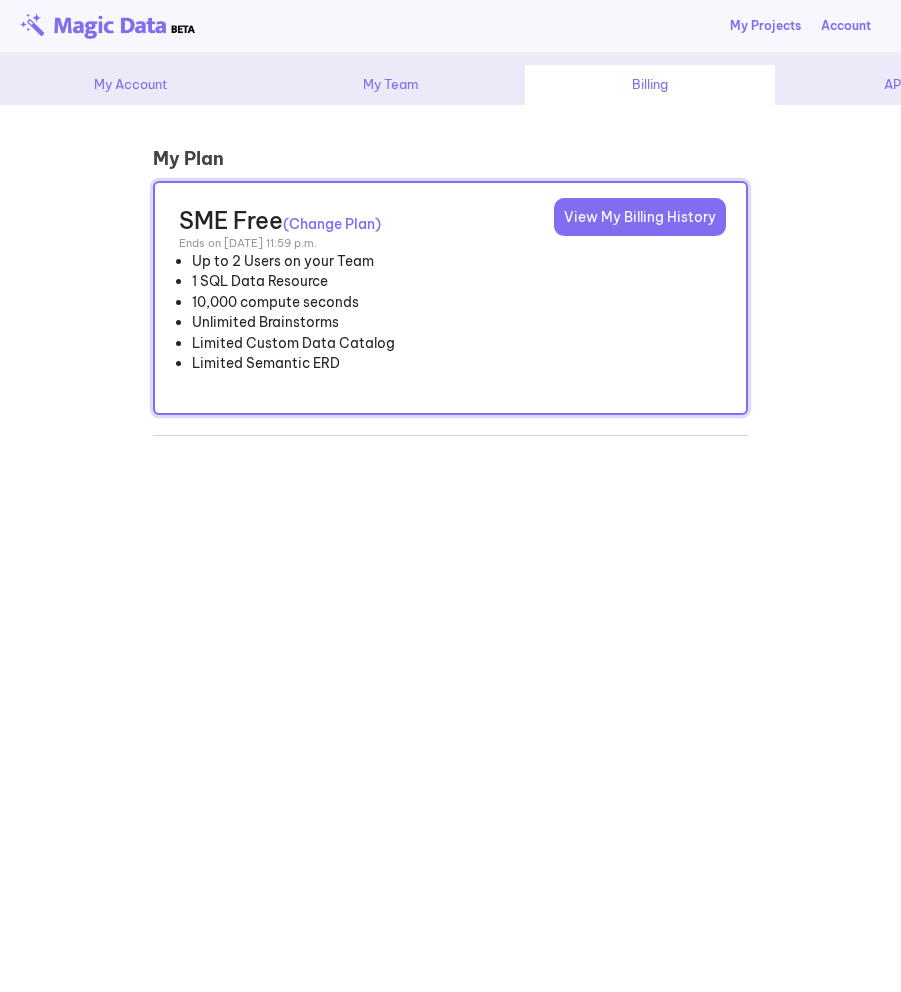 click on "(Change Plan)" at bounding box center [332, 224] 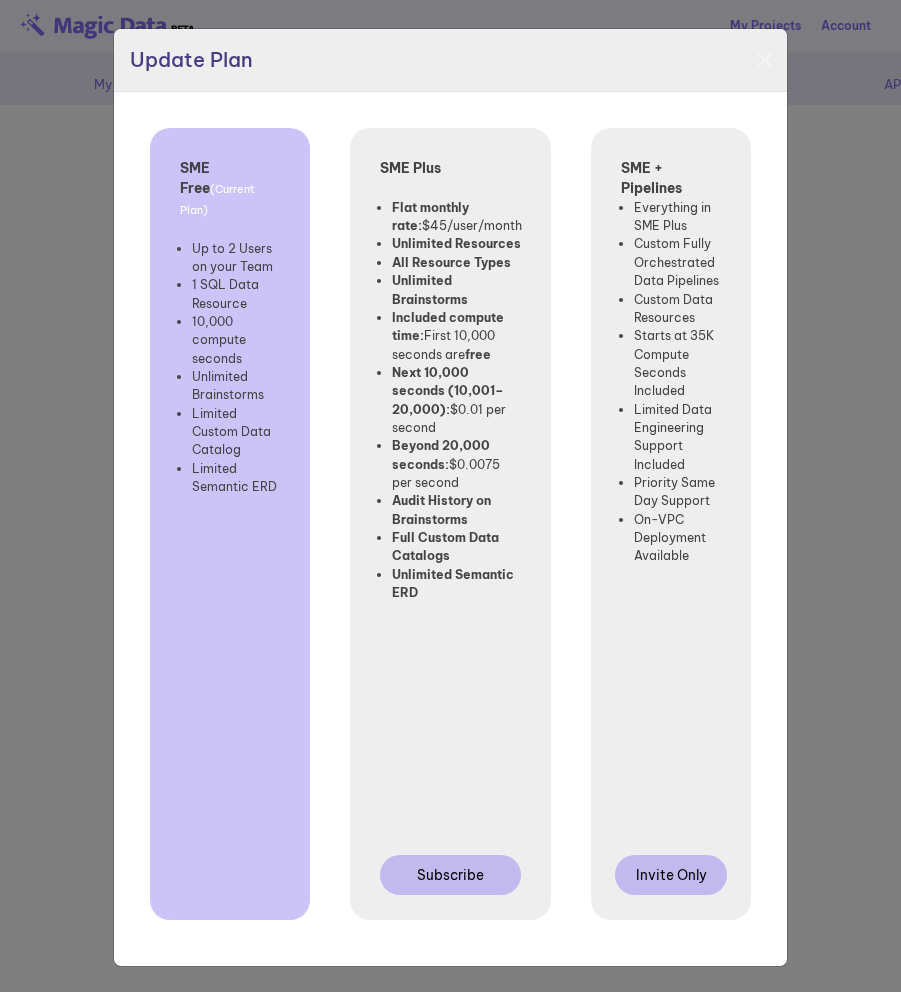 click on "Subscribe" at bounding box center (450, 875) 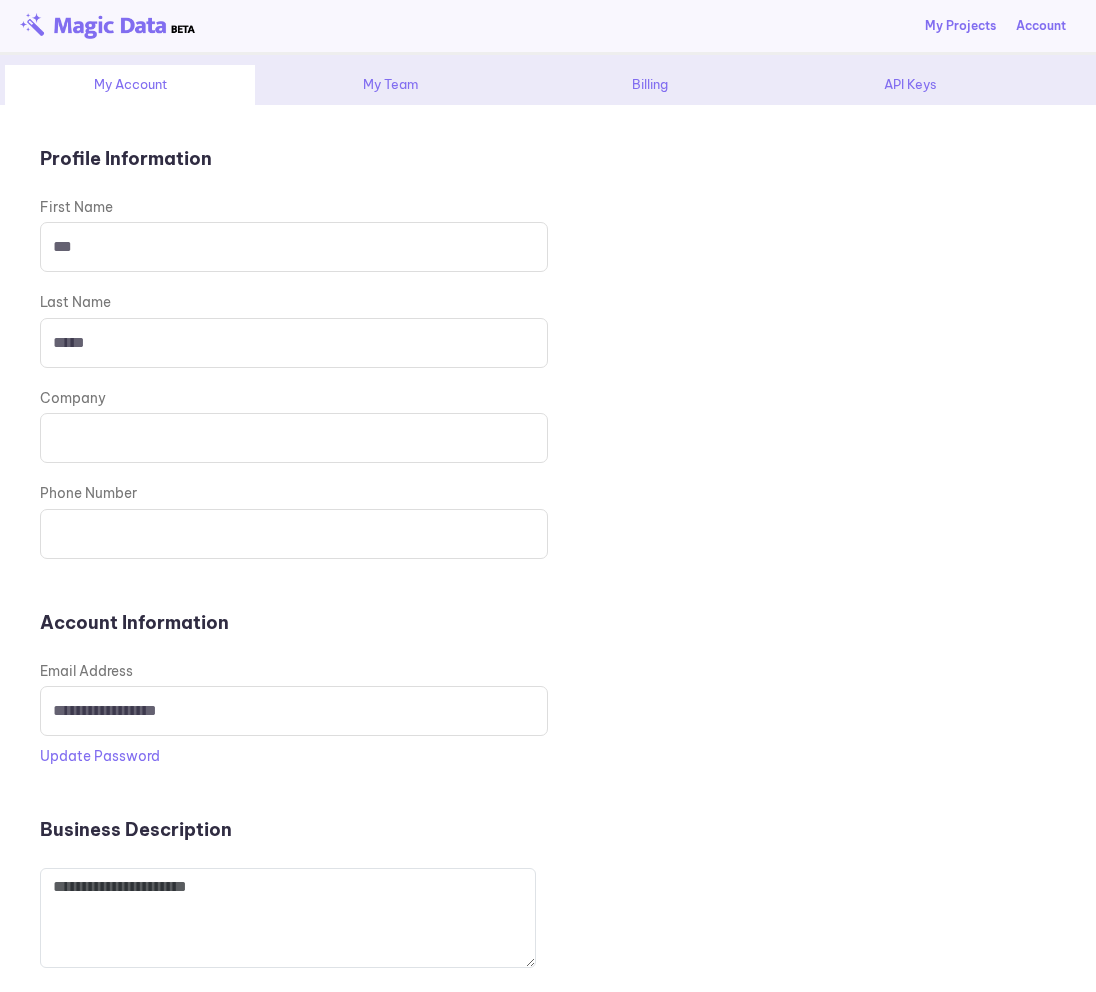scroll, scrollTop: 0, scrollLeft: 0, axis: both 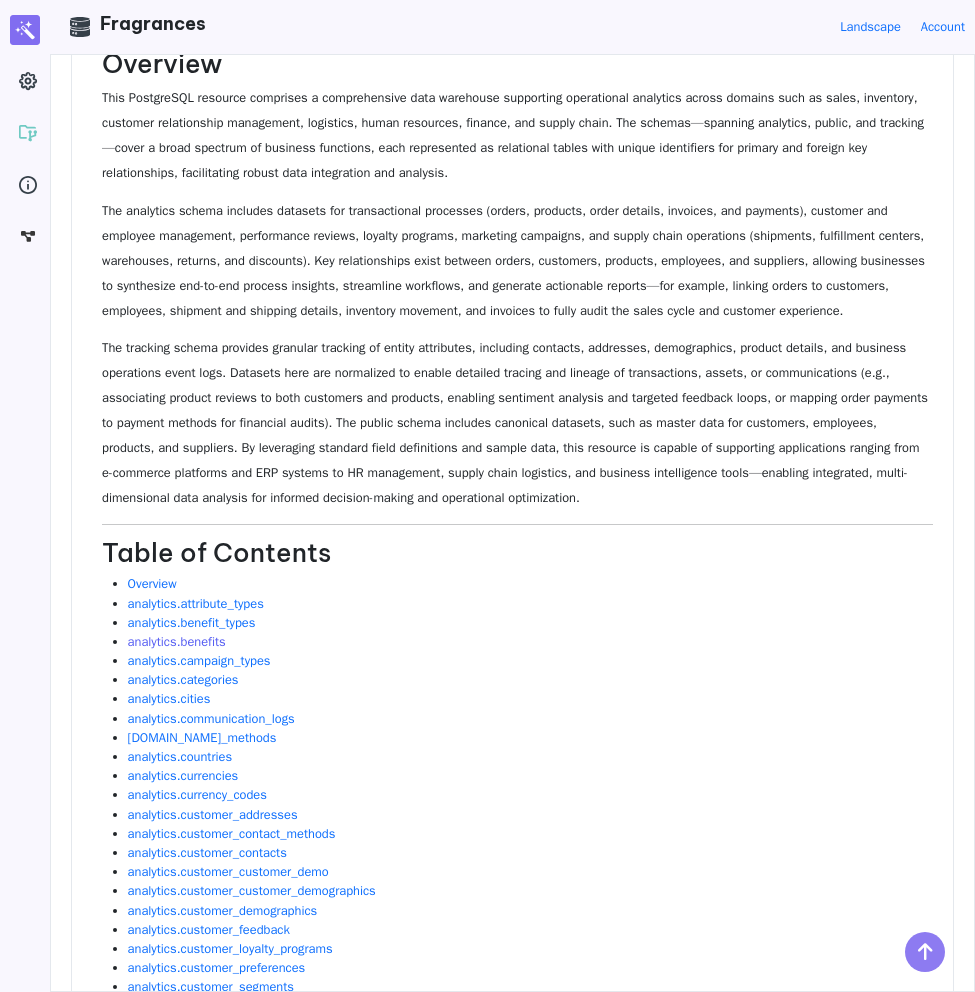 click on "analytics.benefits" at bounding box center [177, 642] 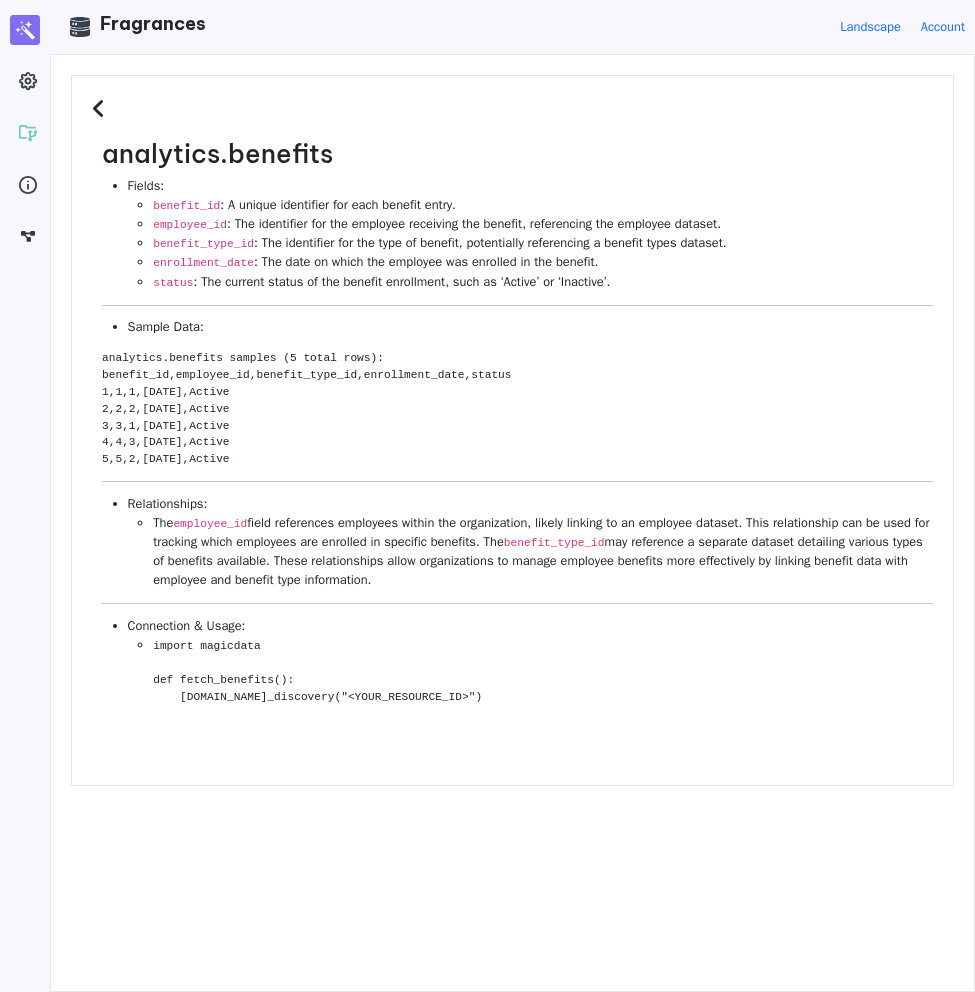 scroll, scrollTop: 0, scrollLeft: 0, axis: both 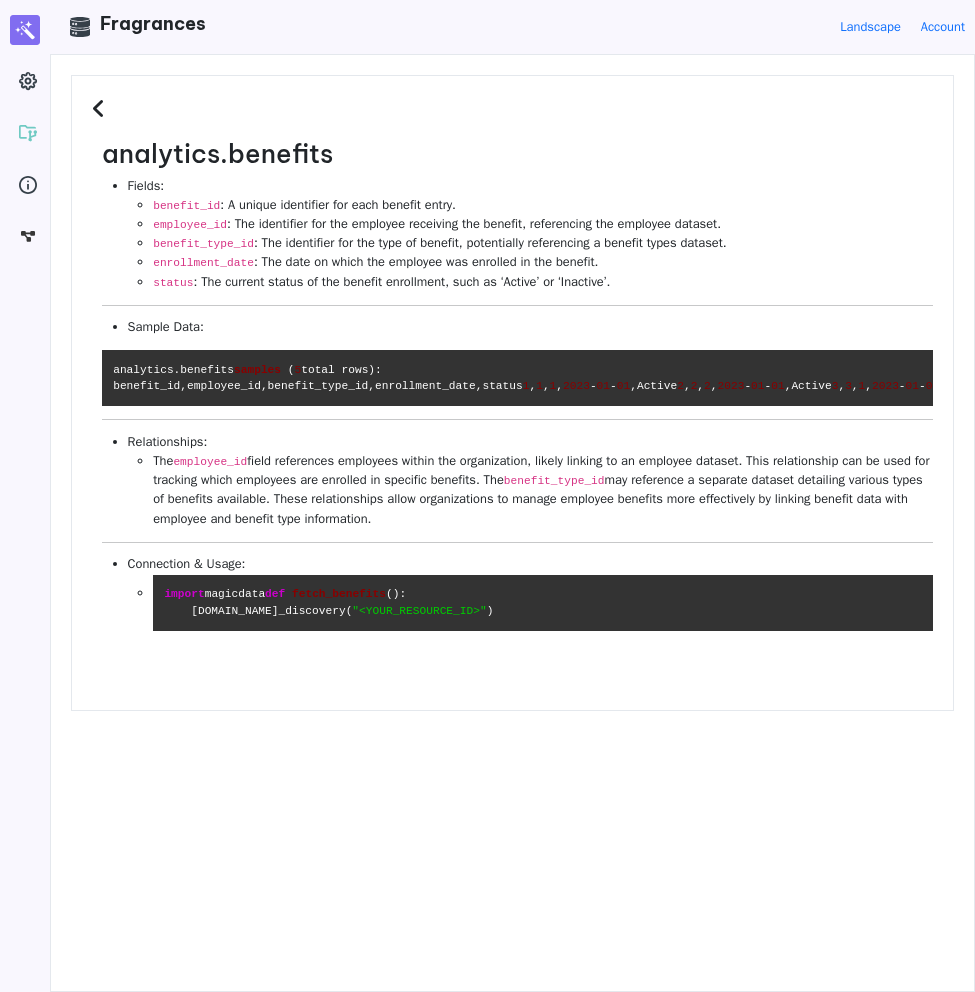 click at bounding box center [101, 109] 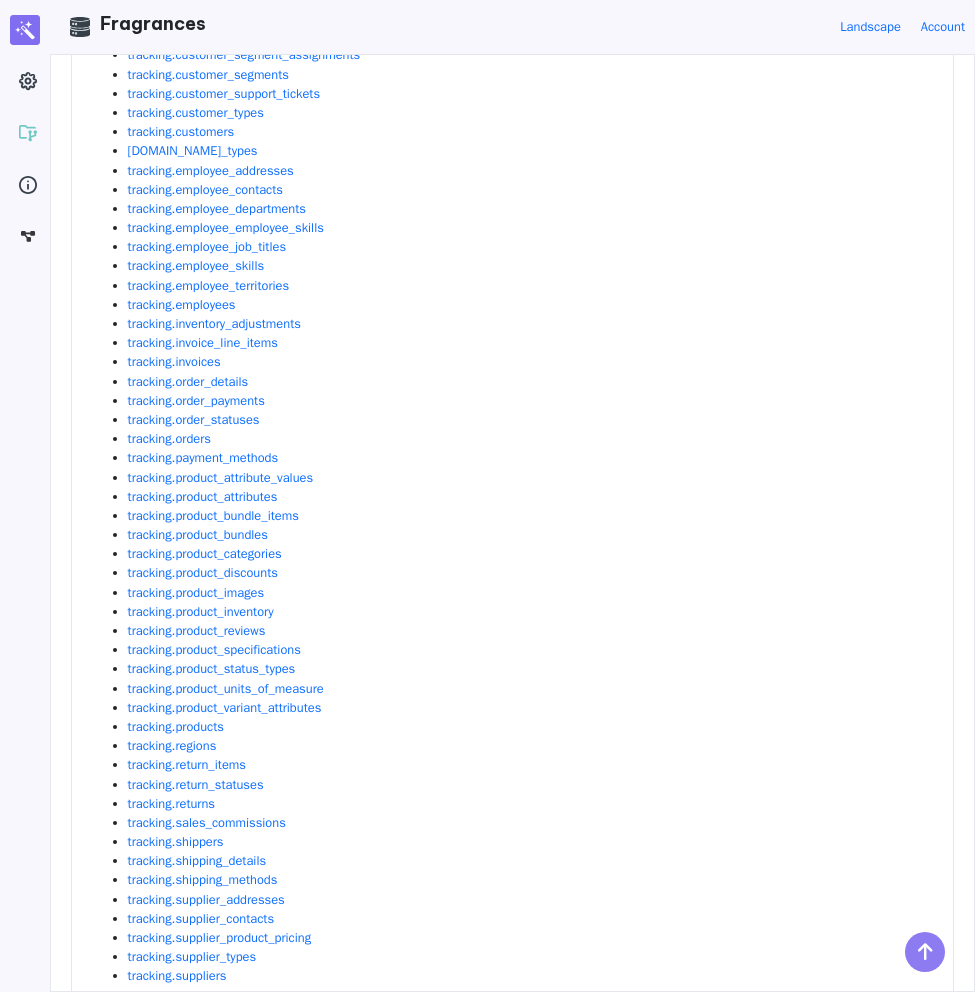 scroll, scrollTop: 3613, scrollLeft: 0, axis: vertical 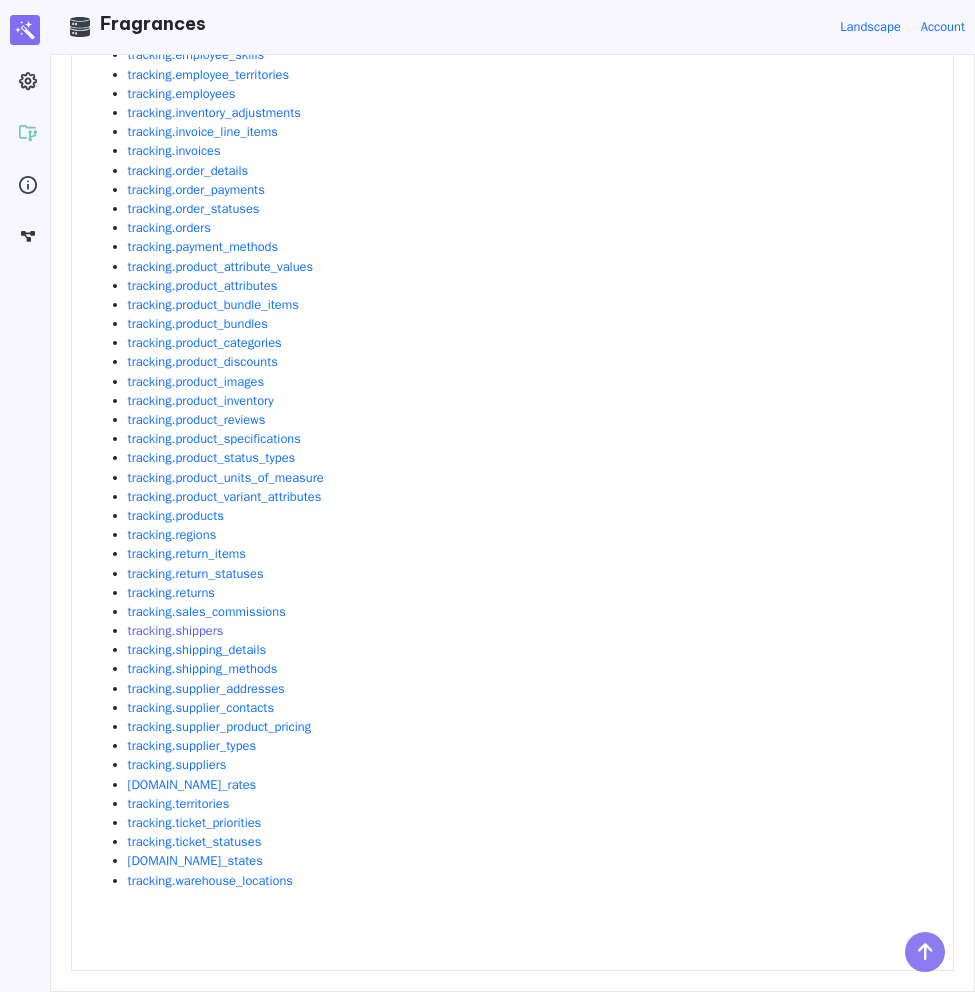click on "tracking.shippers" at bounding box center (176, 631) 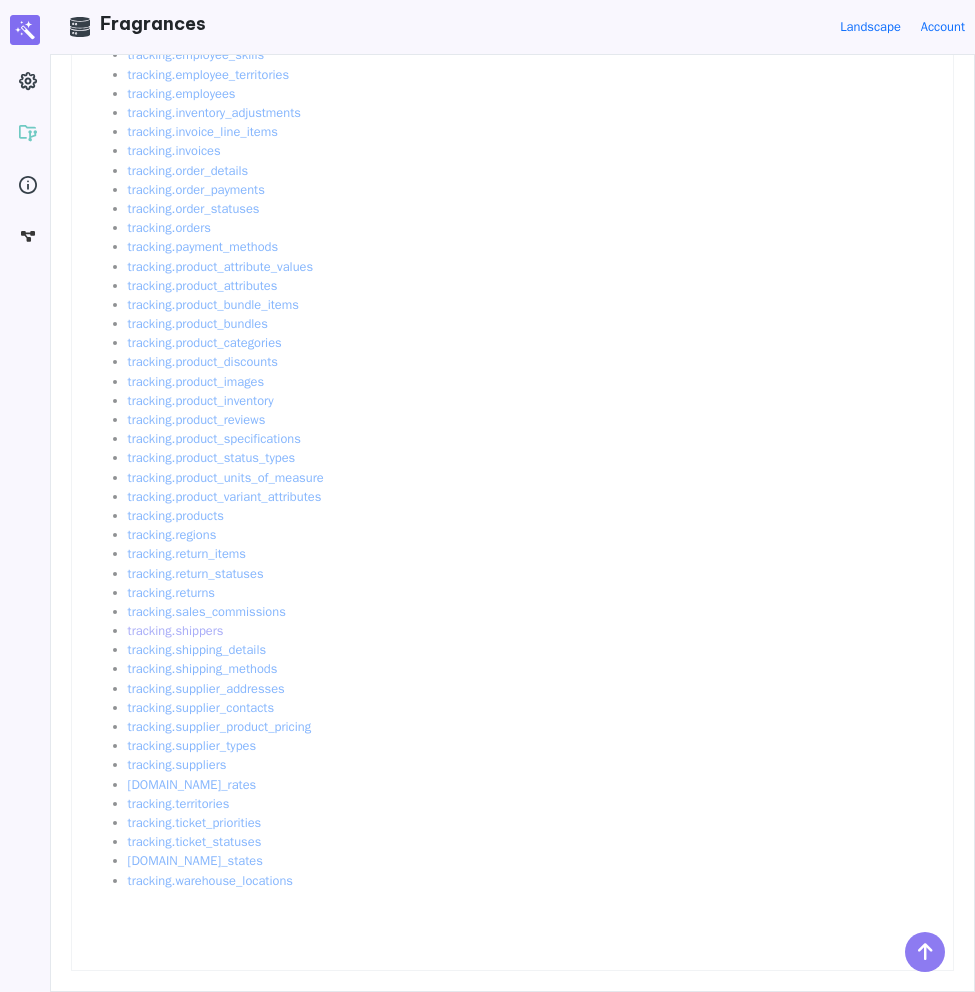 scroll, scrollTop: 0, scrollLeft: 0, axis: both 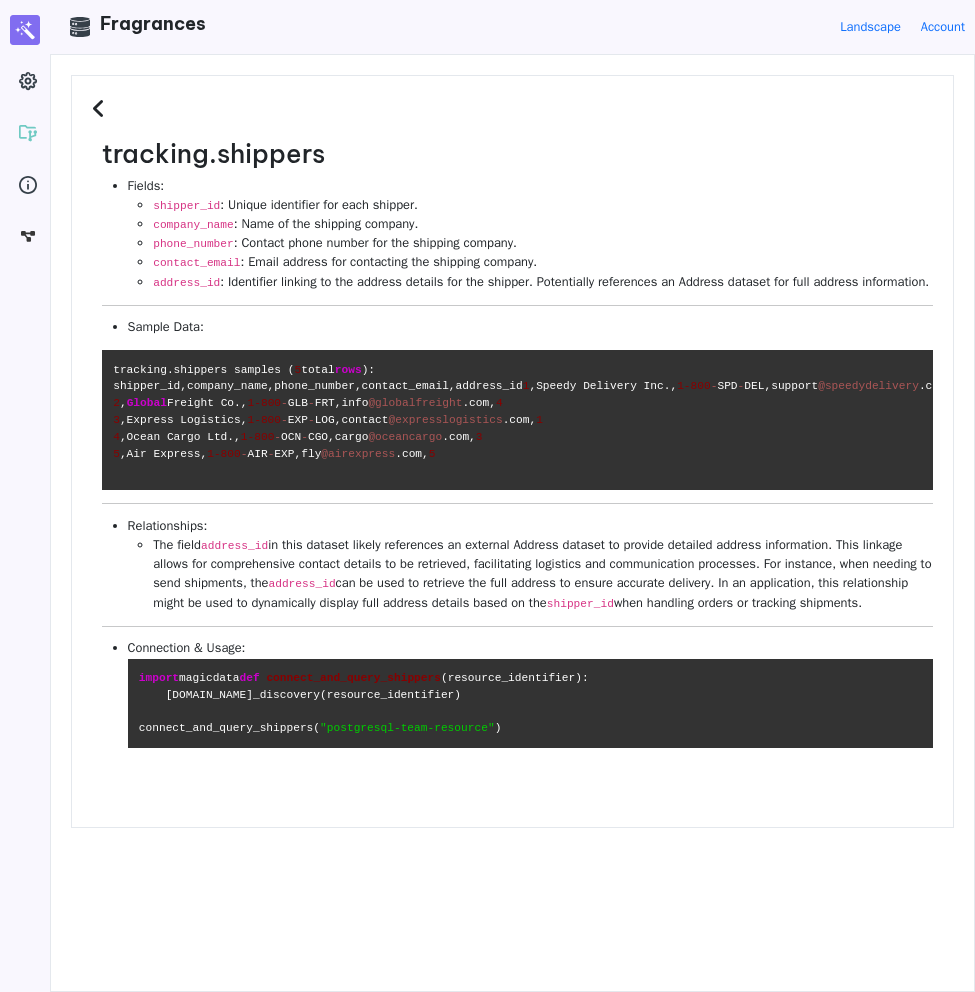 click at bounding box center (101, 109) 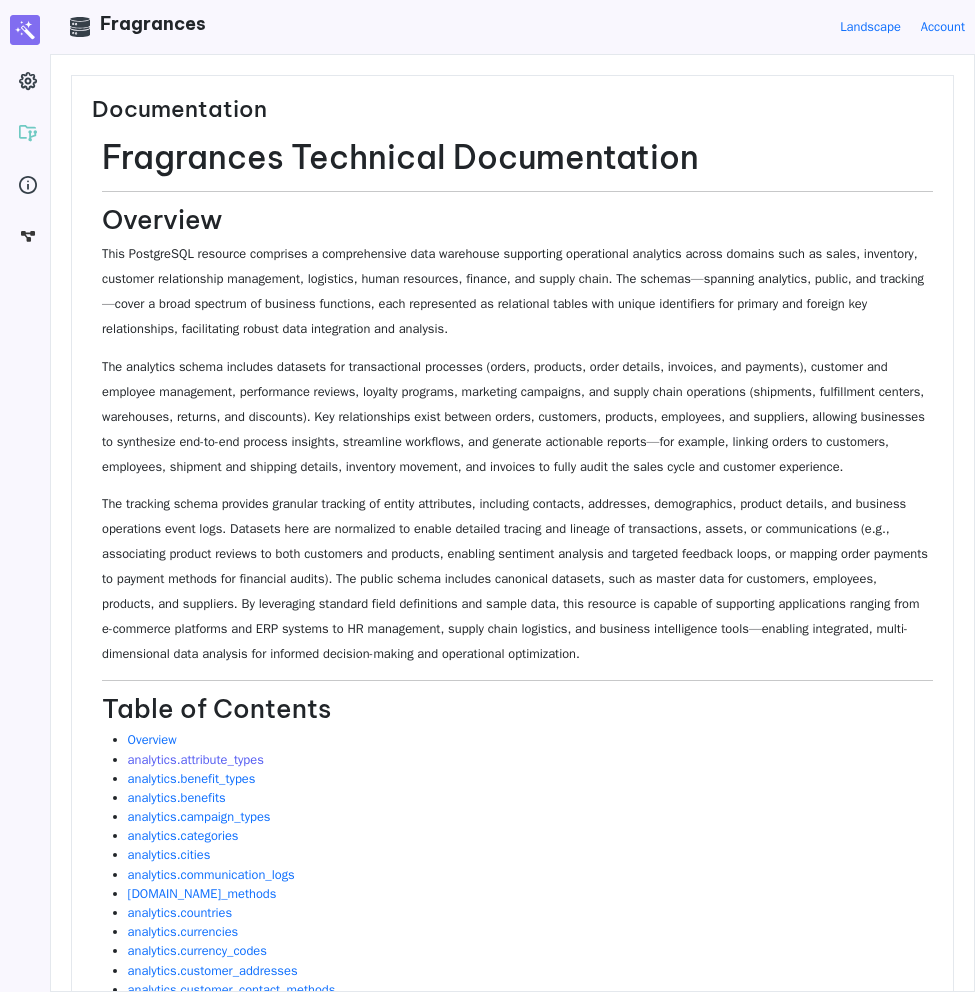 click on "analytics.attribute_types" at bounding box center [196, 760] 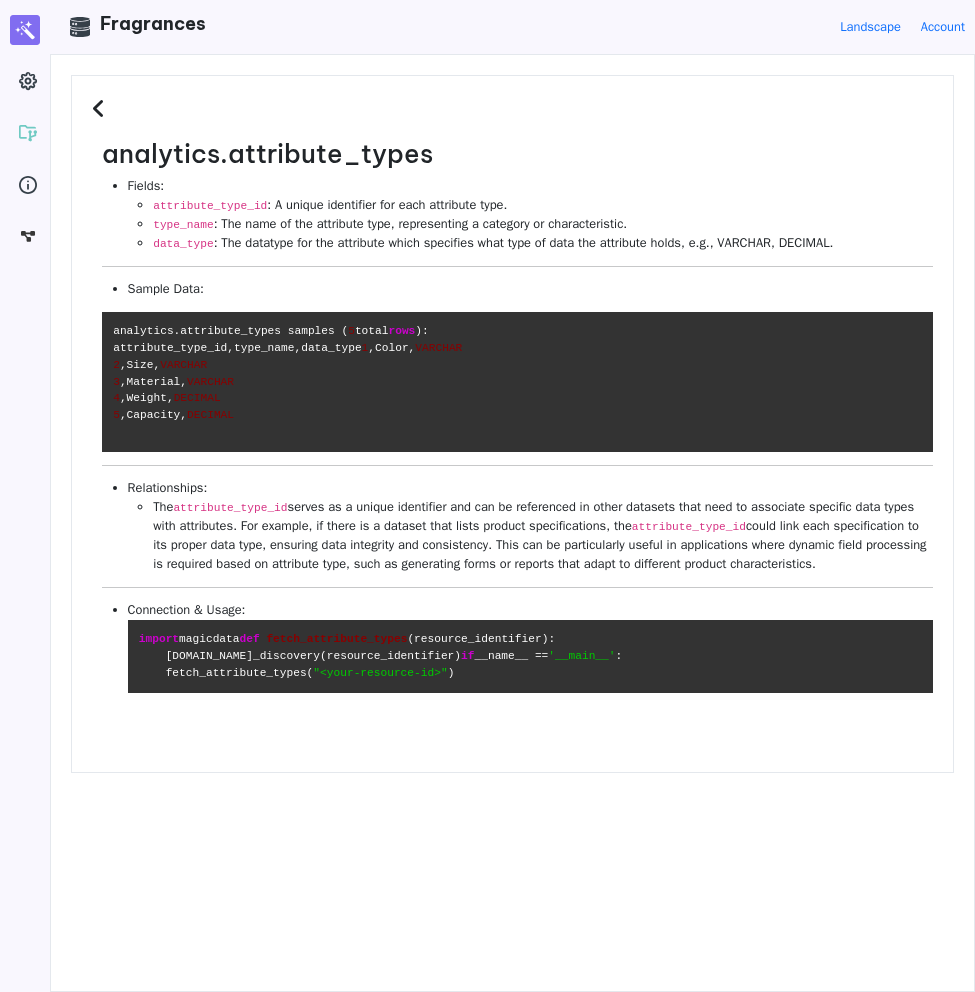 click at bounding box center (101, 109) 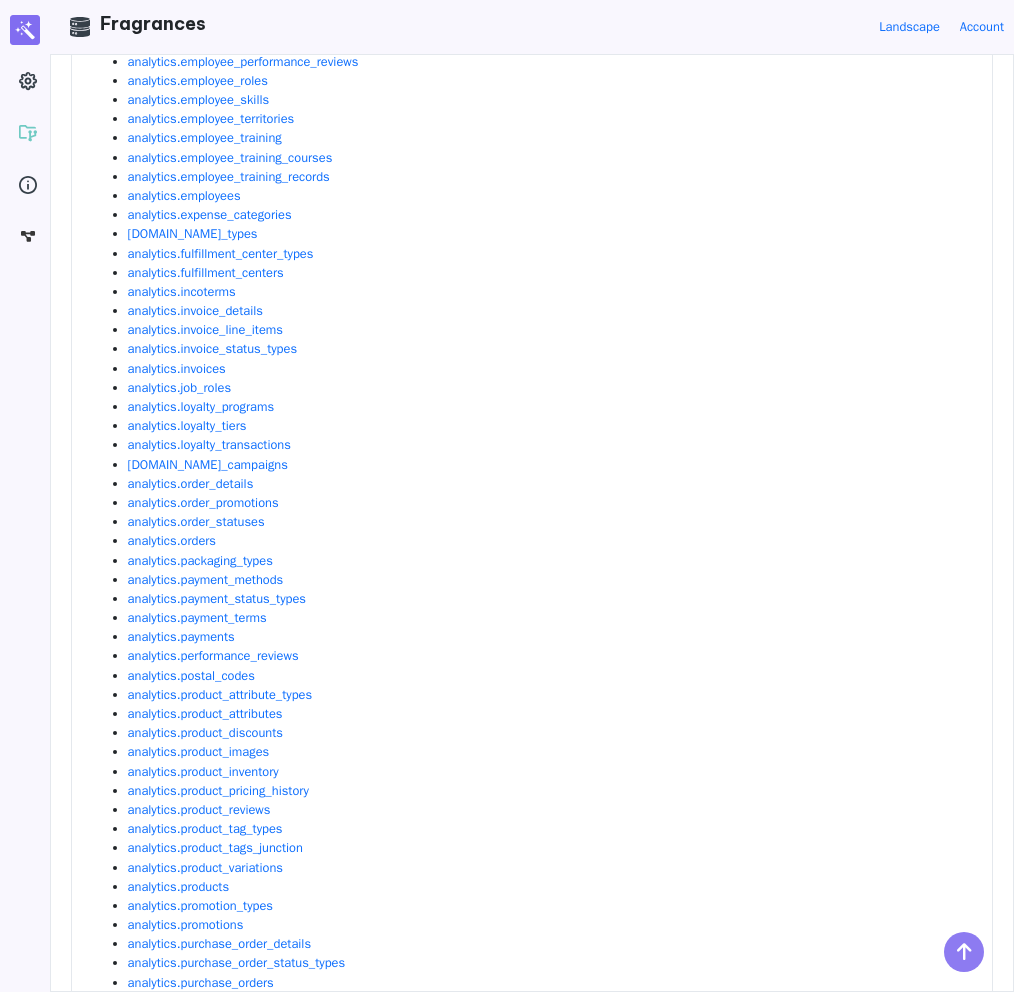 scroll, scrollTop: 1237, scrollLeft: 0, axis: vertical 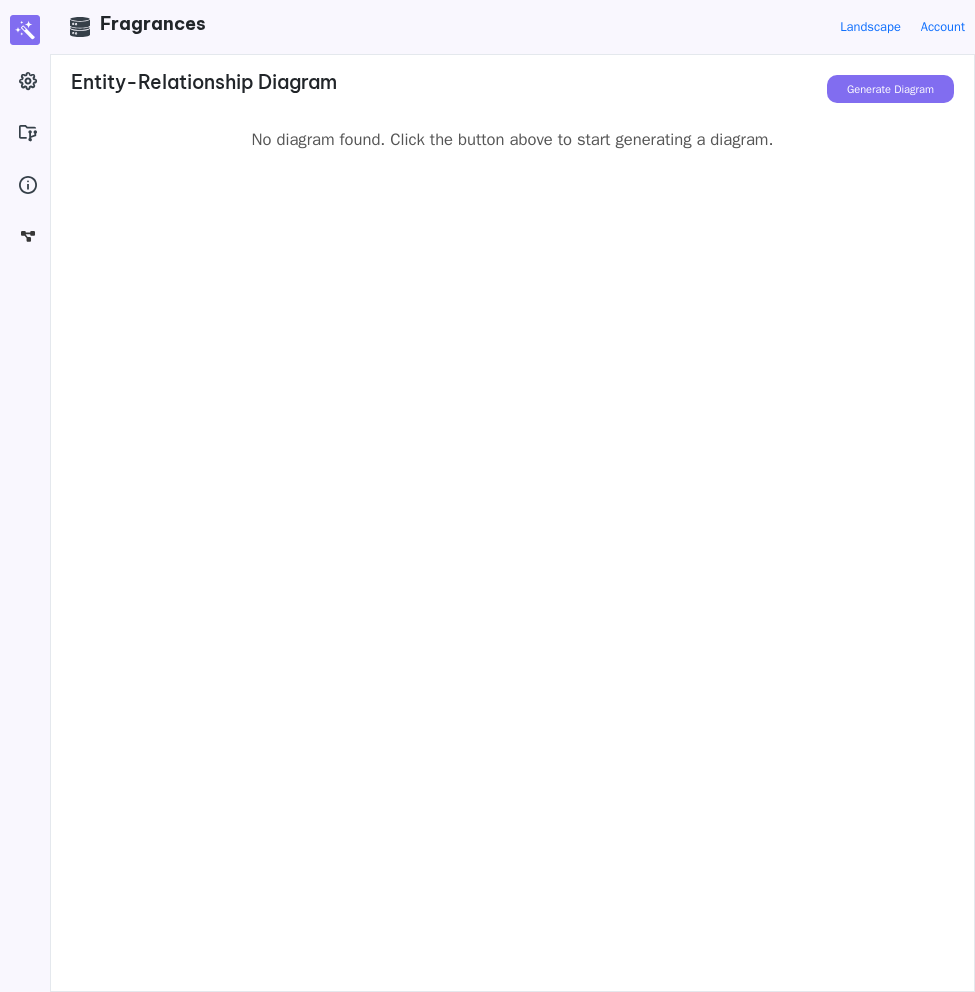 click on "Generate Diagram" at bounding box center [890, 89] 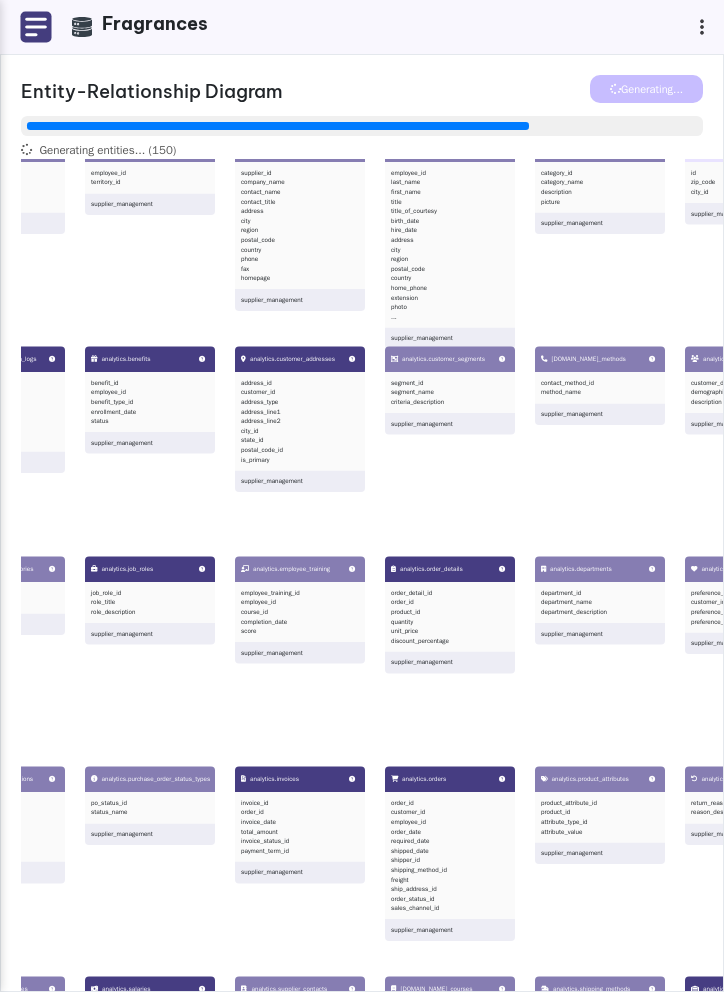 drag, startPoint x: 245, startPoint y: 340, endPoint x: 334, endPoint y: 61, distance: 292.8515 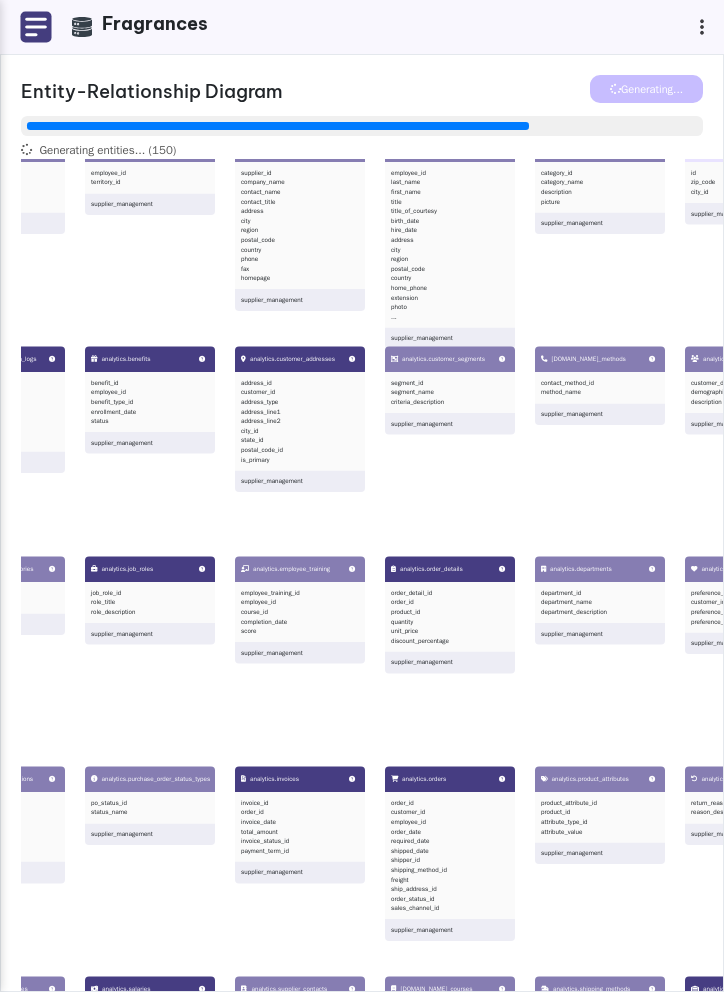 click on "**********" at bounding box center (362, 523) 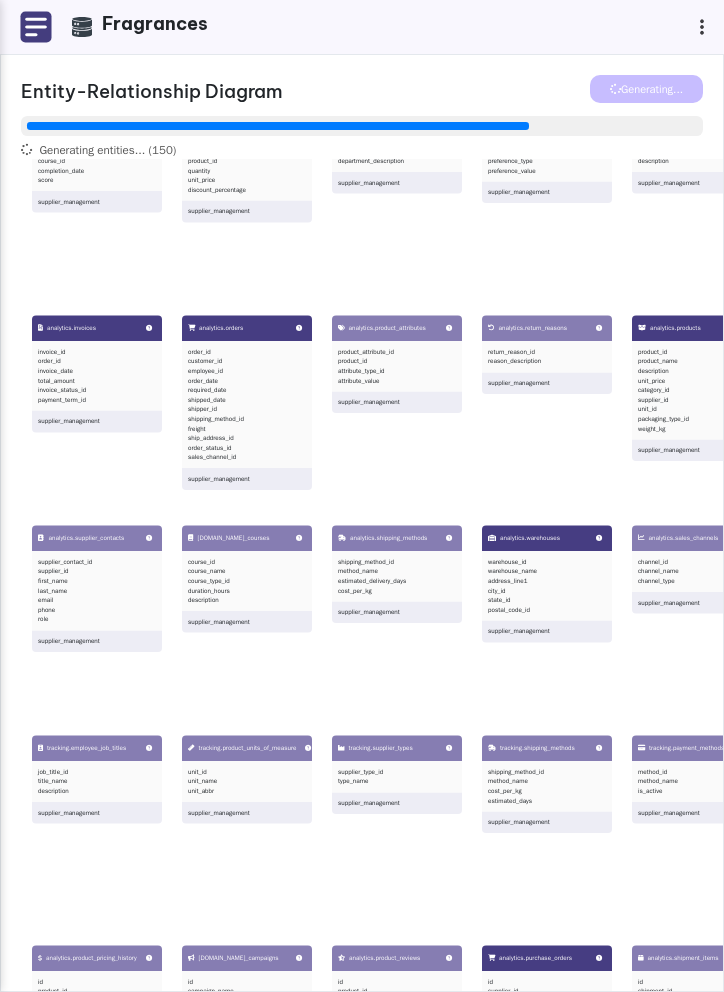 drag, startPoint x: 236, startPoint y: 704, endPoint x: 32, endPoint y: 269, distance: 480.45917 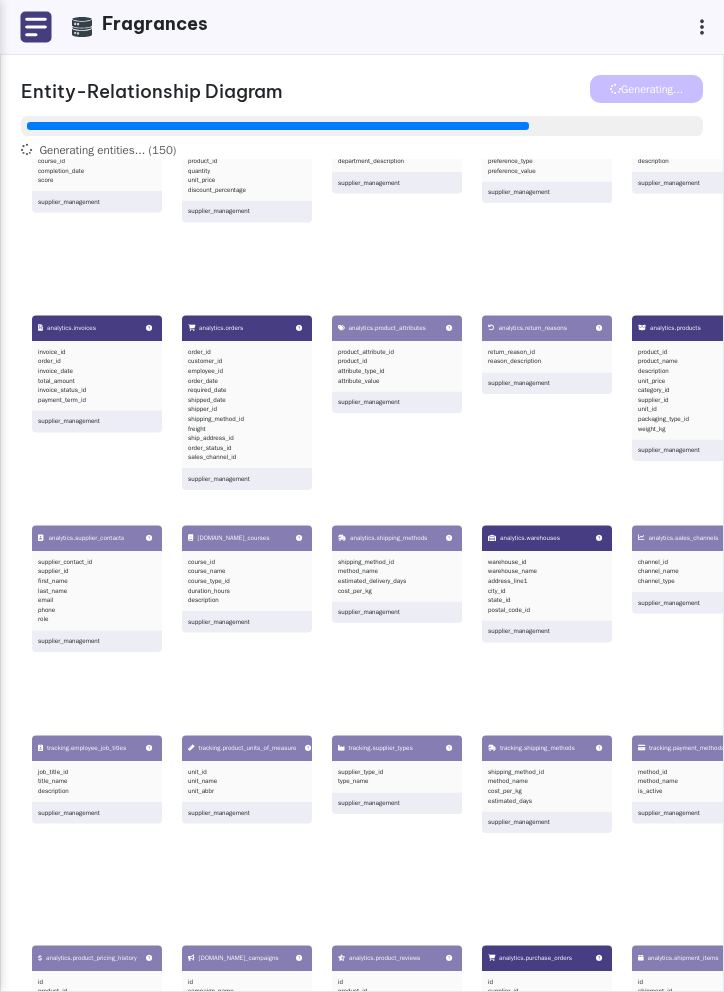click on "public.order_details order_id product_id unit_price quantity discount supplier_management public.orders order_id customer_id employee_id order_date required_date shipped_date ship_via freight ship_name ship_address ship_city ship_region ship_postal_code ship_country supplier_management public.customers customer_id company_name contact_name contact_title address city region postal_code country phone fax supplier_management public.products product_id product_name supplier_id category_id quantity_per_unit unit_price units_in_stock units_on_order reorder_level discontinued supplier_management public.territories territory_id territory_description region_id supplier_management public.us_states state_id state_name state_abbr state_region supplier_management public.employee_territories employee_id territory_id supplier_management public.suppliers supplier_id company_name contact_name contact_title address city region postal_code country phone fax homepage supplier_management public.employees employee_id last_name ..." at bounding box center [383, 655] 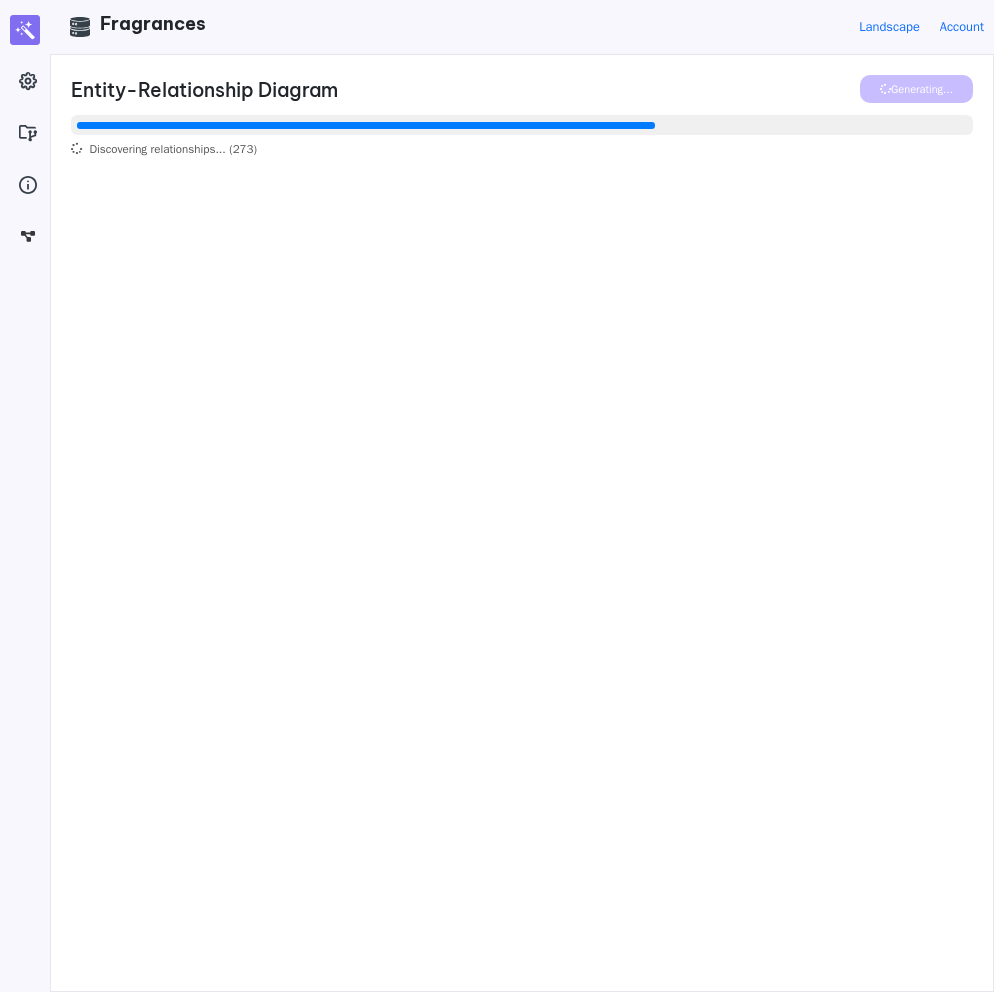 click on "Entity-Relationship Diagram" at bounding box center (522, 90) 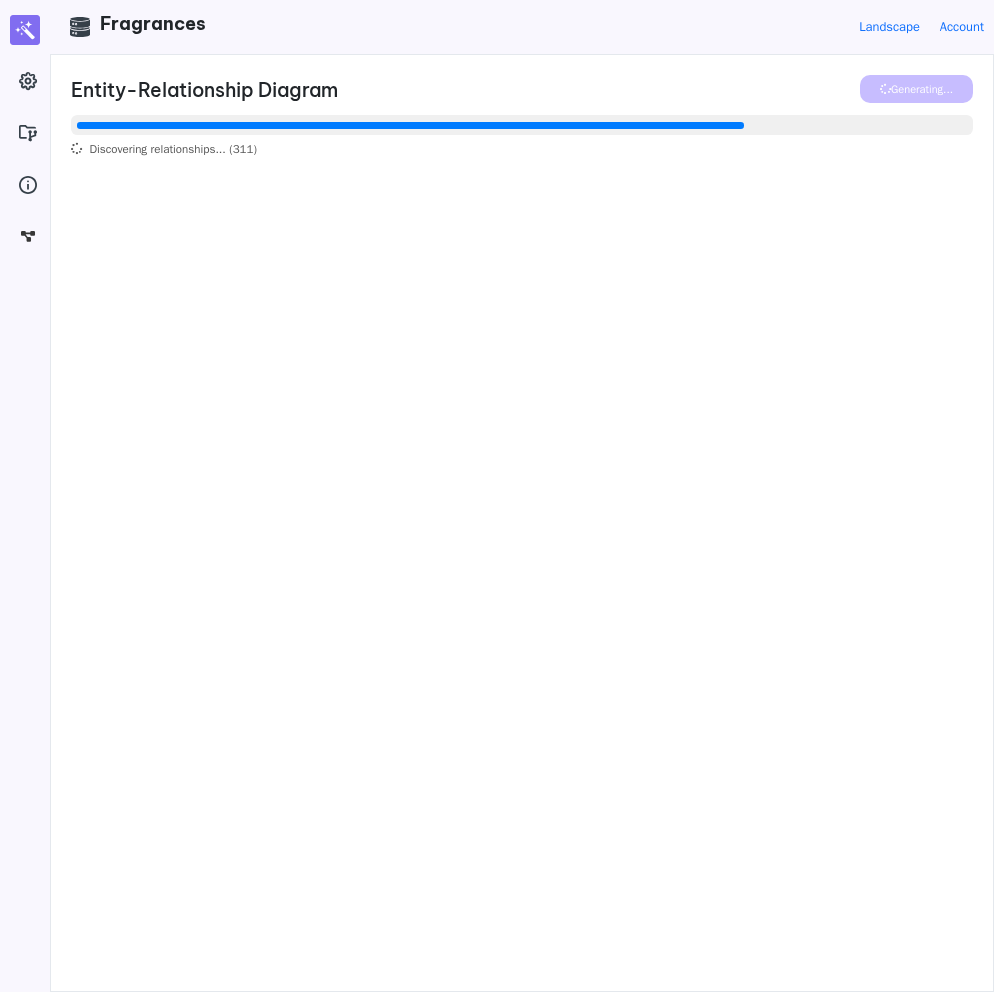 click on "**********" at bounding box center [522, 523] 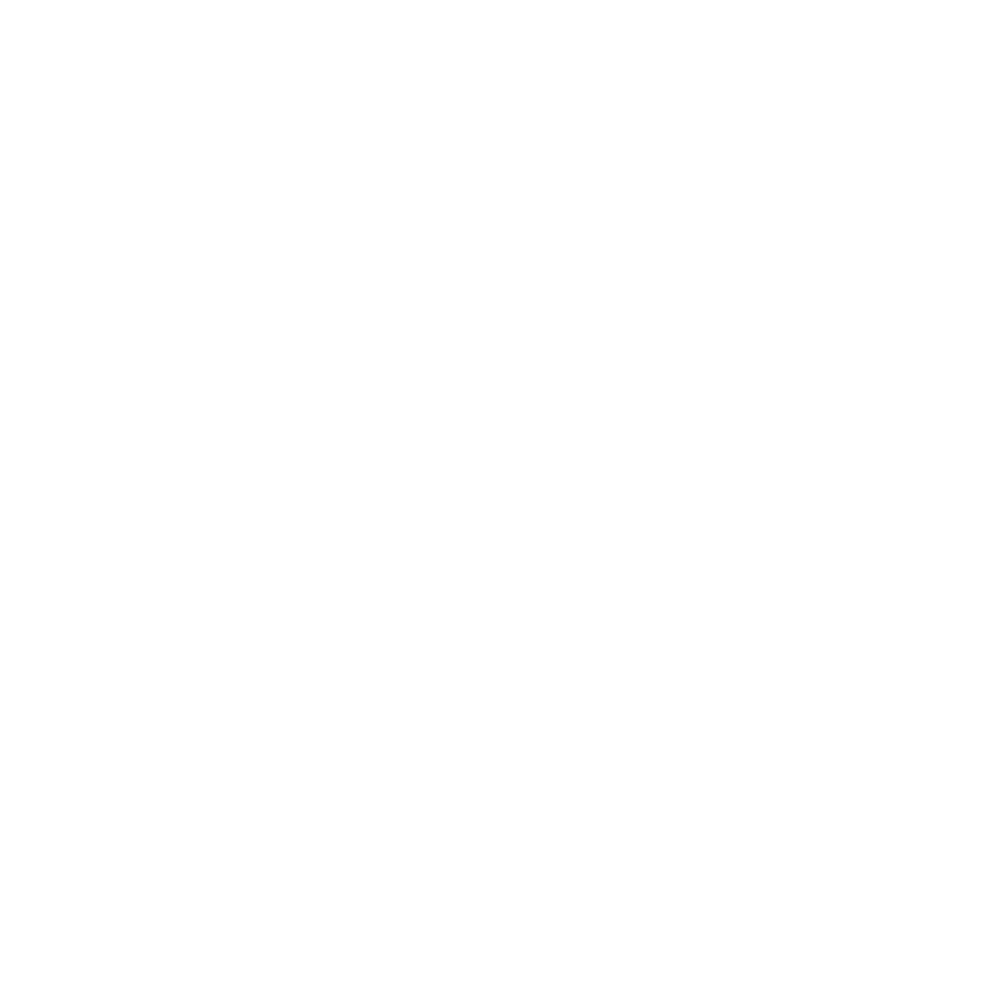 scroll, scrollTop: 0, scrollLeft: 0, axis: both 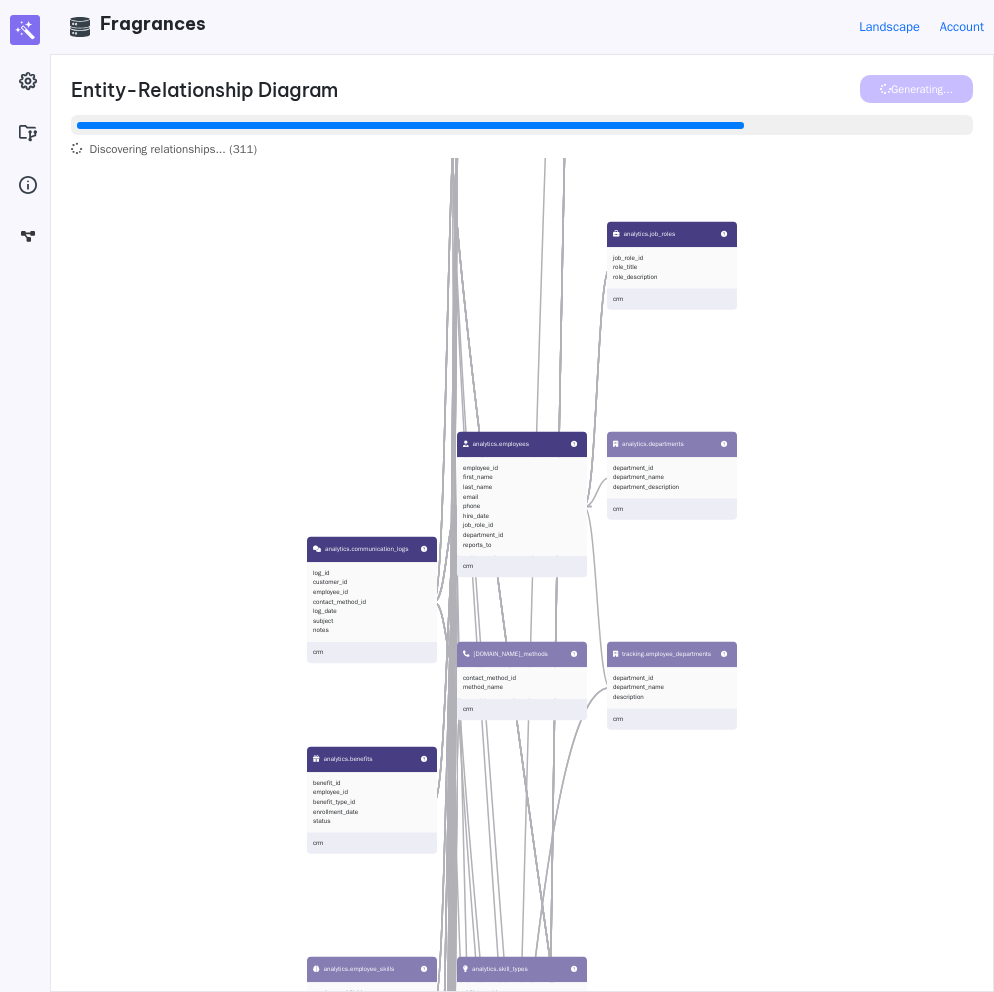 click on "Focused on:                                                                                    Generate Diagram                            Generating..." at bounding box center (522, 93) 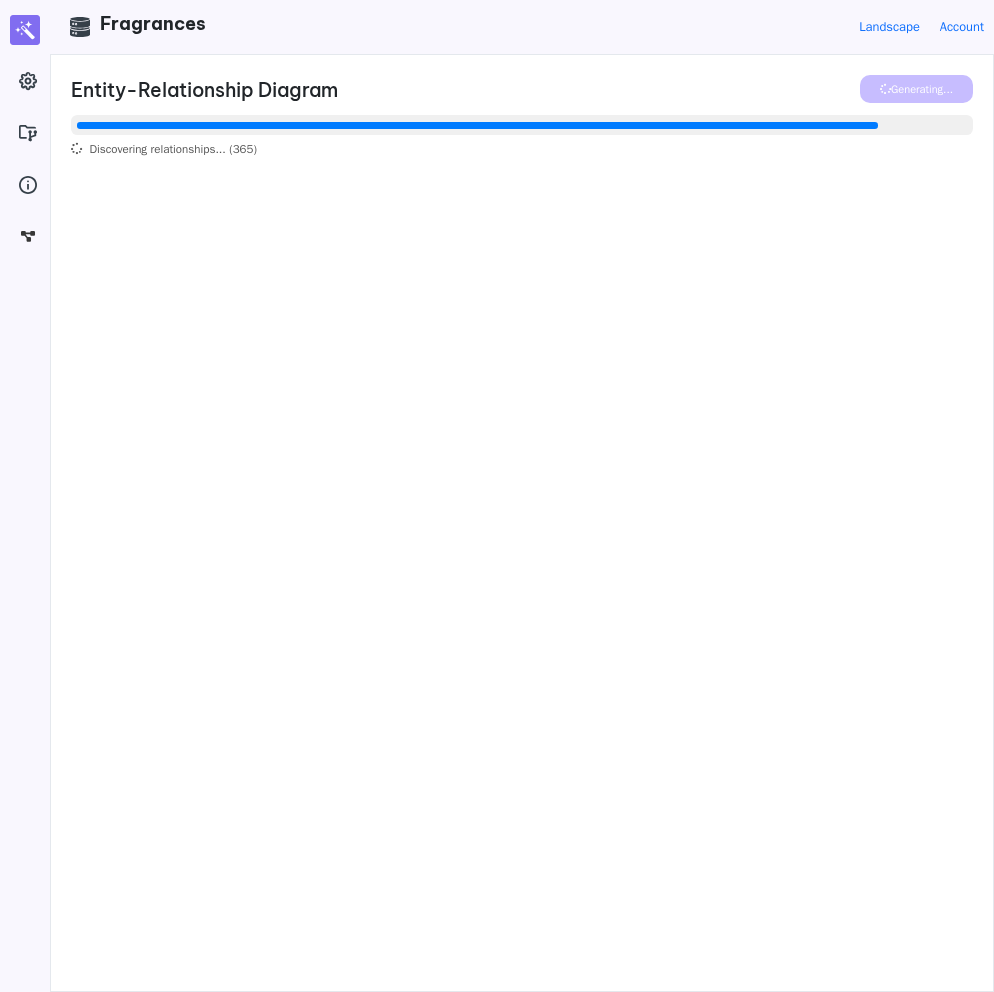 click on "public.order_details order_id product_id unit_price quantity discount crm public.orders order_id customer_id employee_id order_date required_date shipped_date ship_via freight ship_name ship_address ship_city ship_region ship_postal_code ship_country crm public.customers customer_id company_name contact_name contact_title address city region postal_code country phone fax crm public.products product_id product_name supplier_id category_id quantity_per_unit unit_price units_in_stock units_on_order reorder_level discontinued crm public.territories territory_id territory_description region_id crm public.us_states state_id state_name state_abbr state_region crm public.employee_territories employee_id territory_id crm public.suppliers supplier_id company_name contact_name contact_title address city region postal_code country phone fax homepage crm public.employees employee_id last_name first_name title title_of_courtesy birth_date hire_date address city region postal_code country home_phone extension photo ... crm" at bounding box center (568, 654) 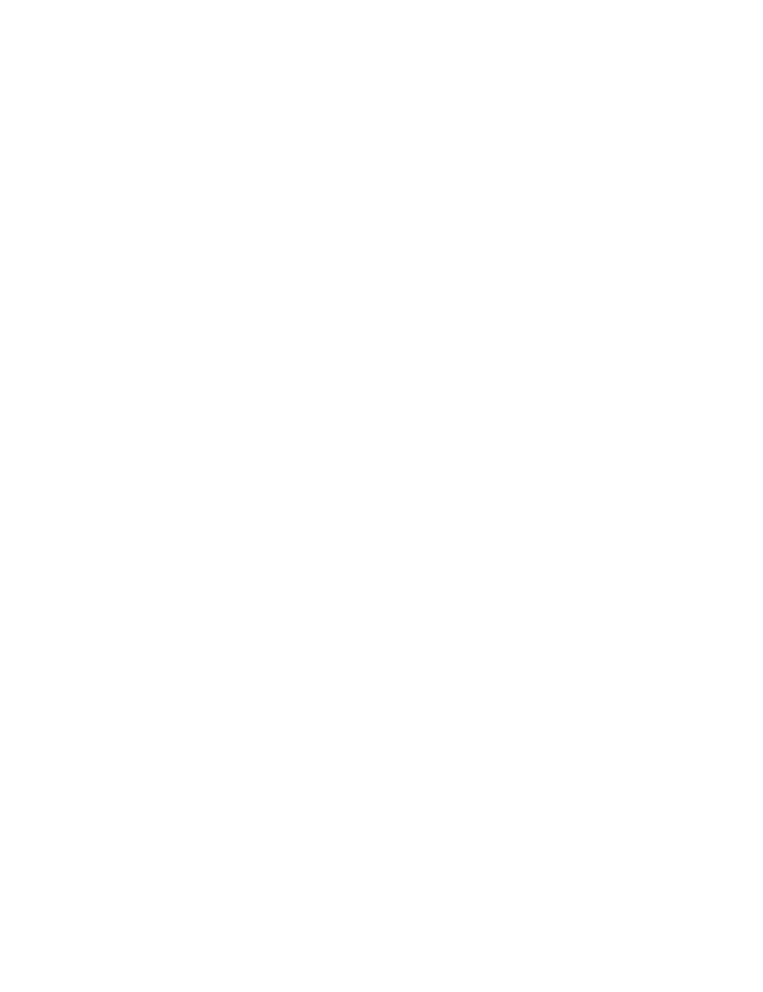 scroll, scrollTop: 0, scrollLeft: 0, axis: both 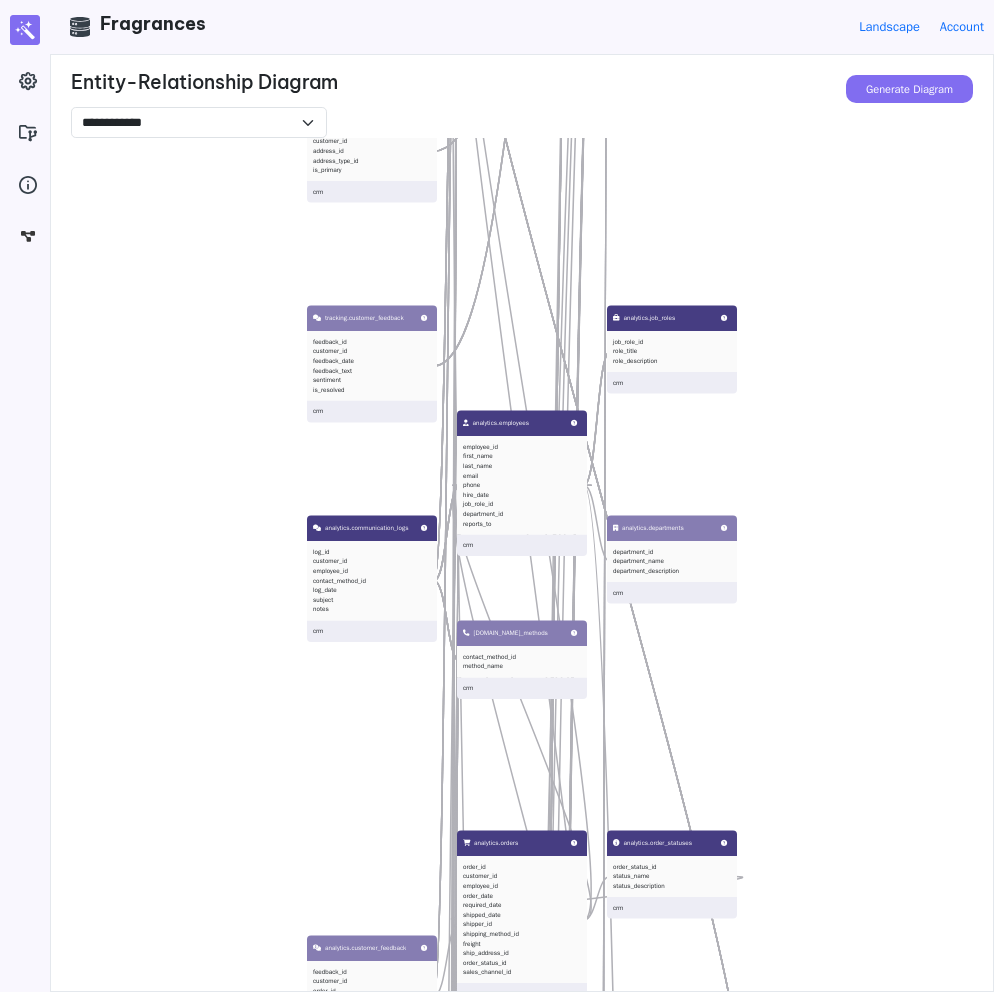 click on "Entity-Relationship Diagram" at bounding box center (522, 82) 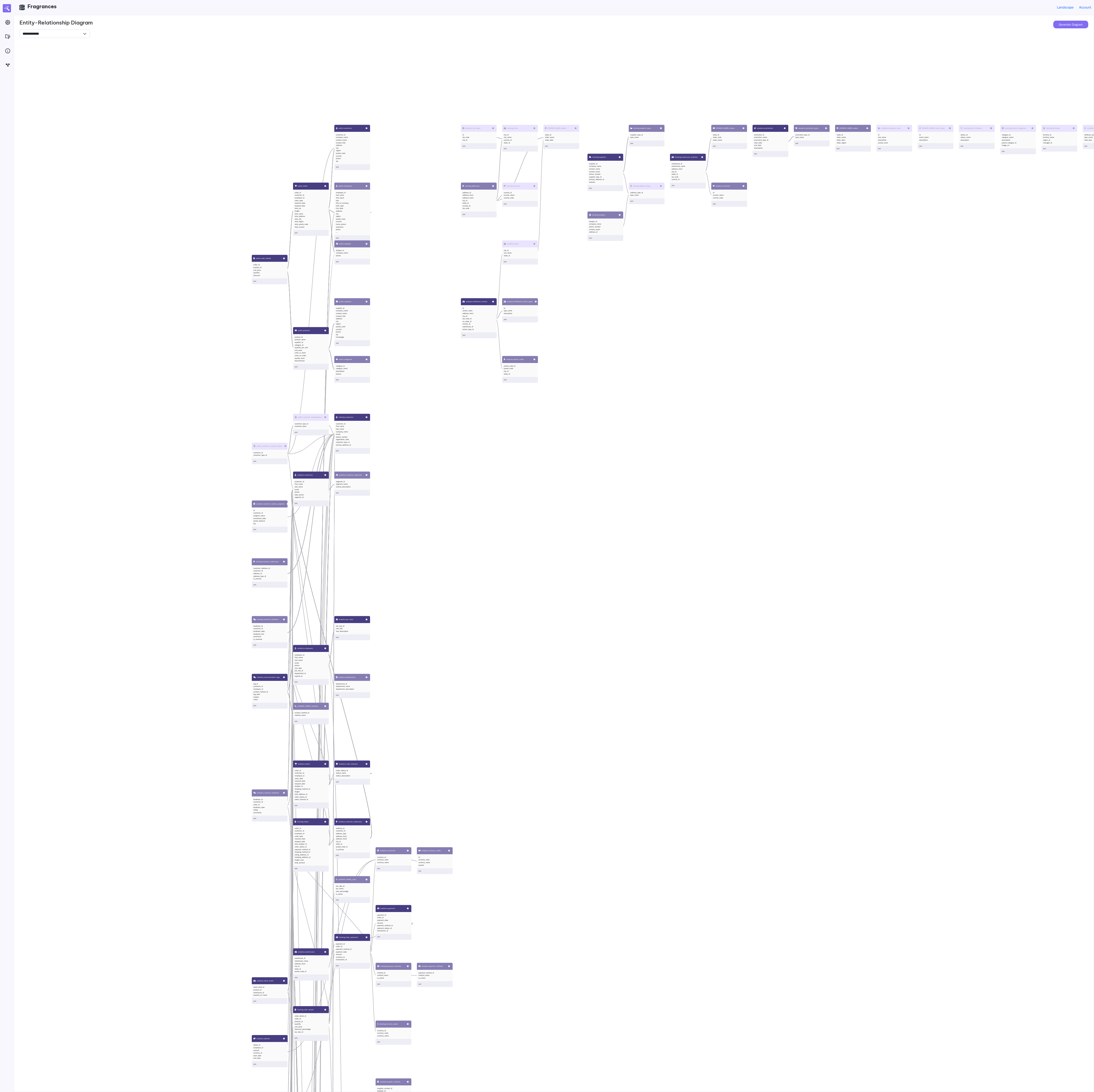drag, startPoint x: 355, startPoint y: 301, endPoint x: 526, endPoint y: 828, distance: 554.0487 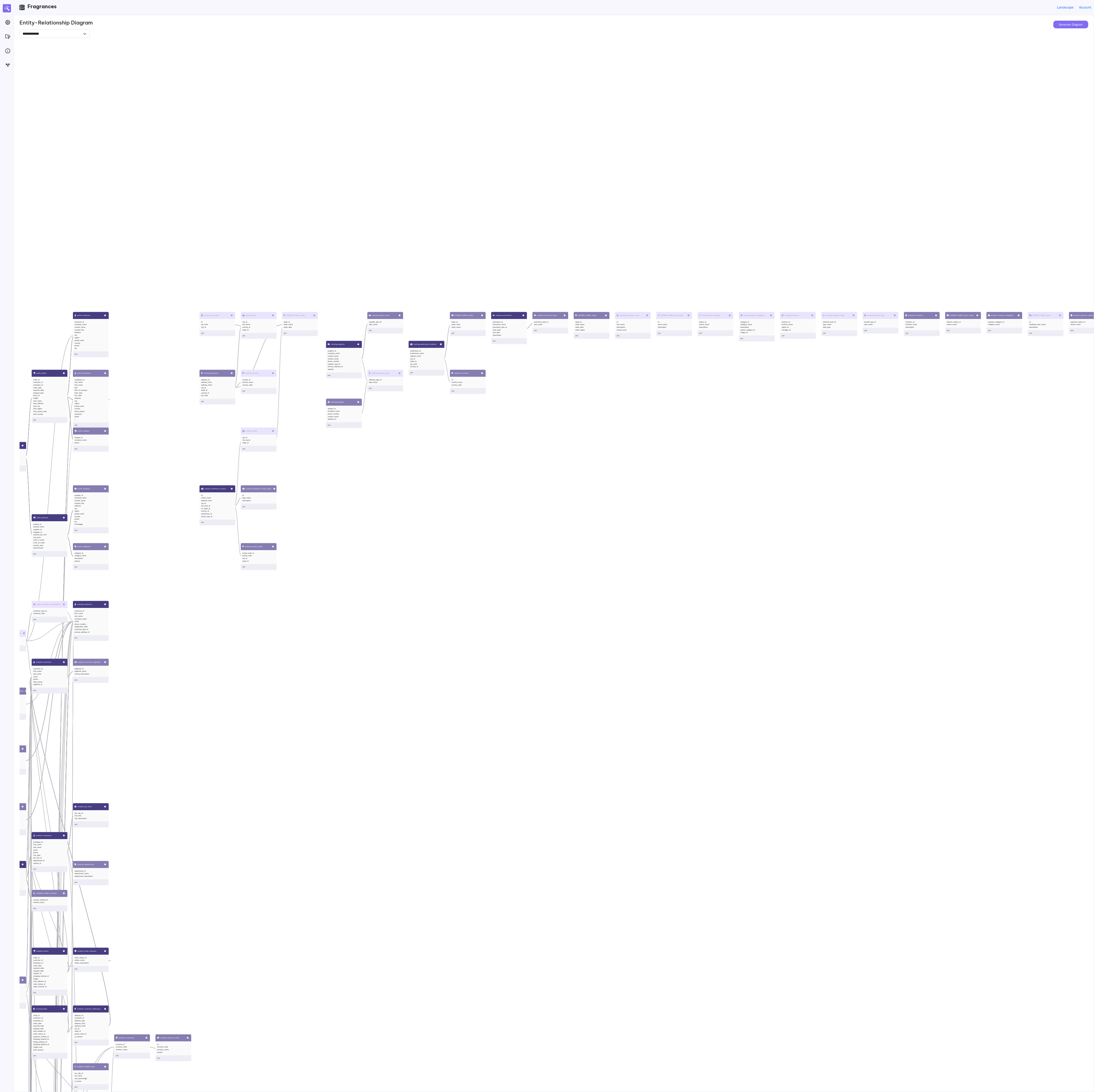 drag, startPoint x: 517, startPoint y: 552, endPoint x: 250, endPoint y: 743, distance: 328.2834 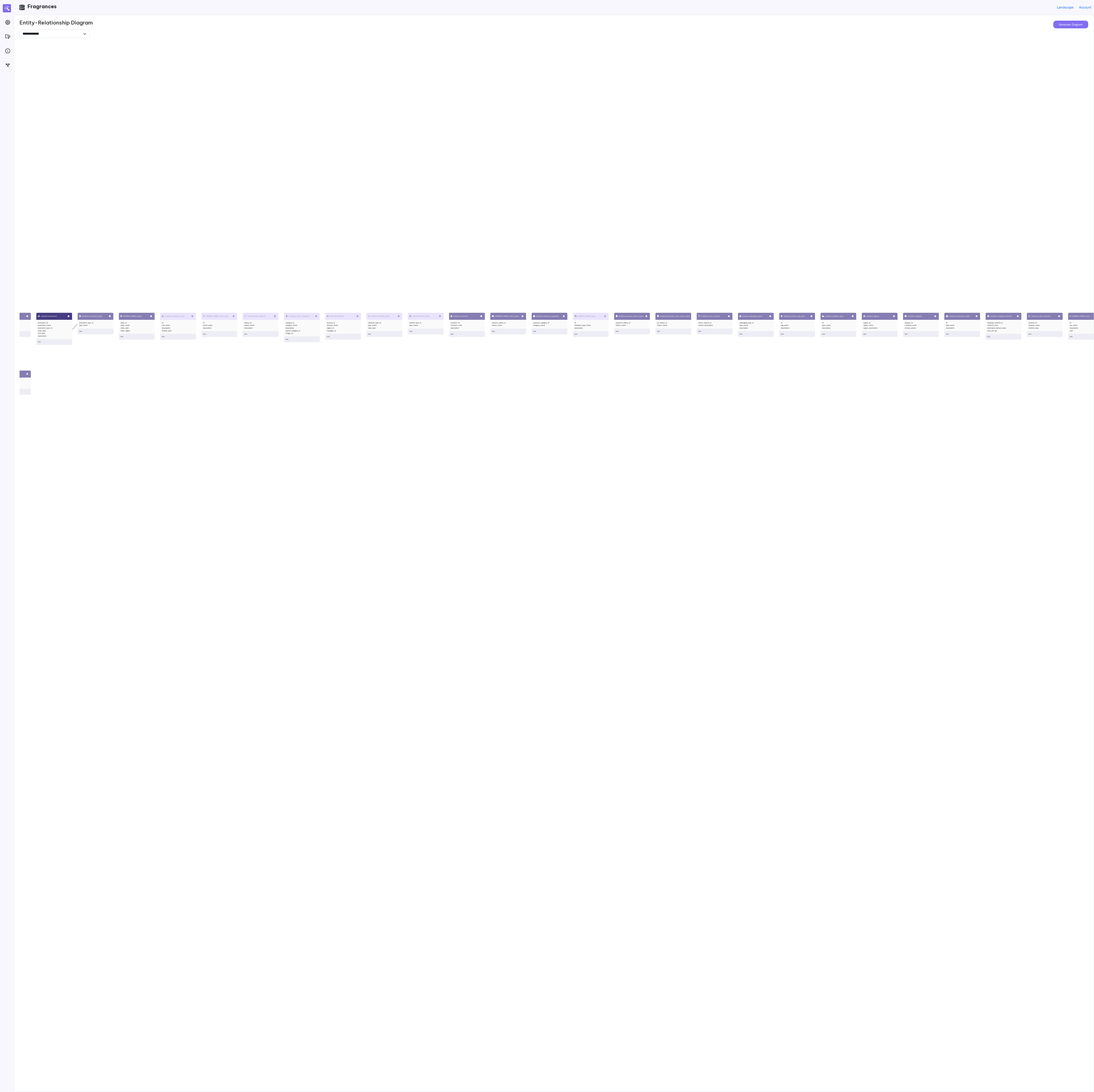 drag, startPoint x: 480, startPoint y: 653, endPoint x: 27, endPoint y: 654, distance: 453.0011 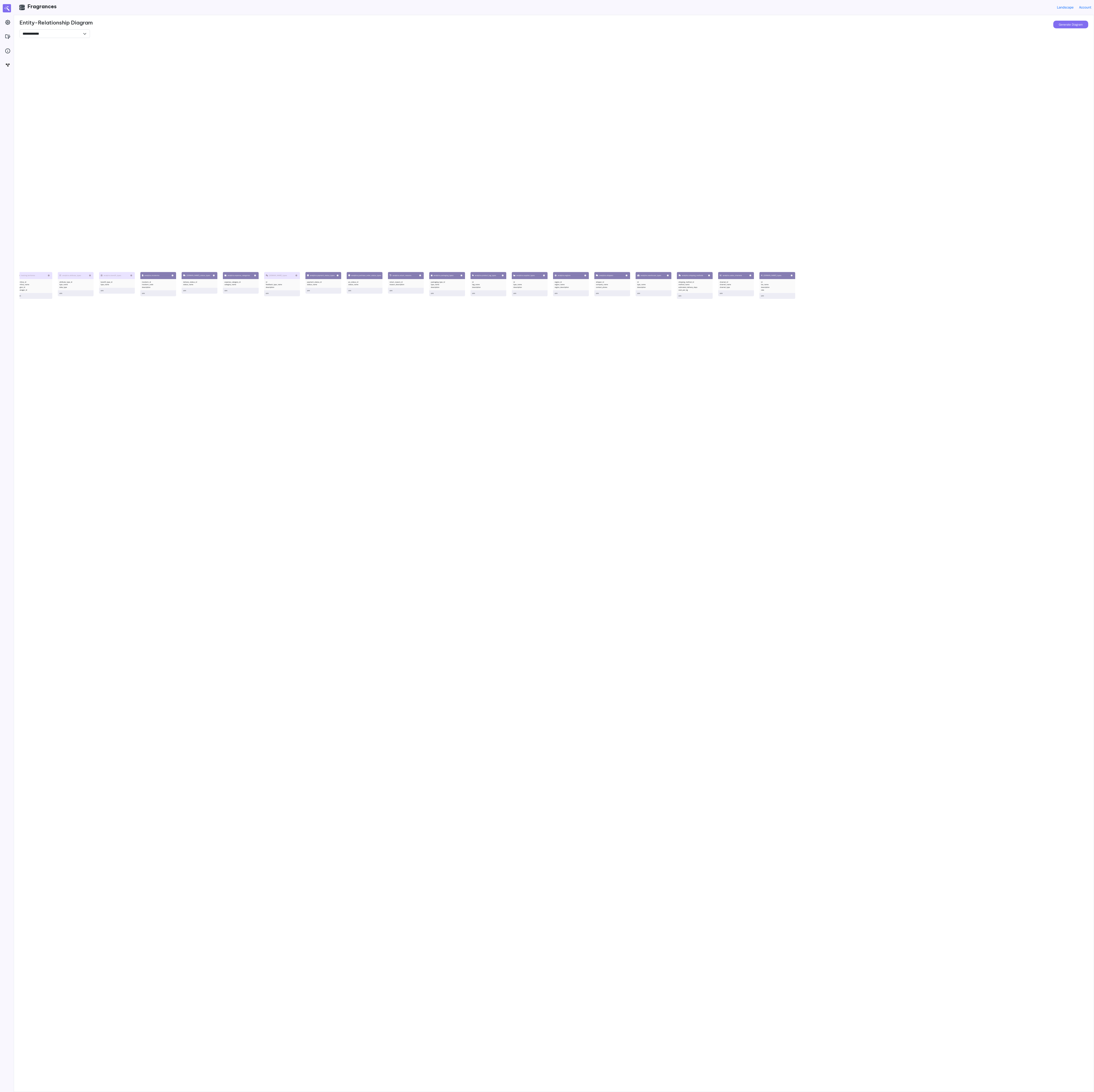 drag, startPoint x: 381, startPoint y: 722, endPoint x: 70, endPoint y: 681, distance: 313.6909 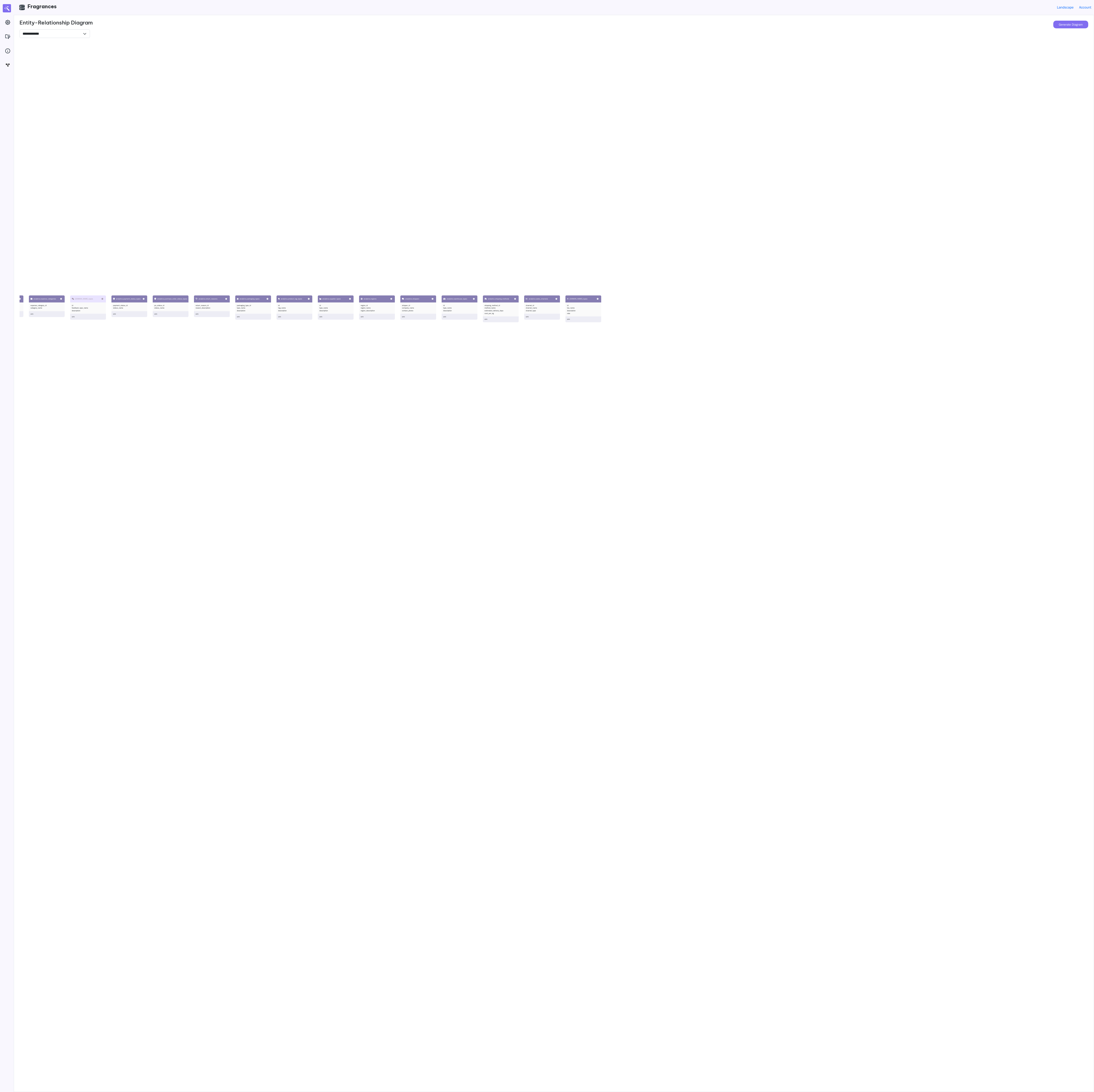 drag, startPoint x: 609, startPoint y: 448, endPoint x: 1109, endPoint y: 327, distance: 514.4327 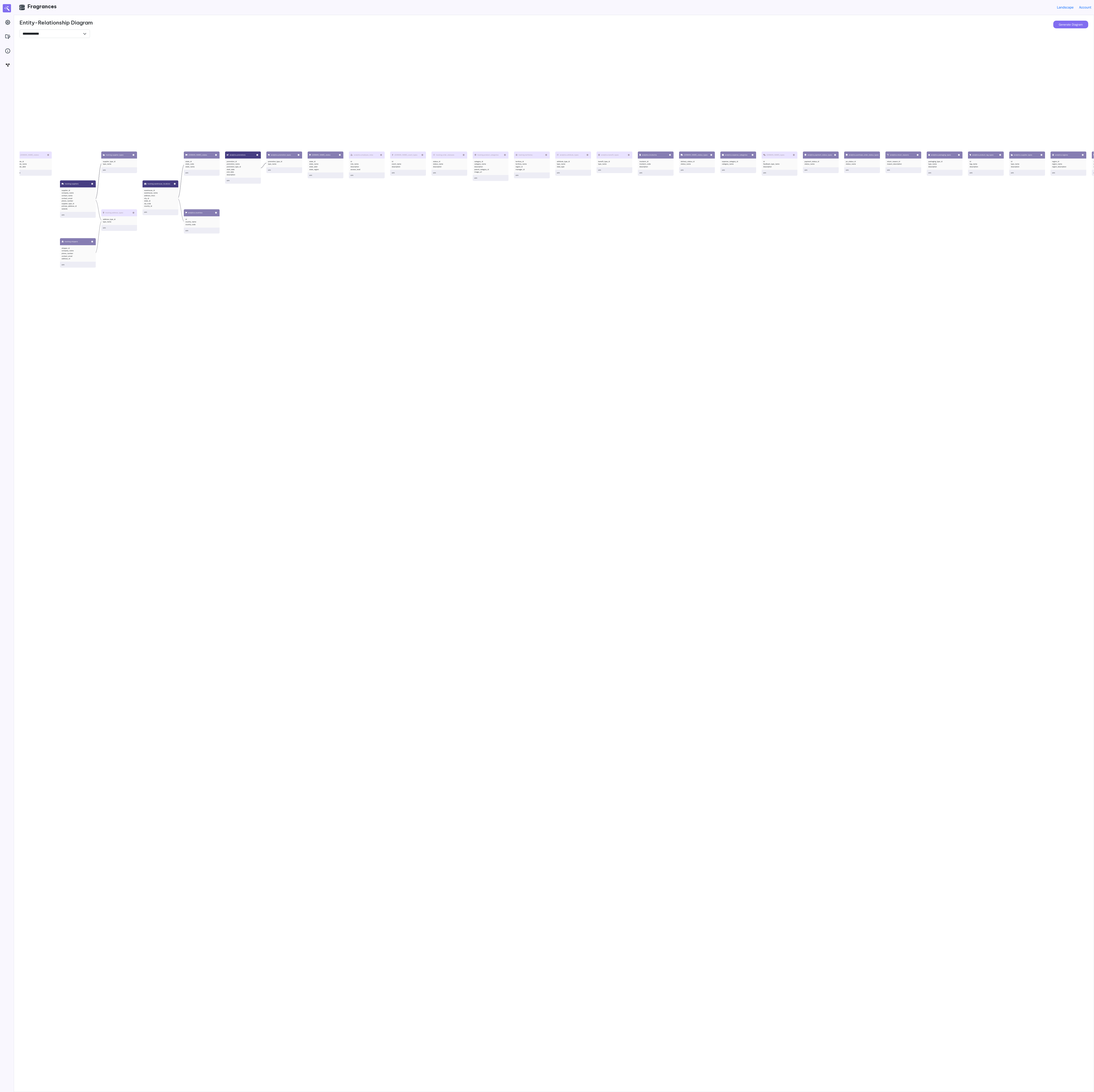 drag, startPoint x: 399, startPoint y: 480, endPoint x: 703, endPoint y: 495, distance: 304.3698 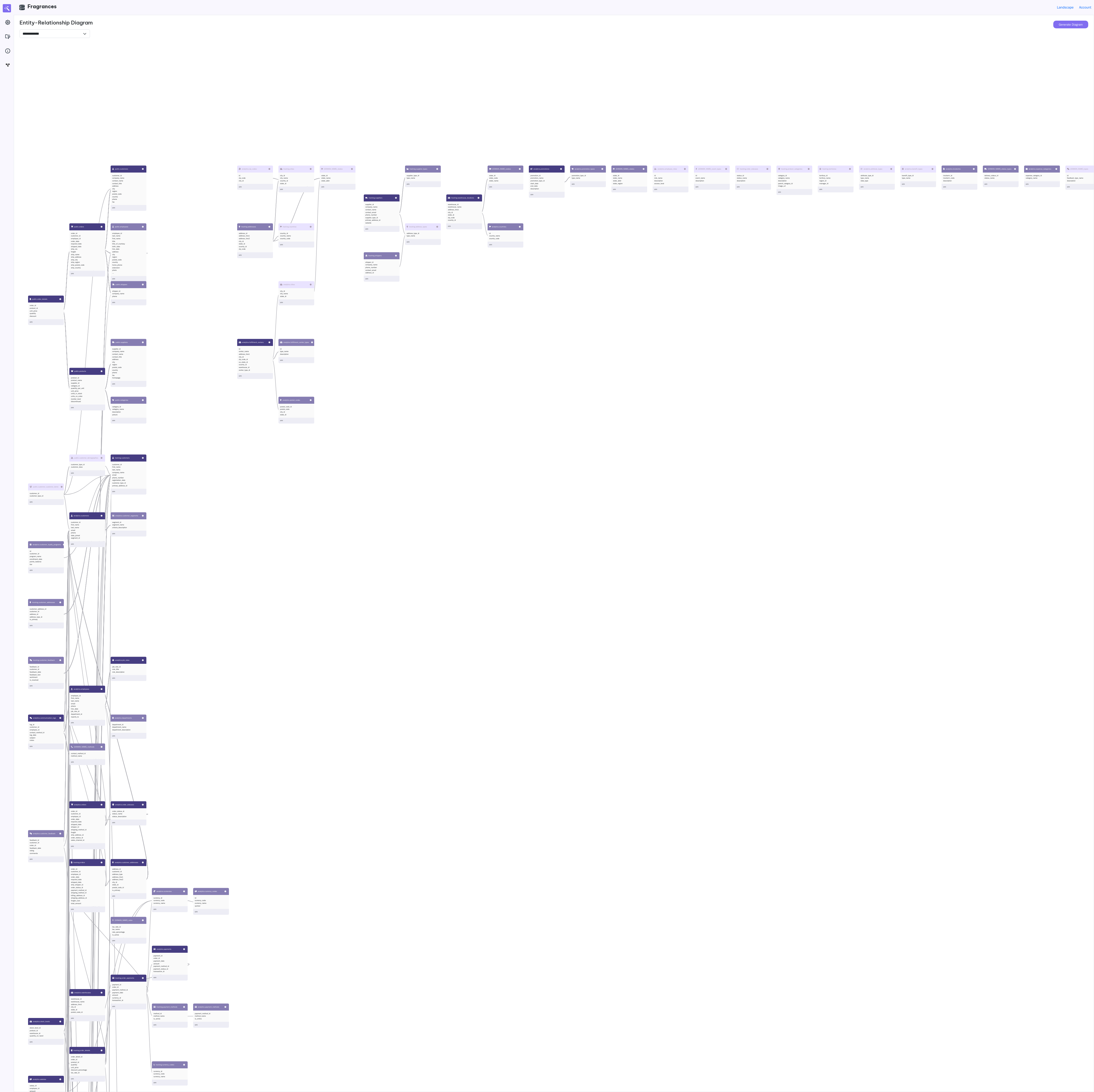 drag, startPoint x: 434, startPoint y: 503, endPoint x: 683, endPoint y: 304, distance: 318.751 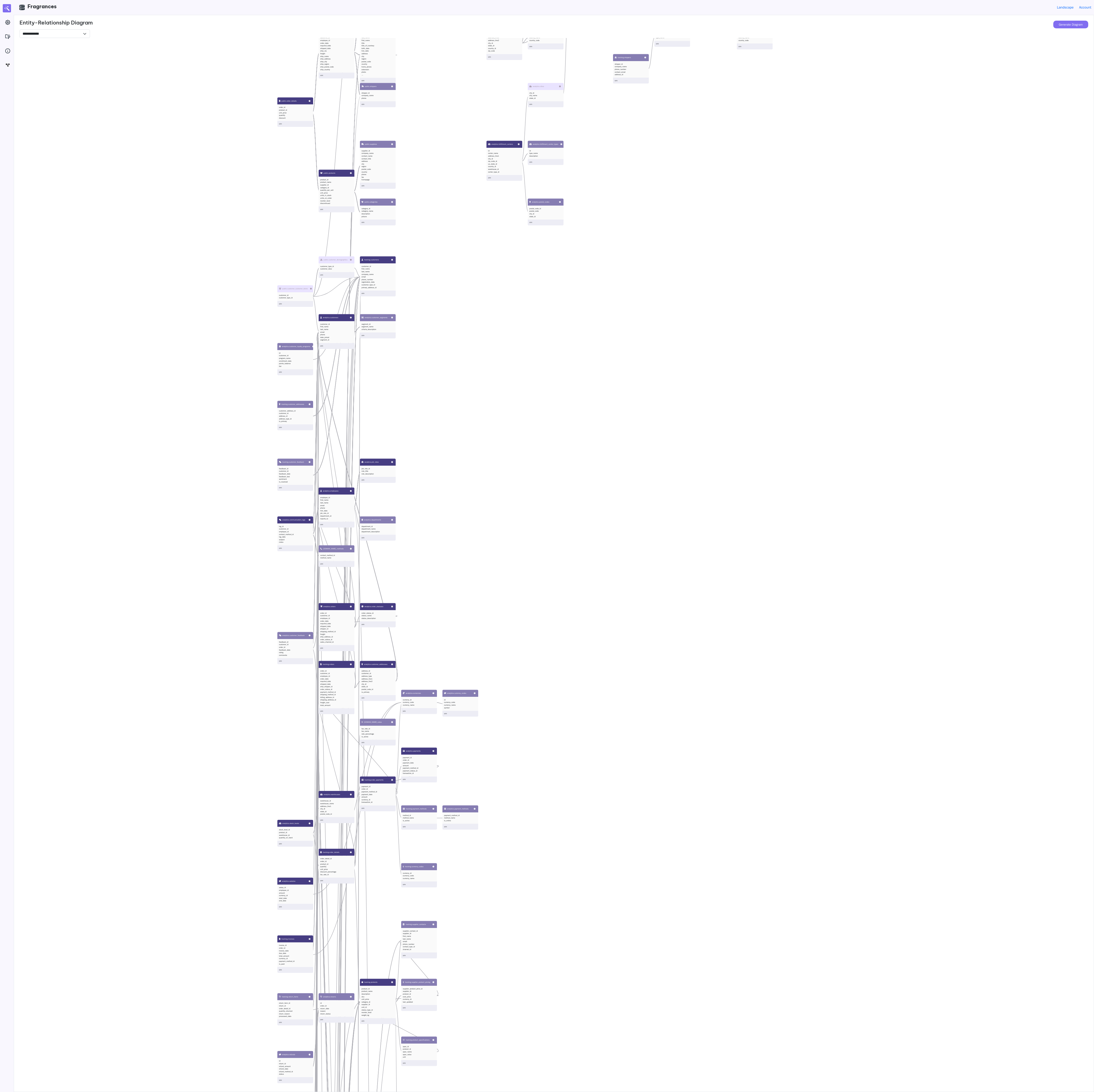 drag, startPoint x: 550, startPoint y: 590, endPoint x: 545, endPoint y: 200, distance: 390.032 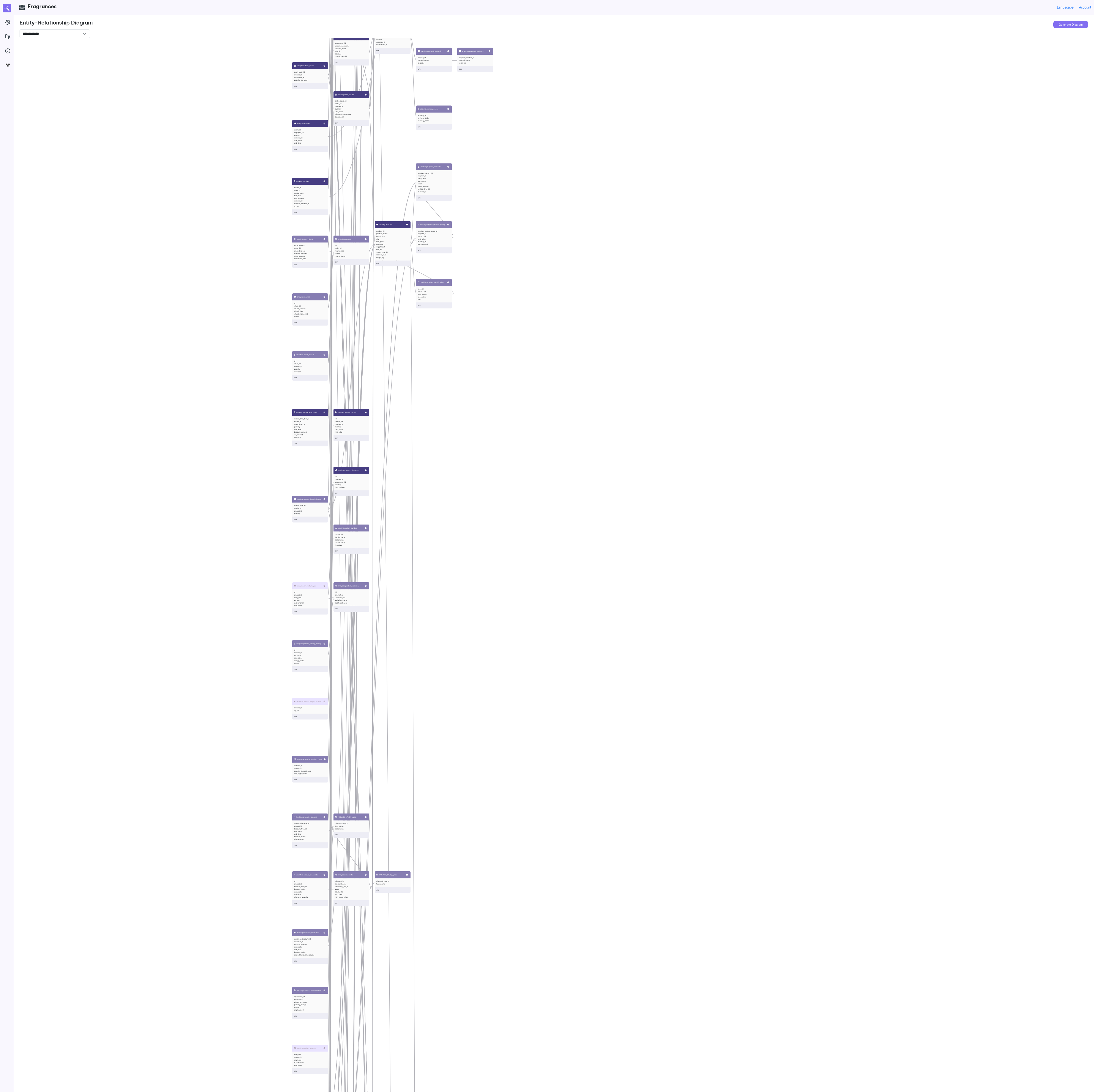 drag, startPoint x: 567, startPoint y: 636, endPoint x: 582, endPoint y: 247, distance: 389.2891 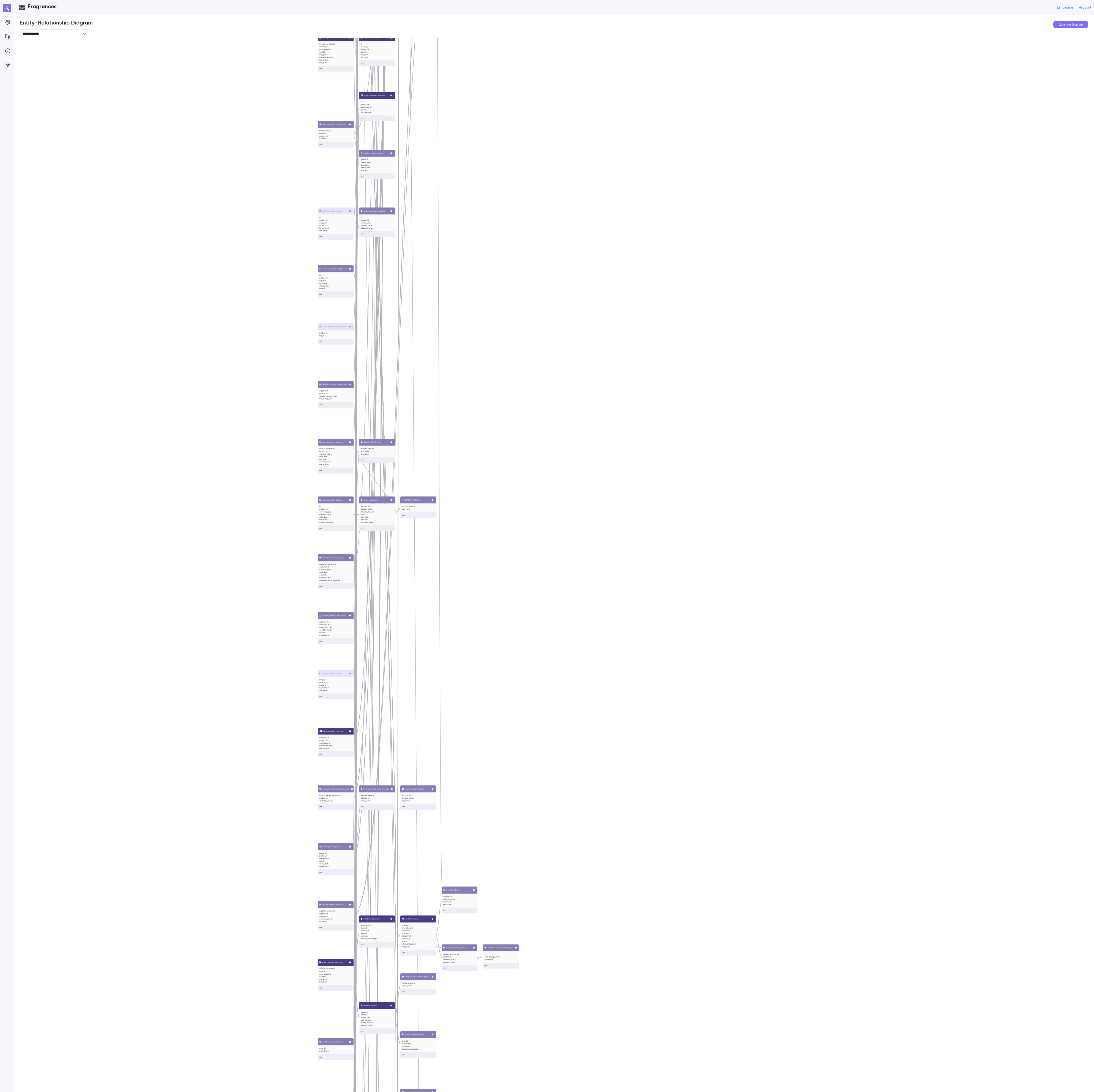 drag, startPoint x: 499, startPoint y: 864, endPoint x: 532, endPoint y: 429, distance: 436.2499 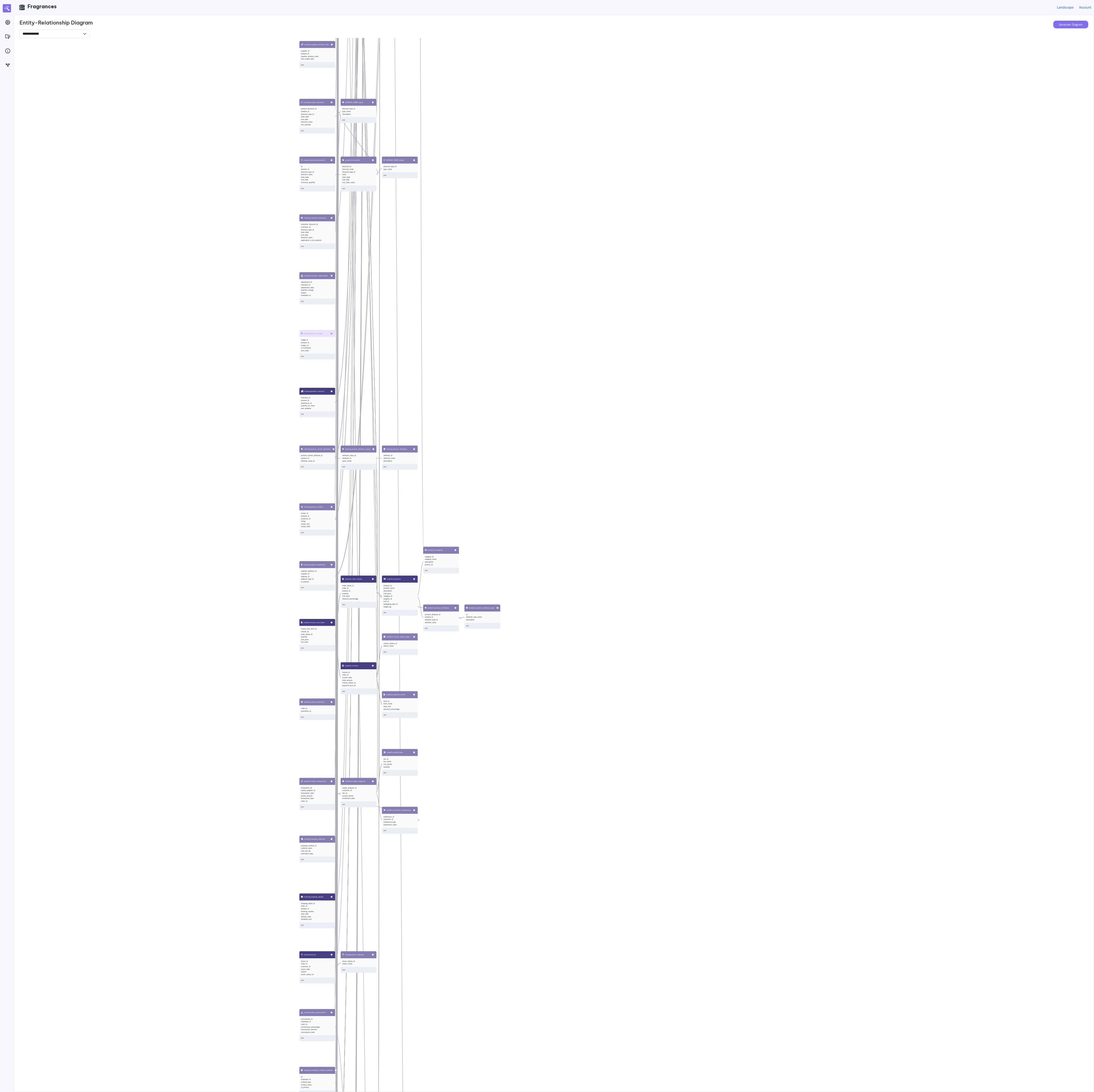 drag, startPoint x: 516, startPoint y: 740, endPoint x: 479, endPoint y: 284, distance: 457.499 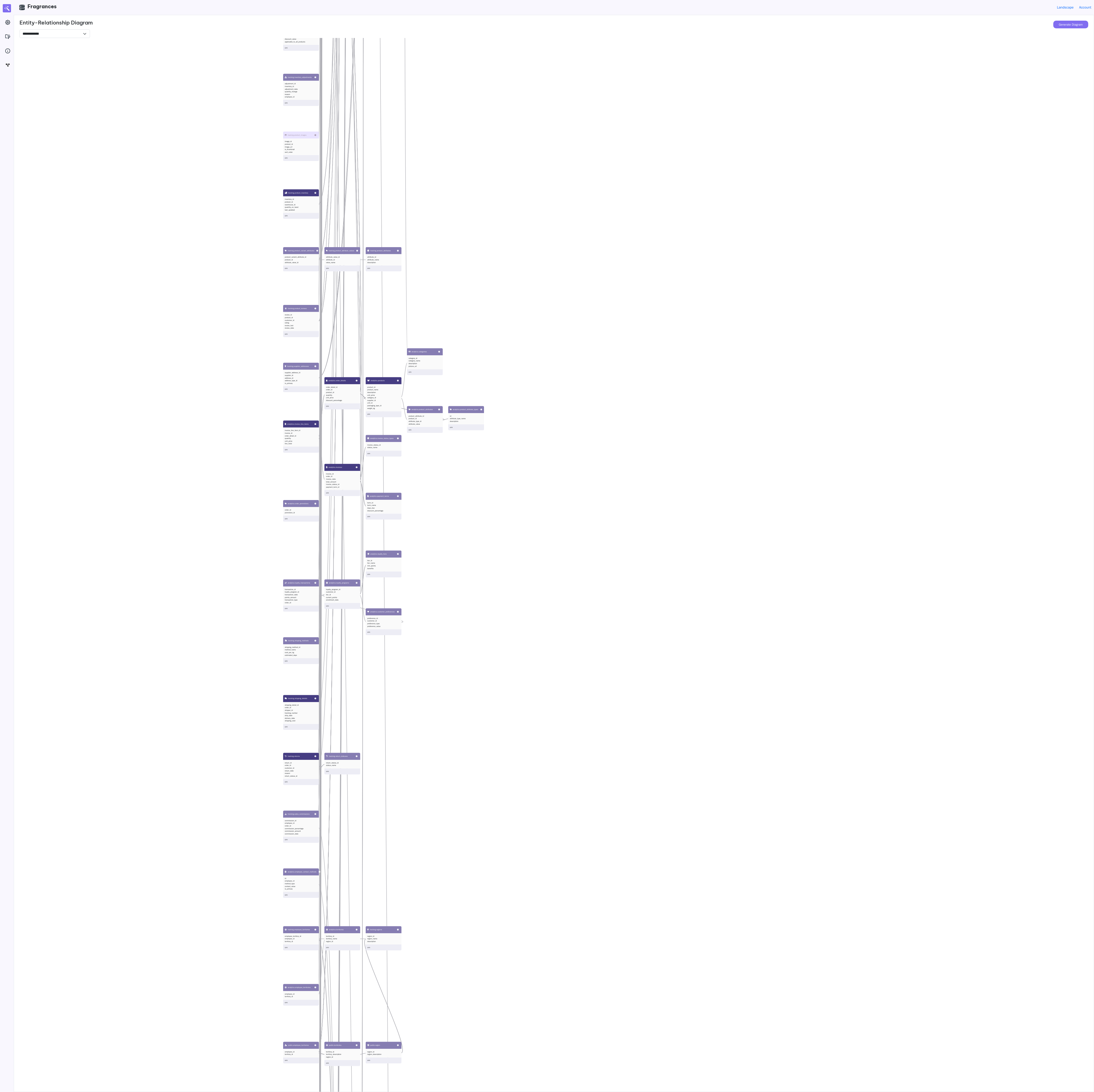 drag, startPoint x: 516, startPoint y: 839, endPoint x: 539, endPoint y: 382, distance: 457.5784 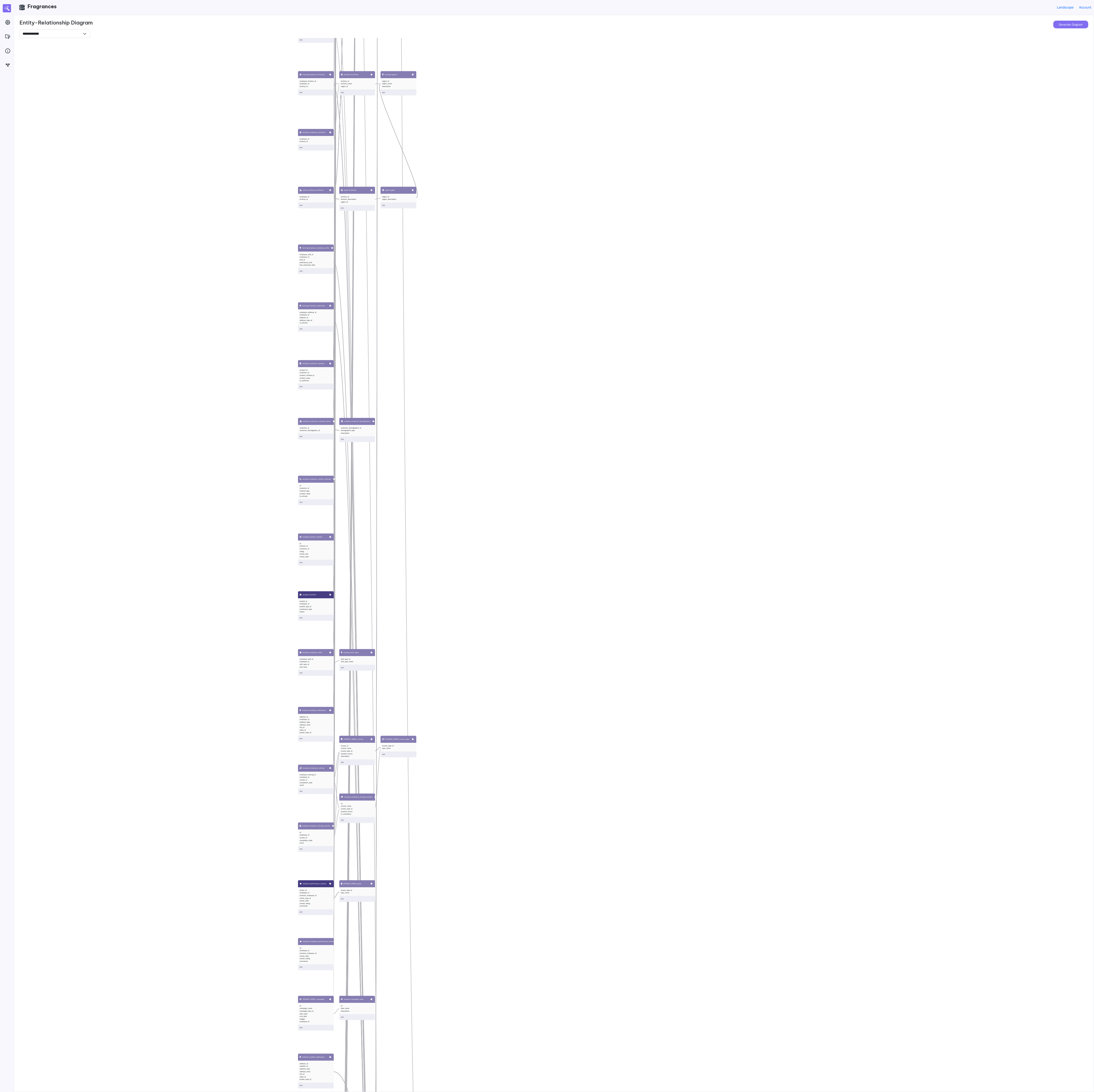 drag, startPoint x: 463, startPoint y: 727, endPoint x: 450, endPoint y: 324, distance: 403.2096 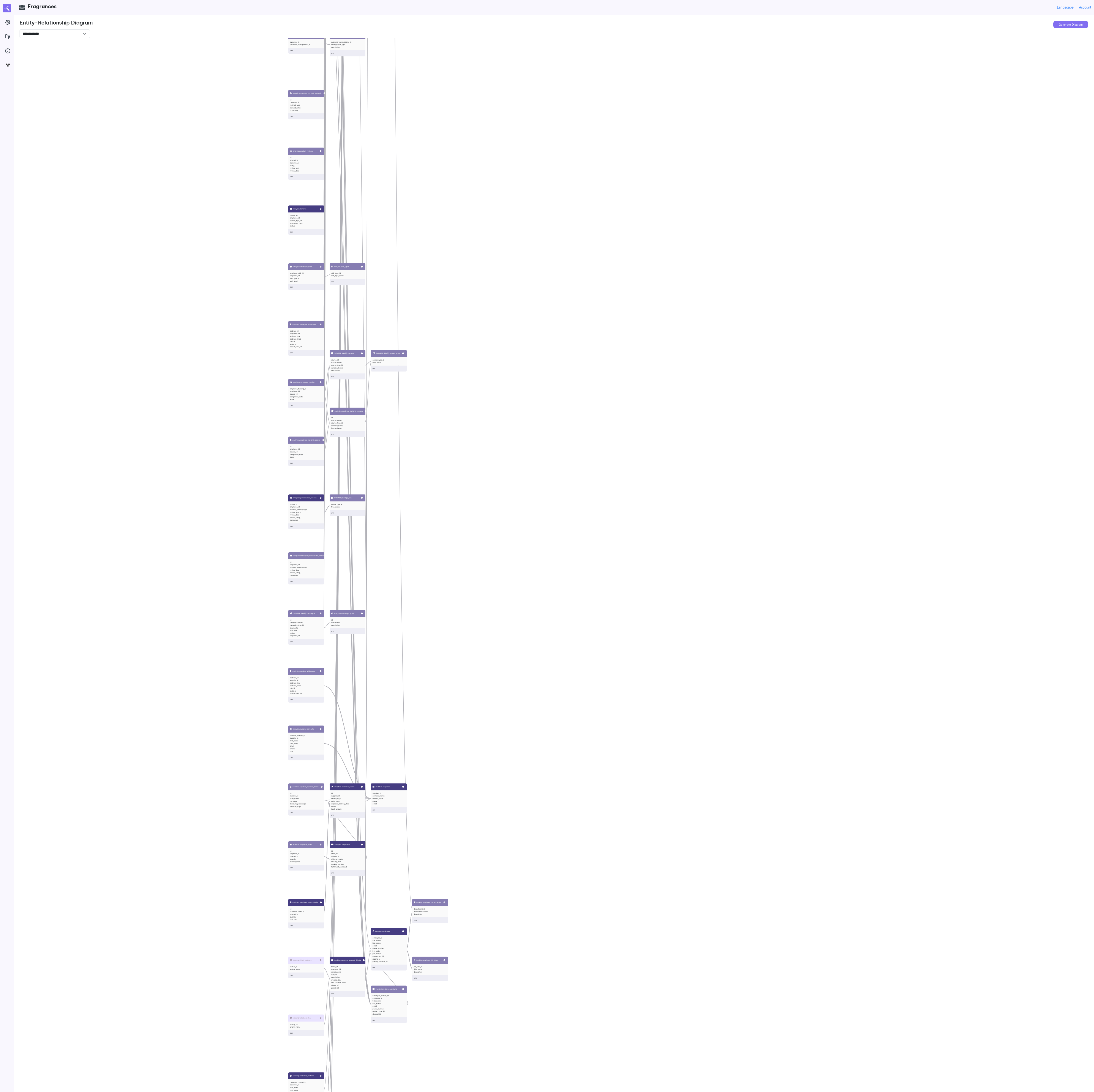 drag, startPoint x: 518, startPoint y: 722, endPoint x: 517, endPoint y: 305, distance: 417.0012 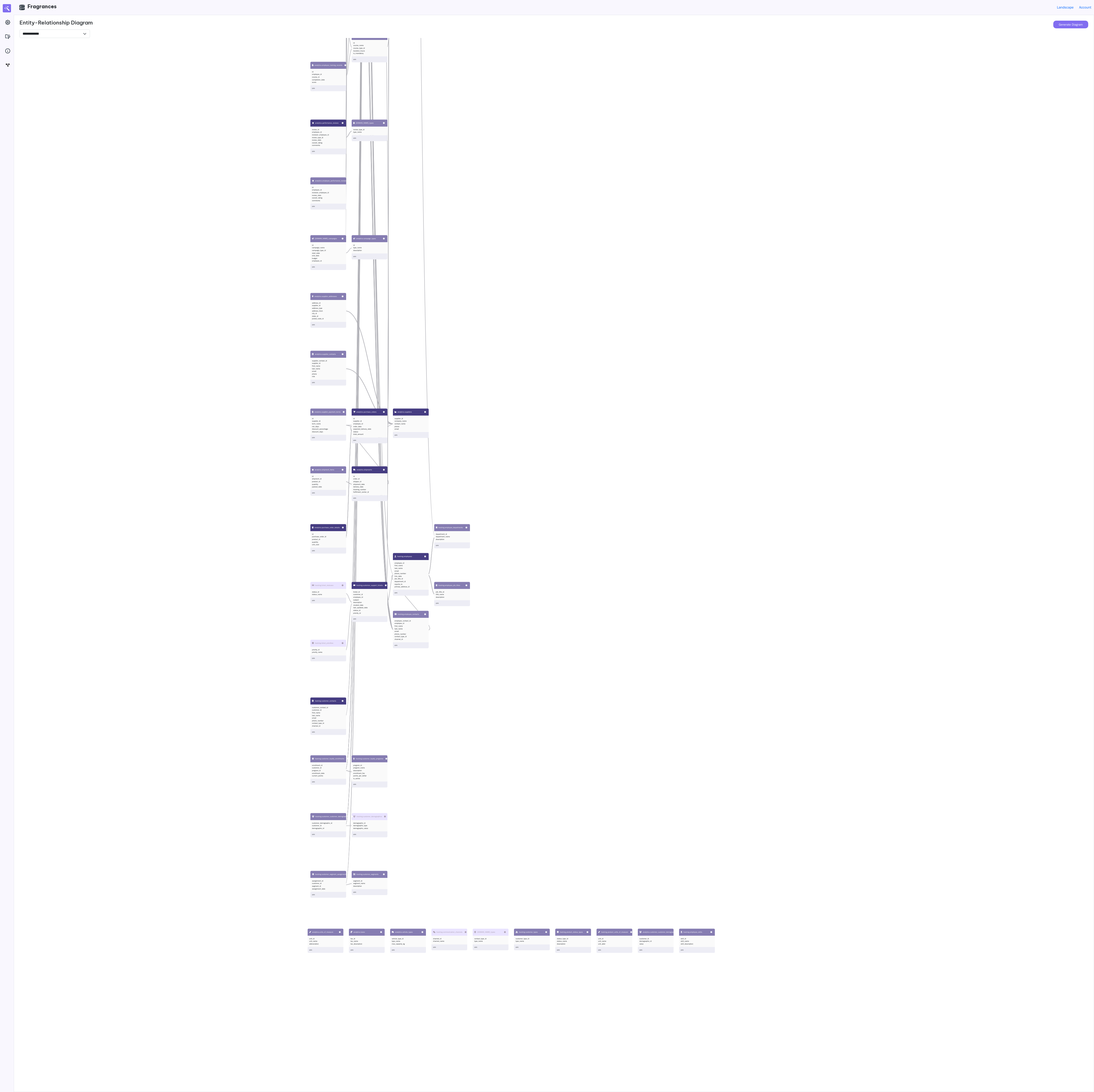 drag, startPoint x: 438, startPoint y: 804, endPoint x: 463, endPoint y: 412, distance: 392.7964 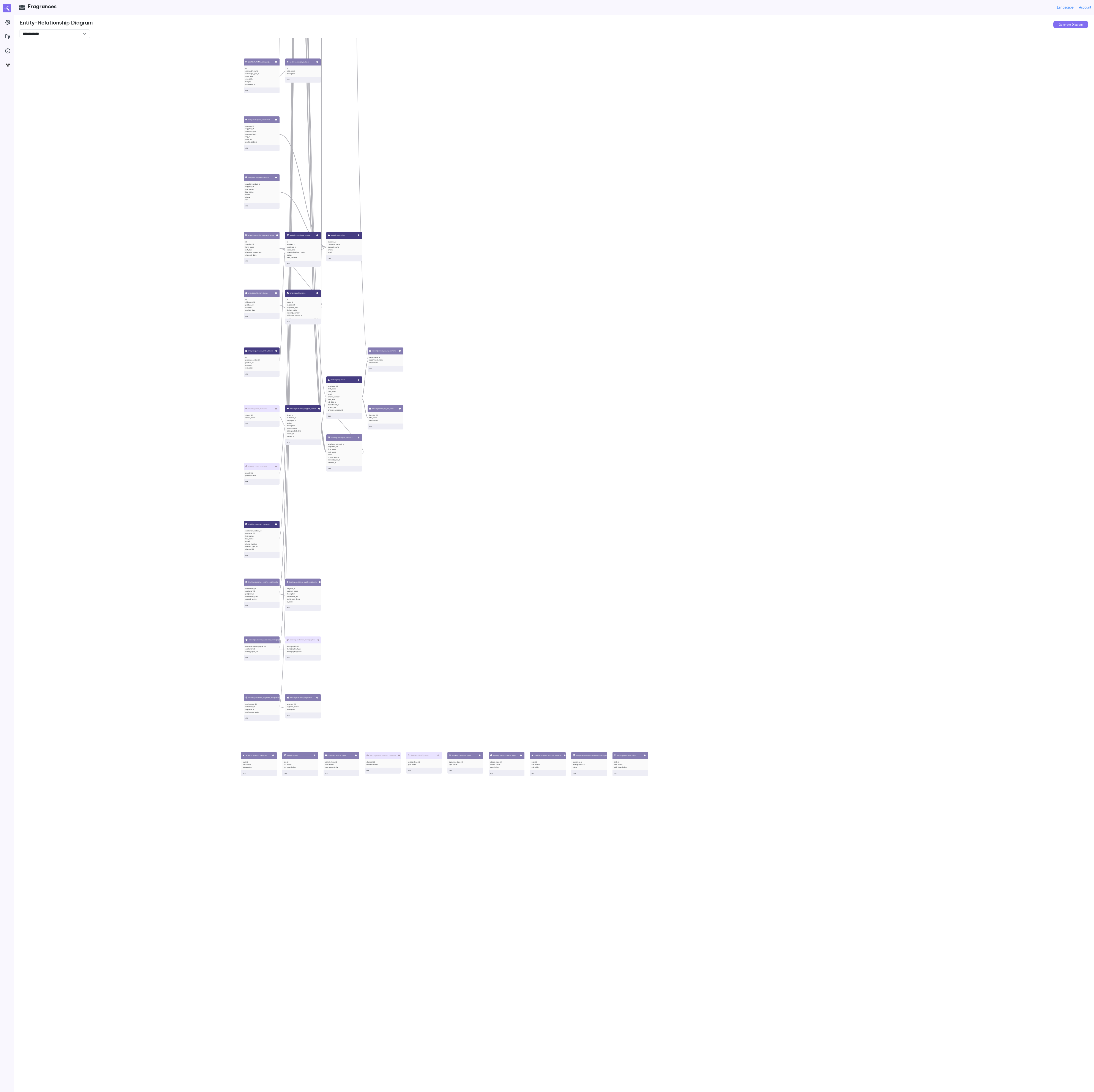drag, startPoint x: 496, startPoint y: 743, endPoint x: 419, endPoint y: 1092, distance: 357.393 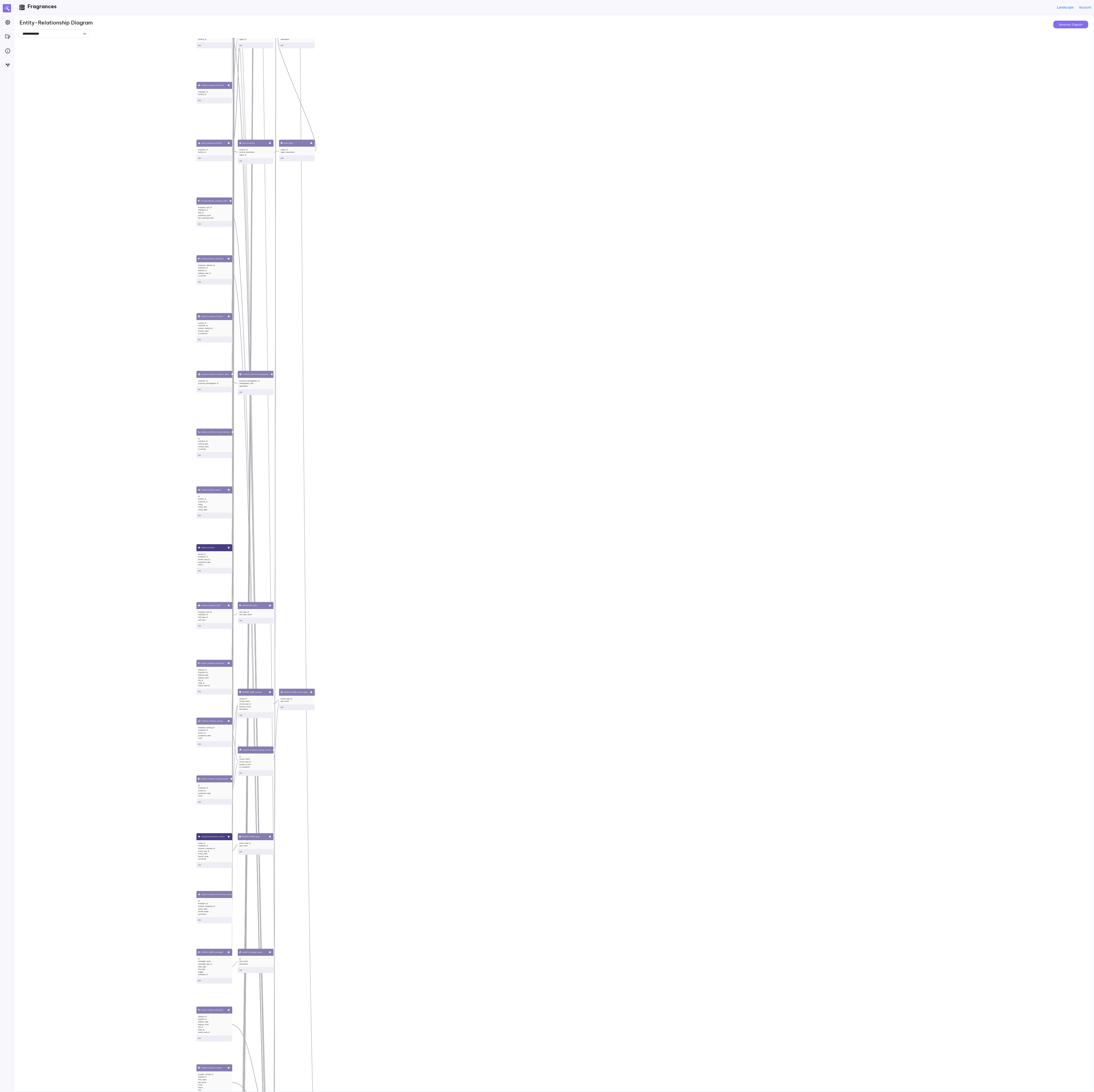 drag, startPoint x: 560, startPoint y: 460, endPoint x: 515, endPoint y: 895, distance: 437.3214 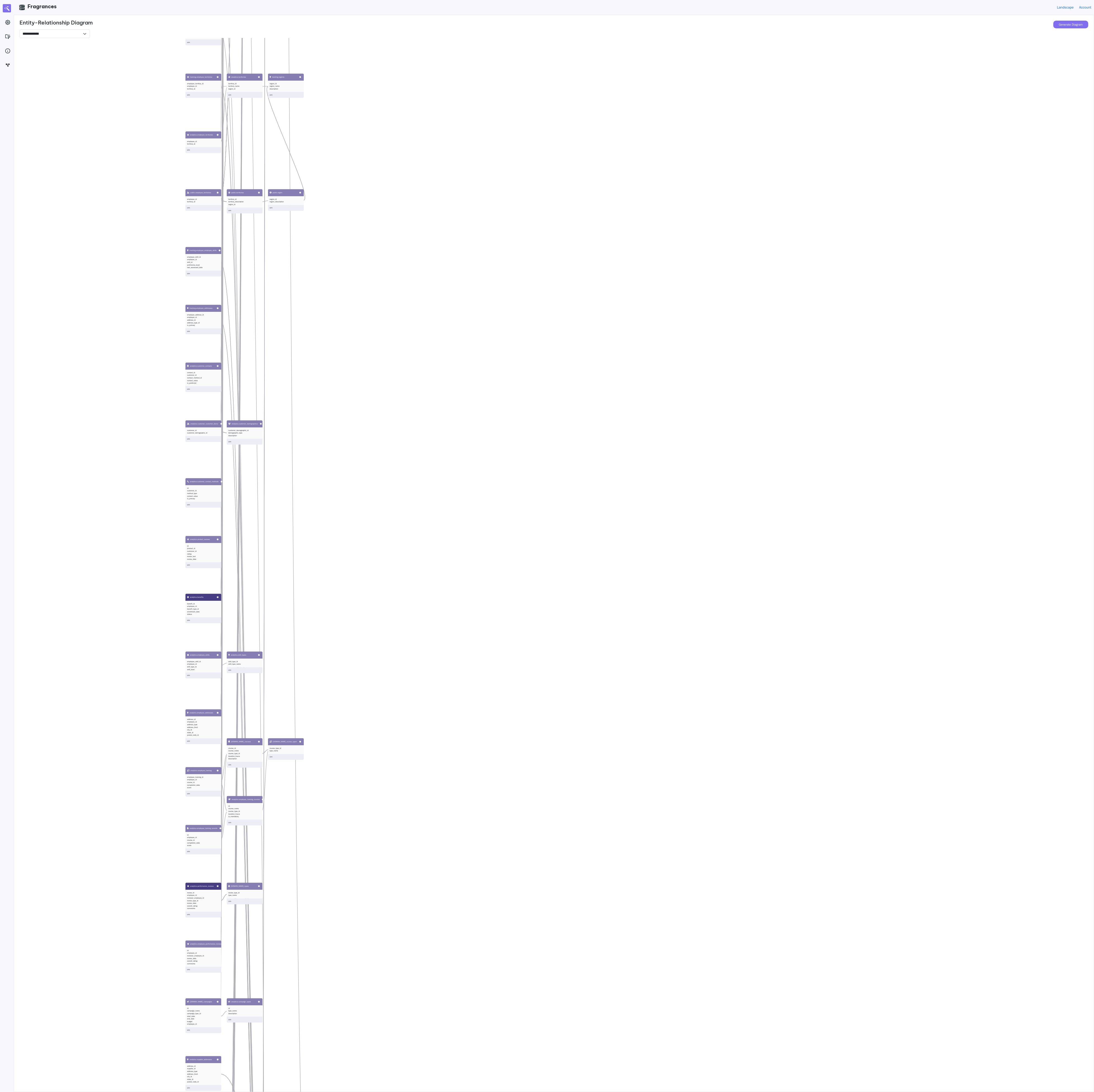 drag, startPoint x: 482, startPoint y: 392, endPoint x: 455, endPoint y: 886, distance: 494.737 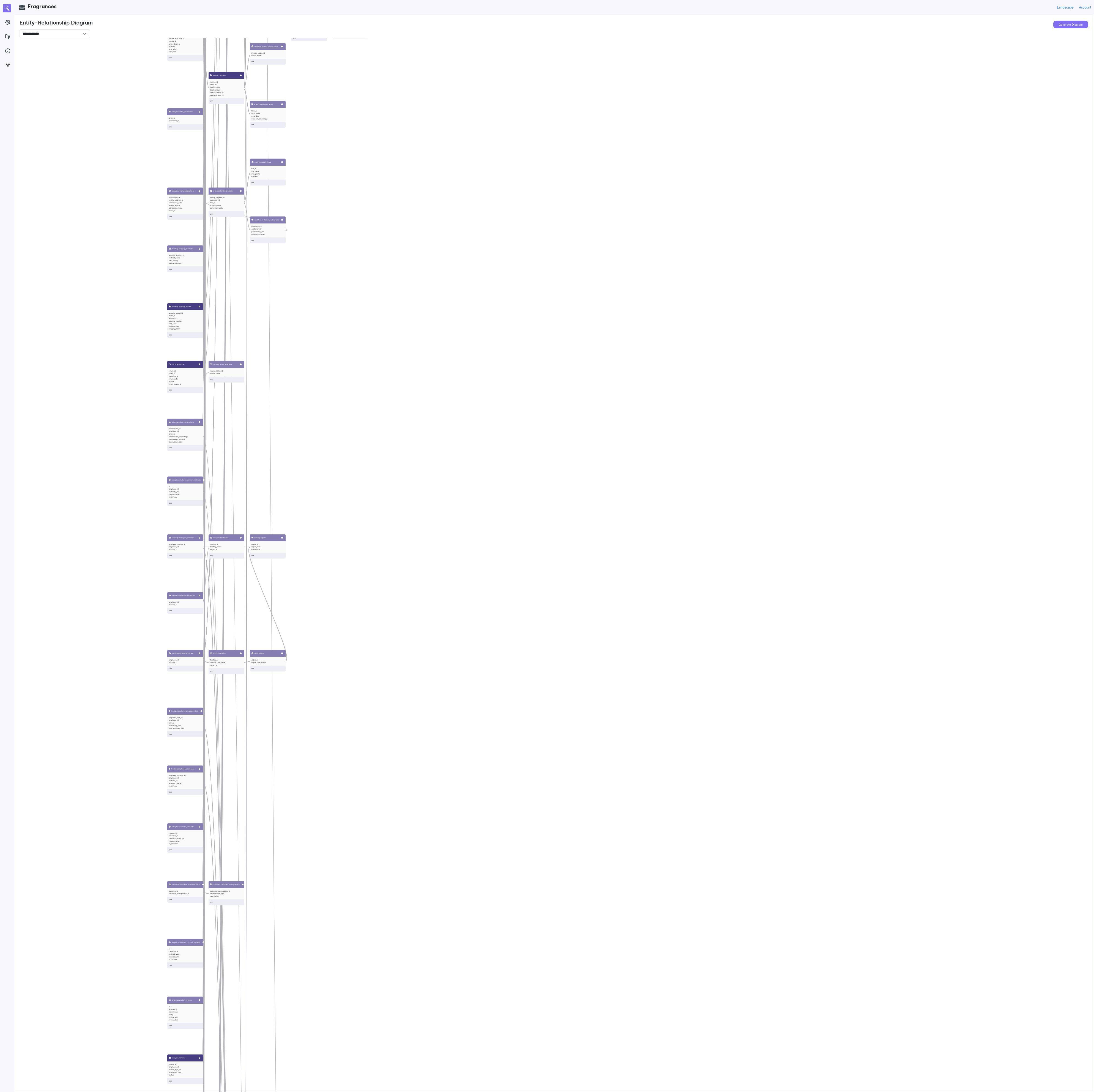 drag, startPoint x: 459, startPoint y: 364, endPoint x: 398, endPoint y: 914, distance: 553.3724 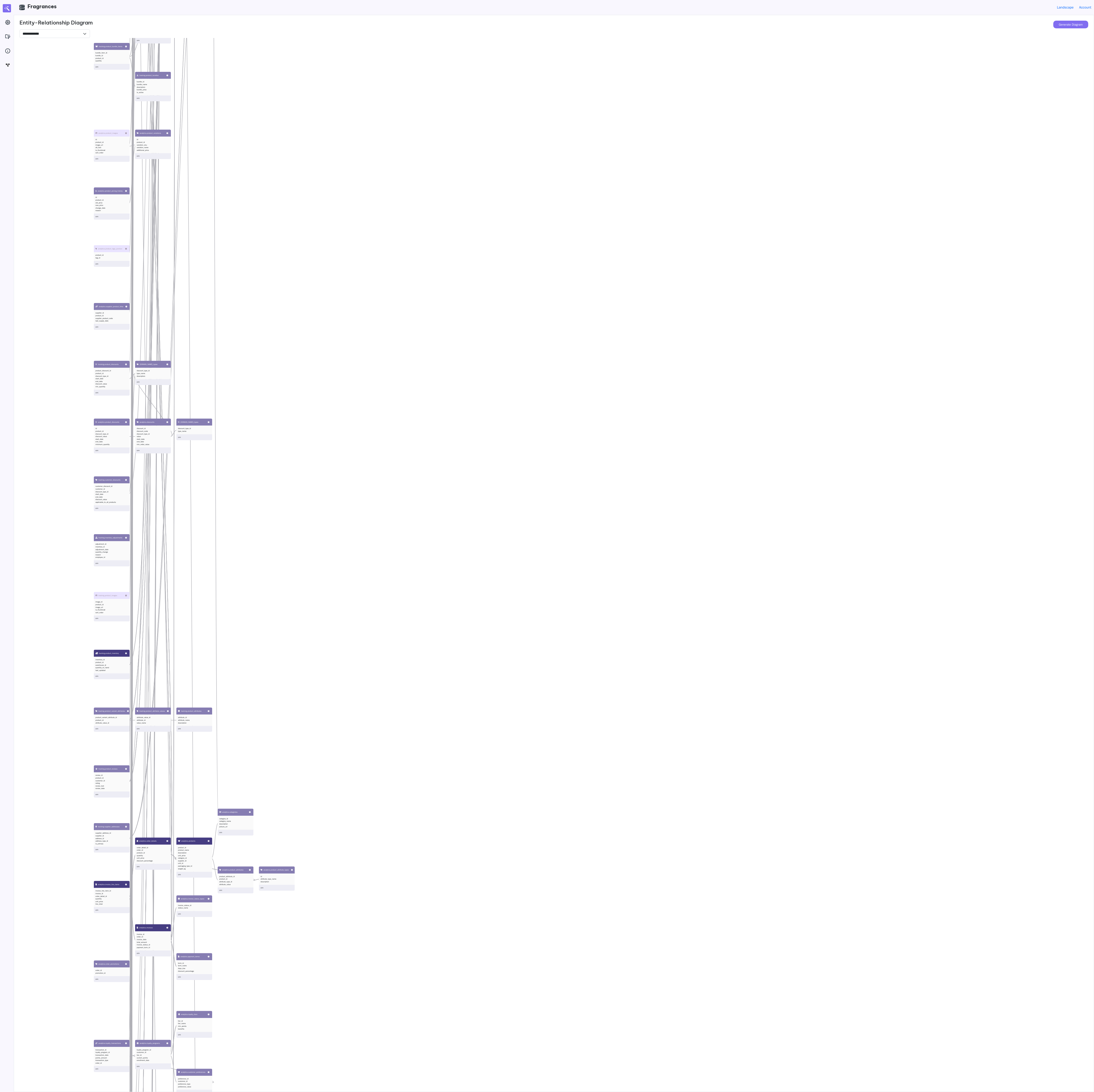 drag, startPoint x: 351, startPoint y: 524, endPoint x: 338, endPoint y: 826, distance: 302.2797 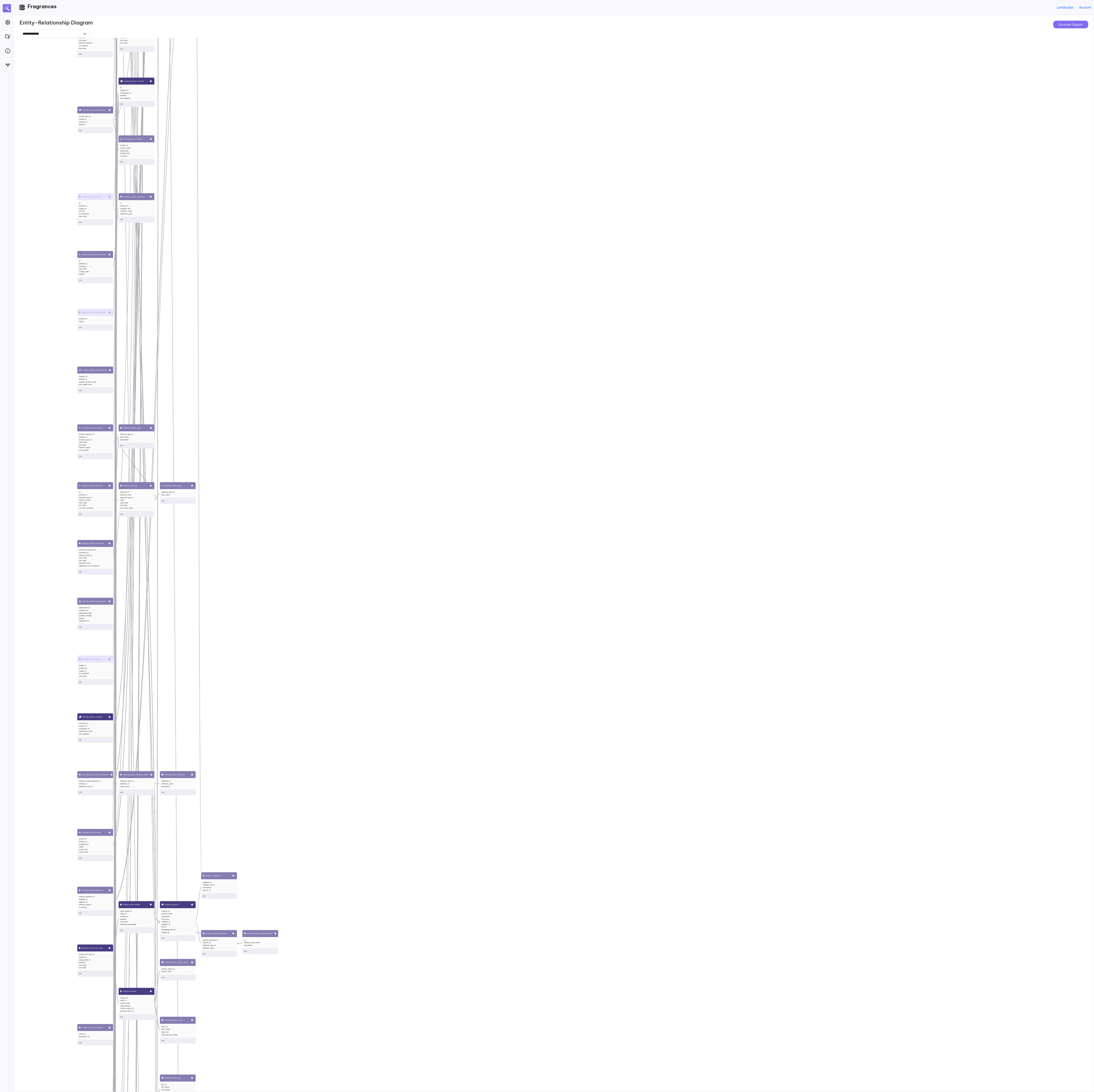 drag, startPoint x: 418, startPoint y: 485, endPoint x: 373, endPoint y: 981, distance: 498.0371 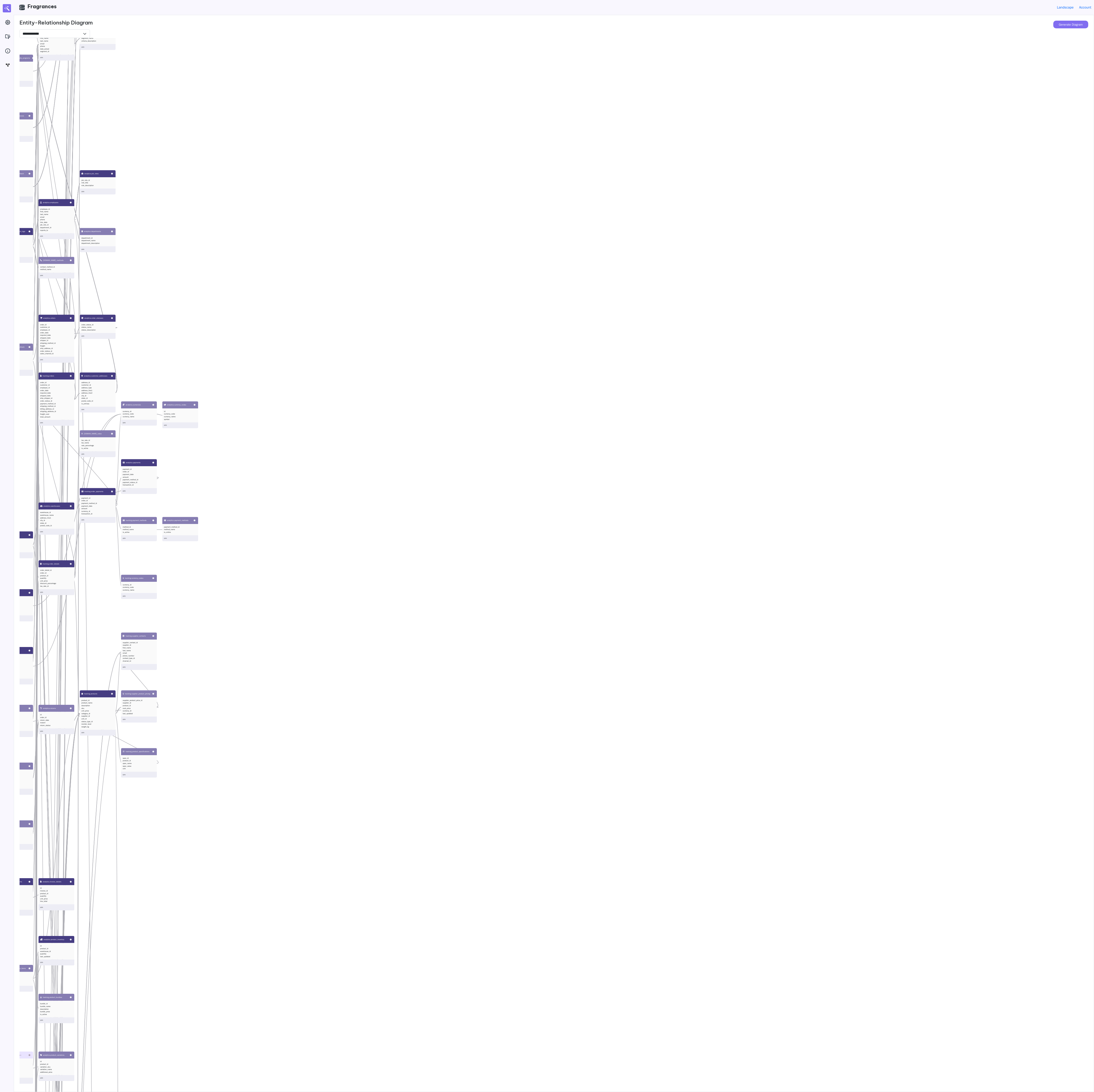 drag, startPoint x: 341, startPoint y: 536, endPoint x: 291, endPoint y: 978, distance: 444.8191 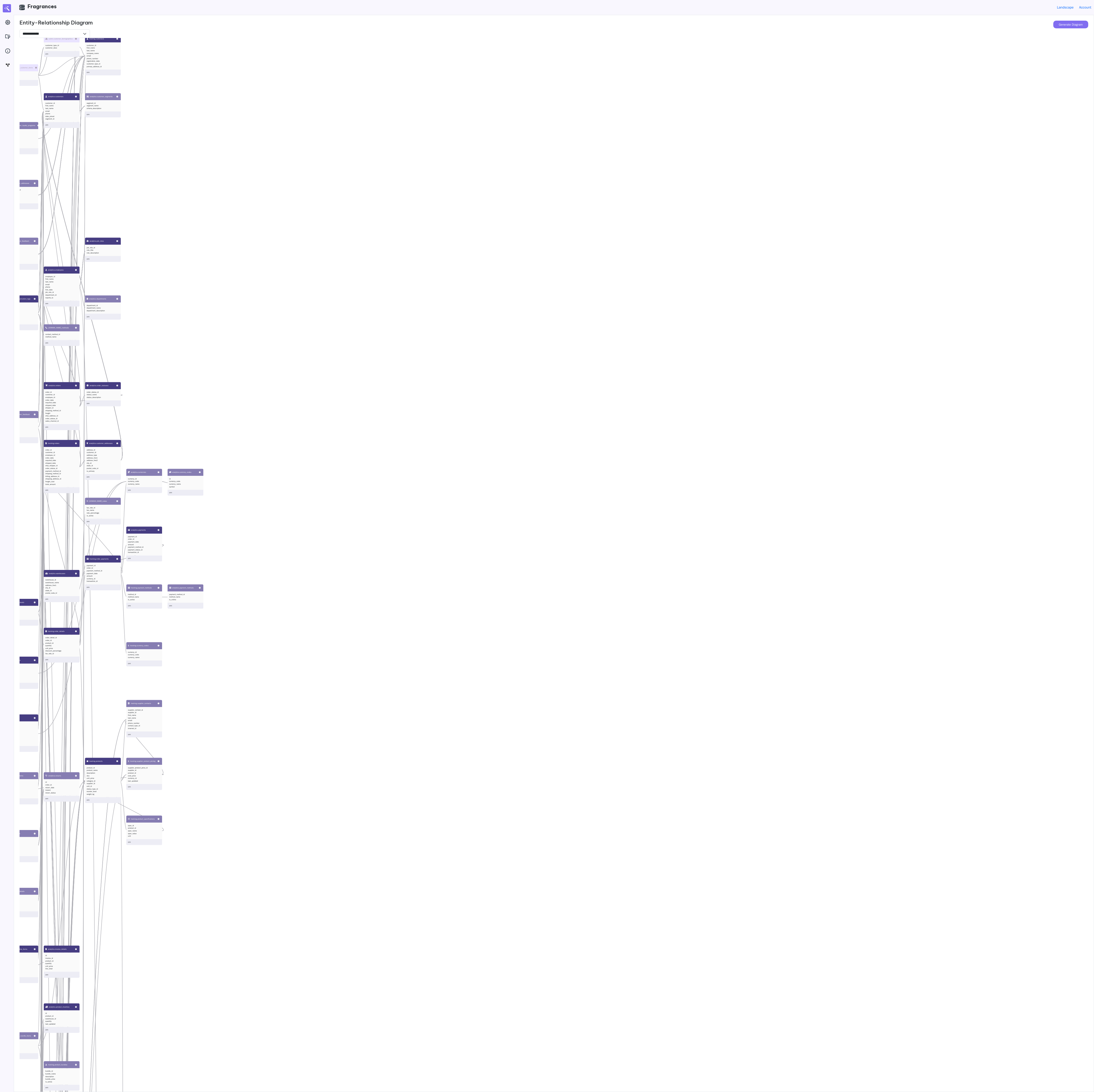 drag, startPoint x: 309, startPoint y: 522, endPoint x: 406, endPoint y: 908, distance: 398.0013 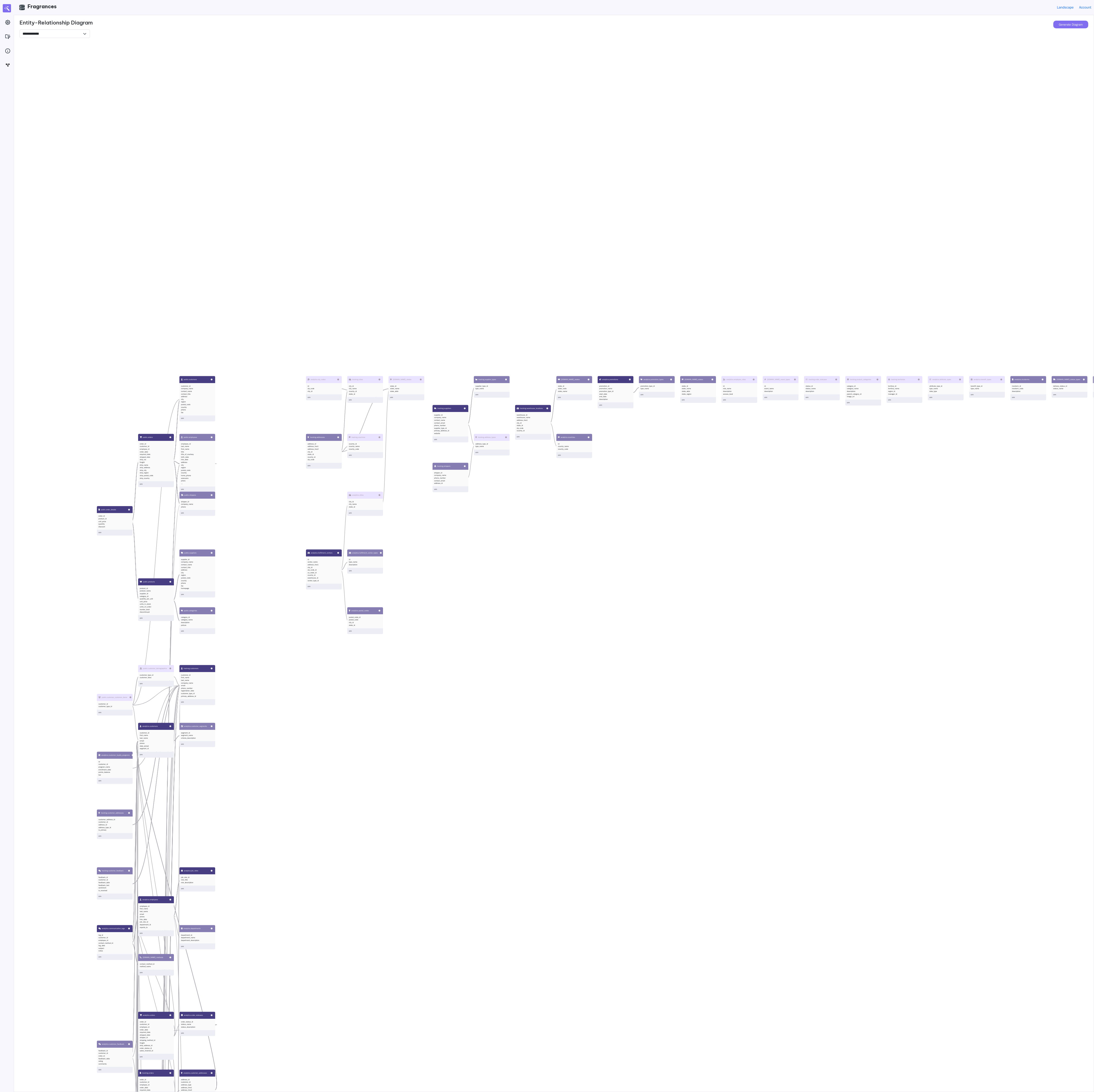 drag, startPoint x: 389, startPoint y: 512, endPoint x: 391, endPoint y: 808, distance: 296.0068 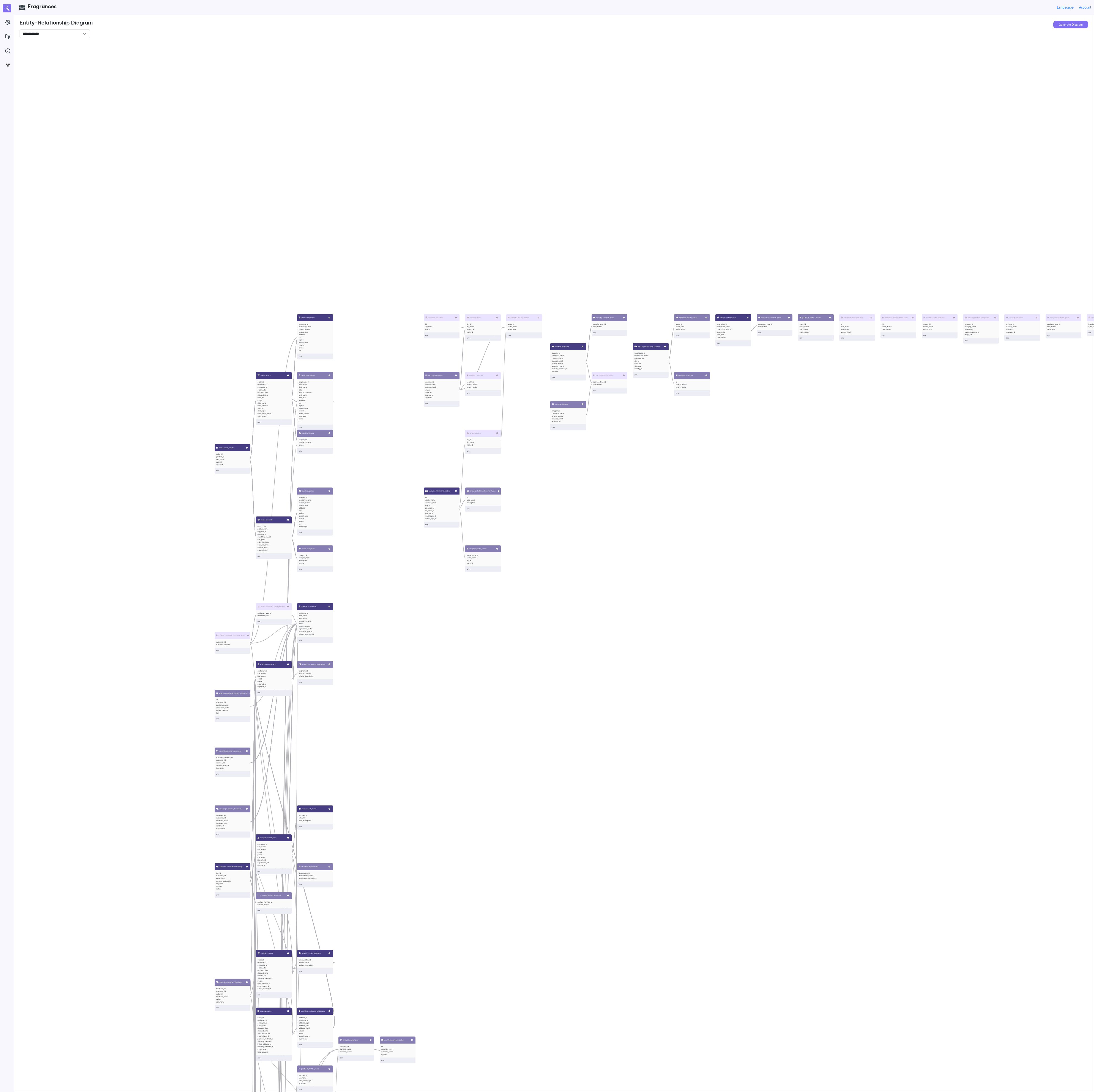 drag, startPoint x: 290, startPoint y: 771, endPoint x: 409, endPoint y: 709, distance: 134.18271 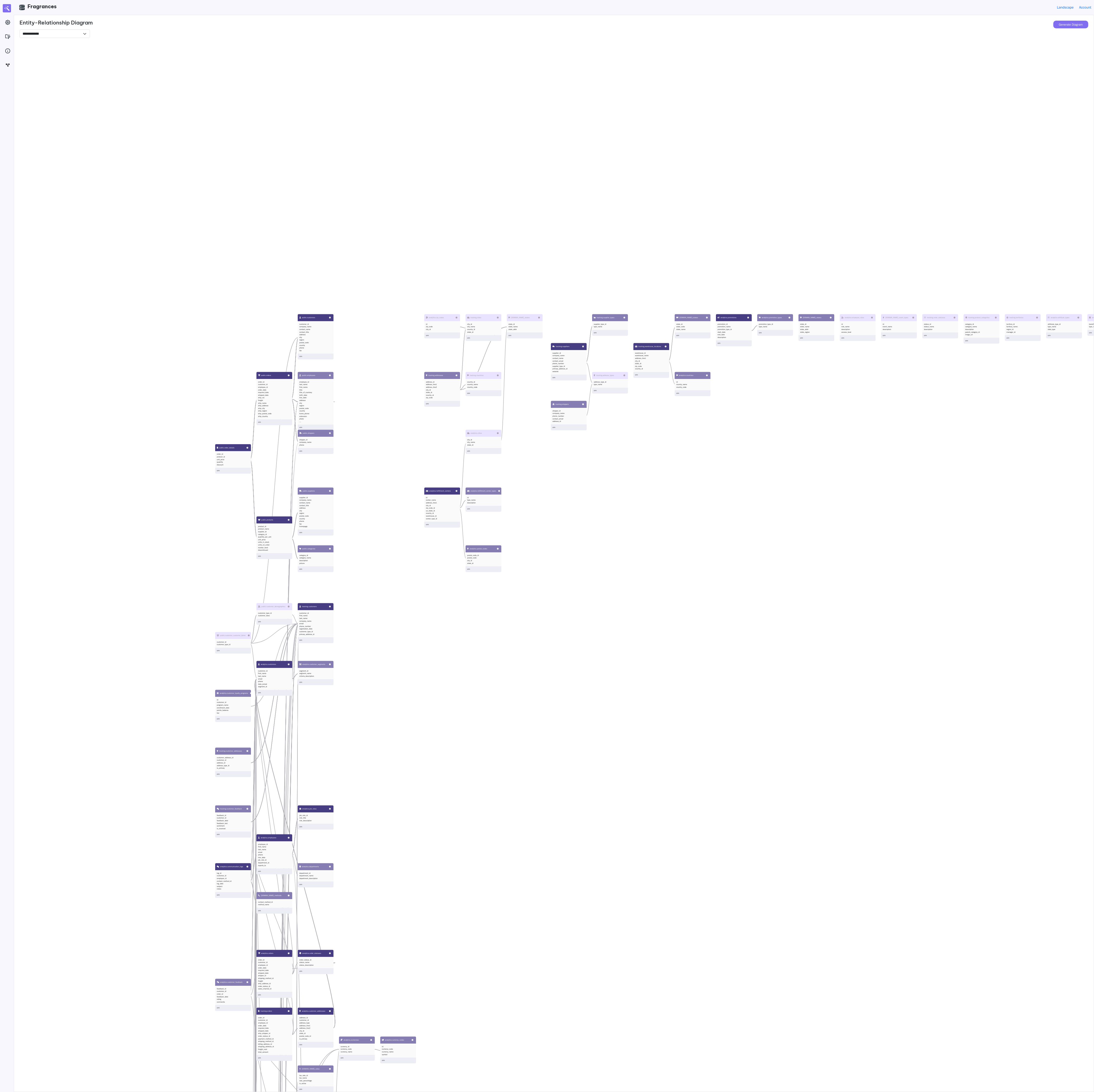 click on "**********" at bounding box center (554, 553) 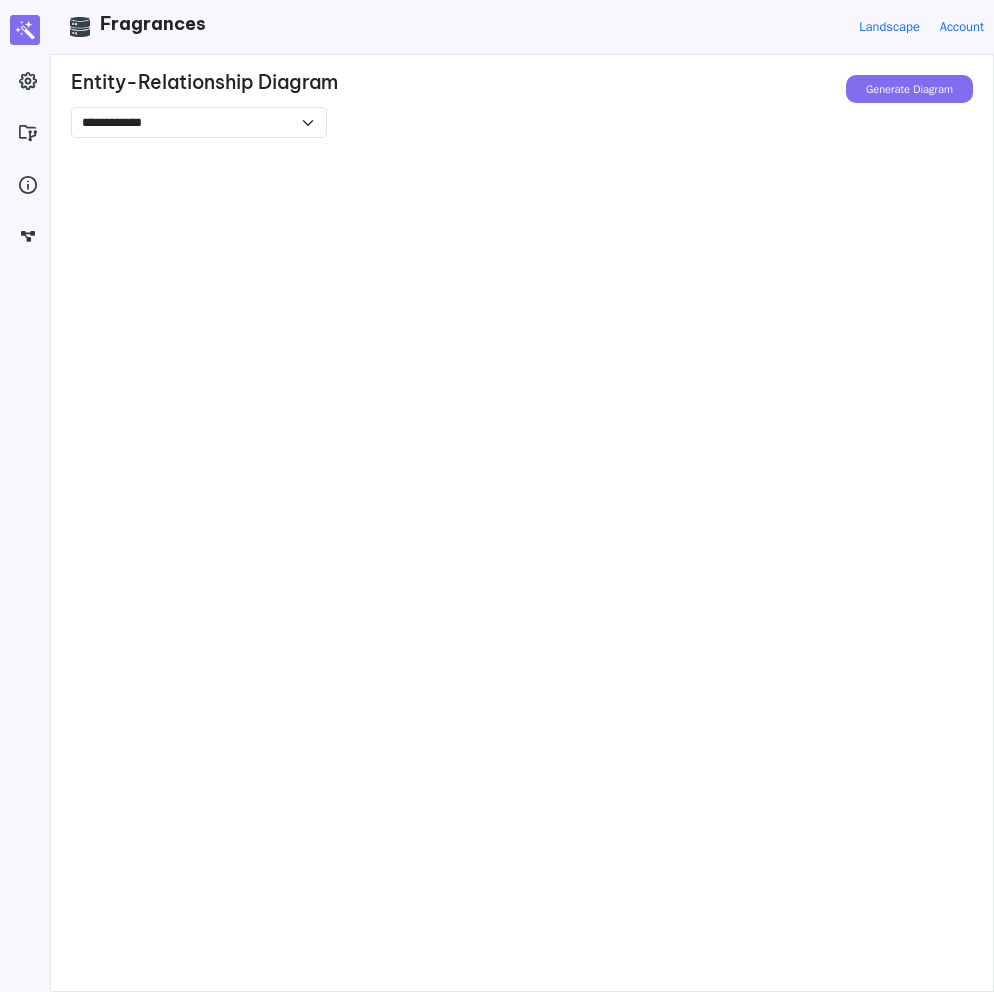 click on "Focused on:                                                                                    Generate Diagram                            Generating..." at bounding box center [522, 89] 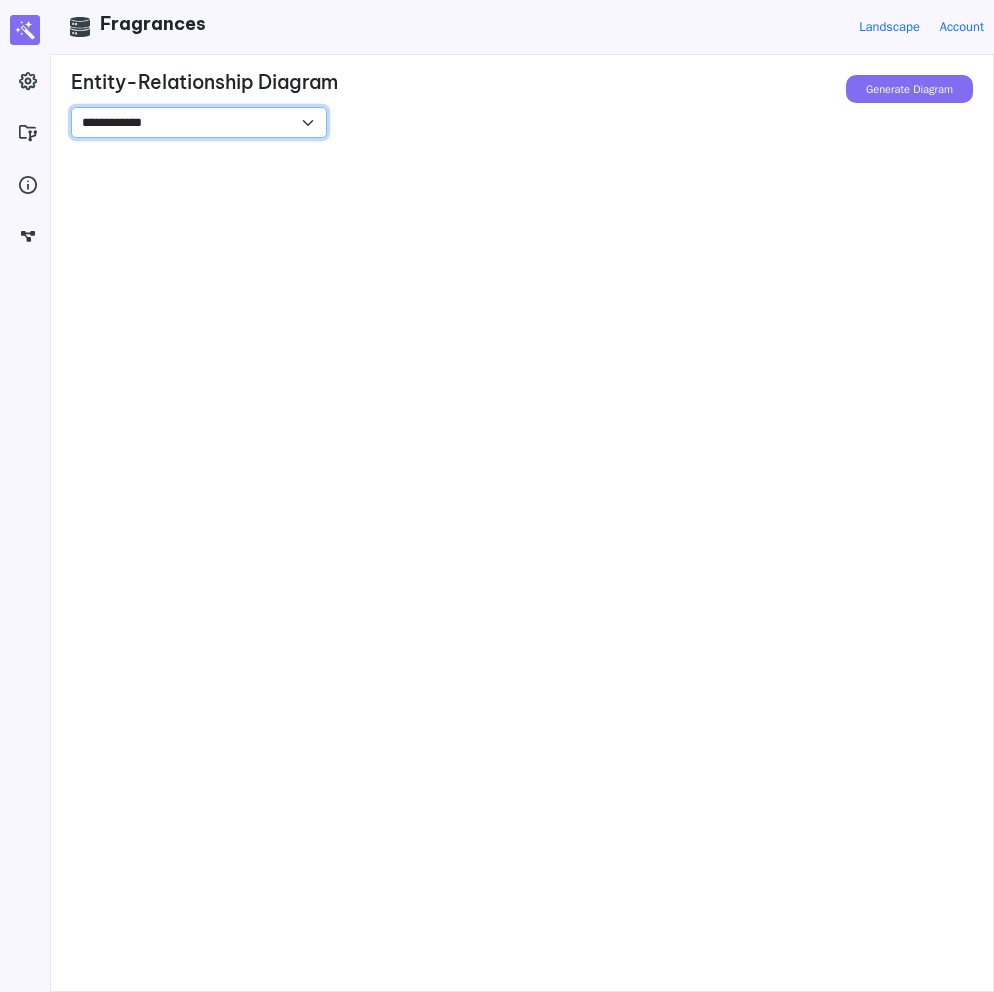 click on "**********" at bounding box center [199, 122] 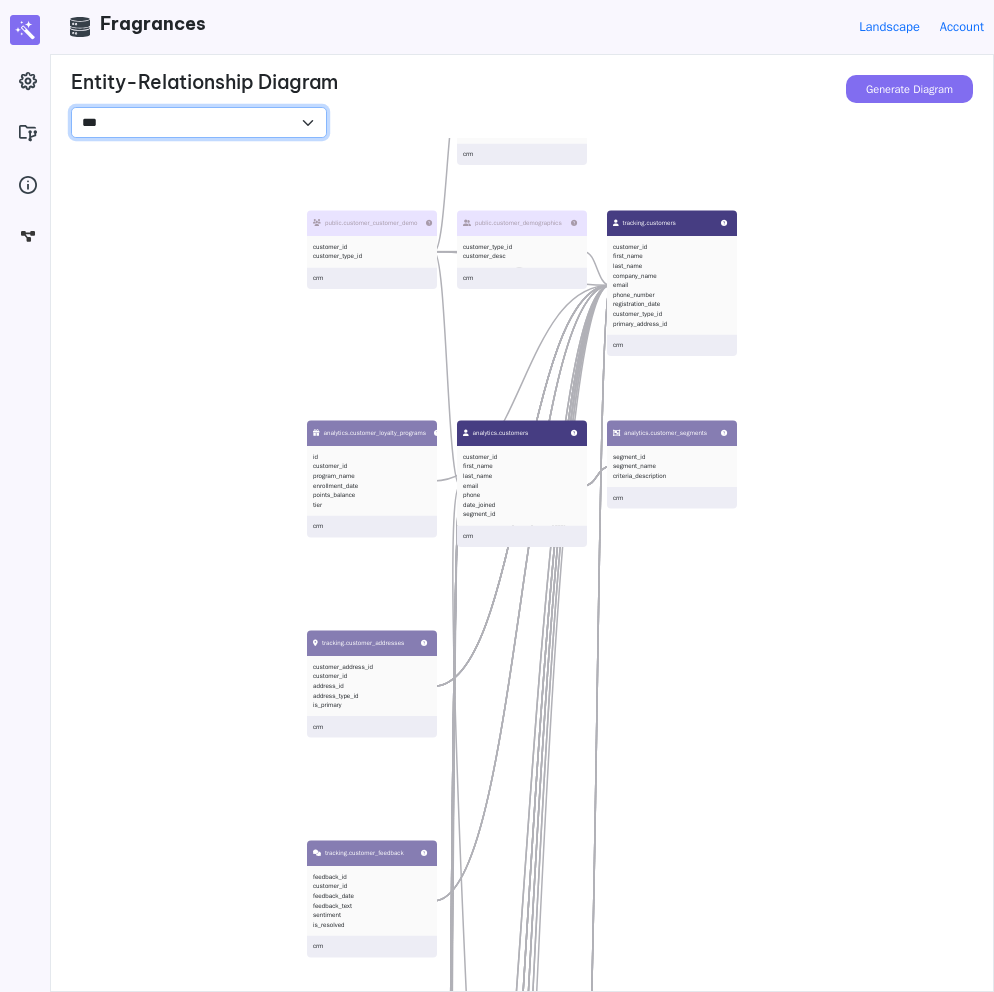 click on "**********" at bounding box center (199, 122) 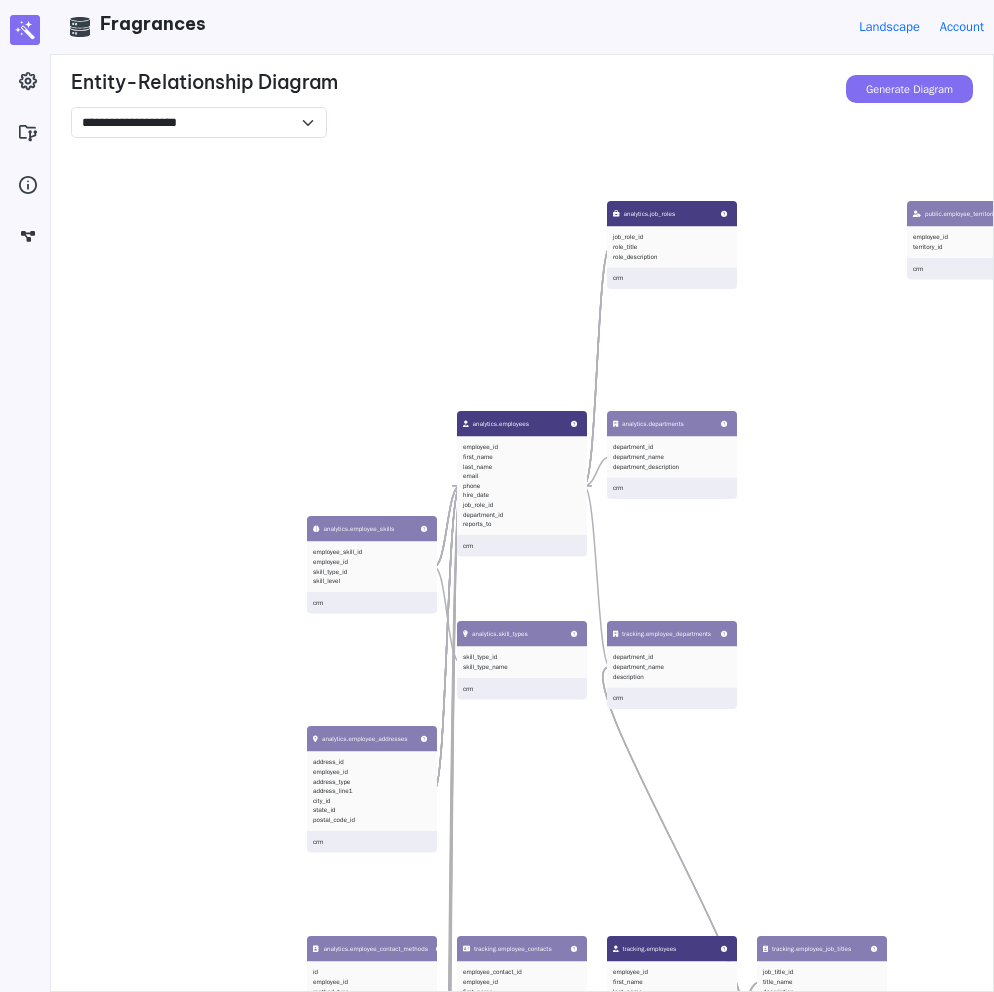 drag, startPoint x: 399, startPoint y: 552, endPoint x: 283, endPoint y: 316, distance: 262.96768 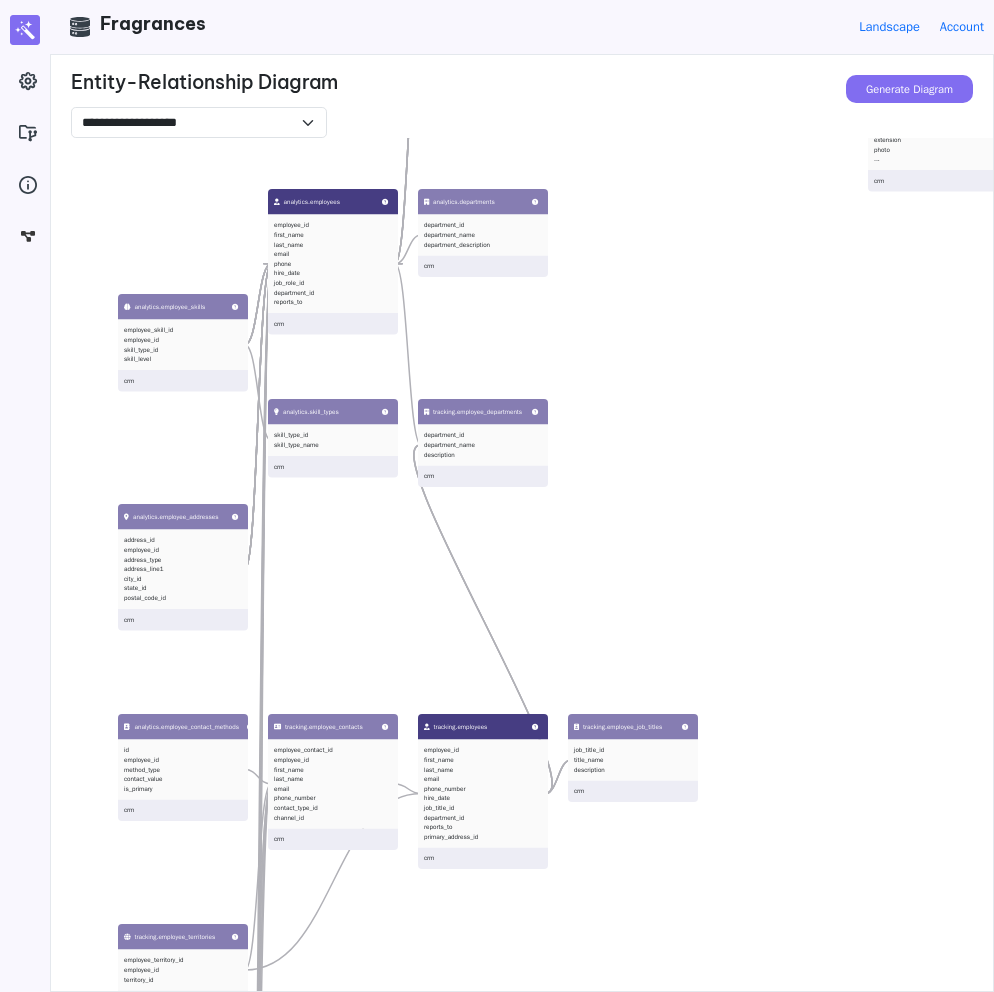 drag, startPoint x: 380, startPoint y: 434, endPoint x: 191, endPoint y: 209, distance: 293.8469 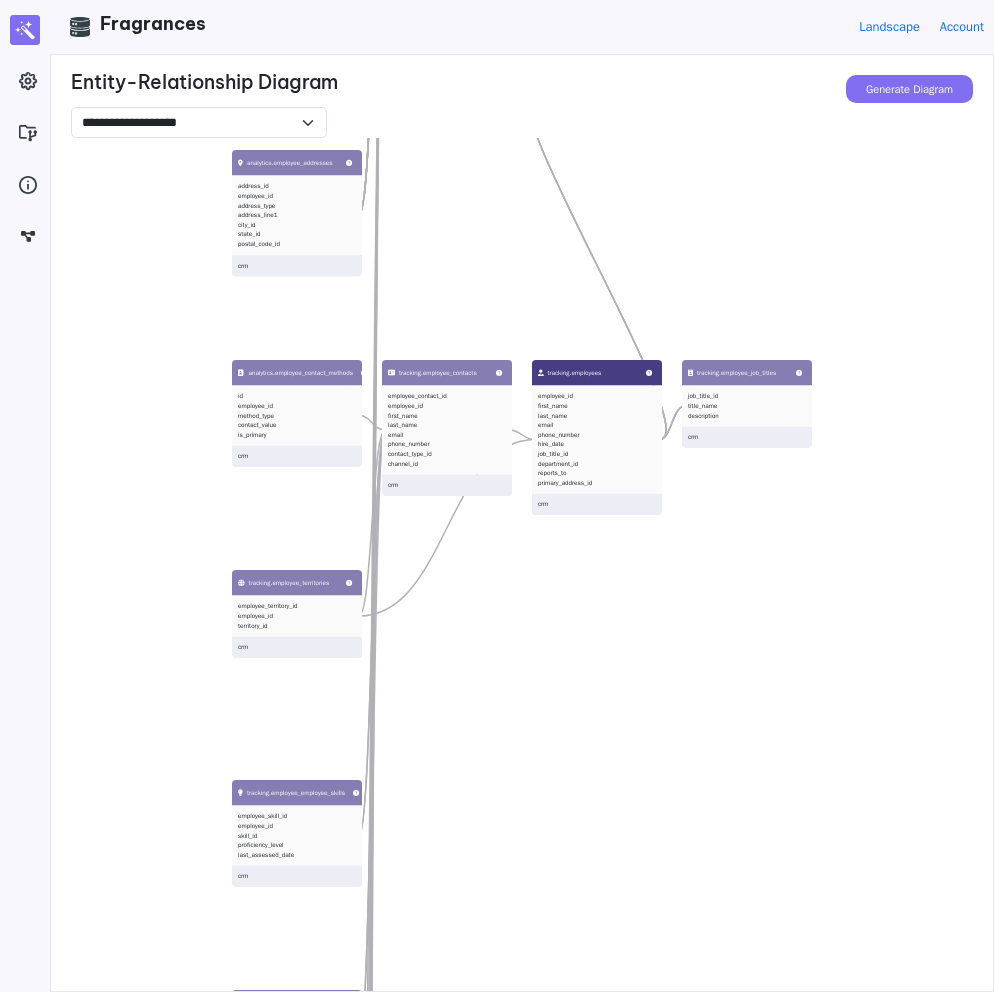 drag, startPoint x: 319, startPoint y: 541, endPoint x: 433, endPoint y: 188, distance: 370.95148 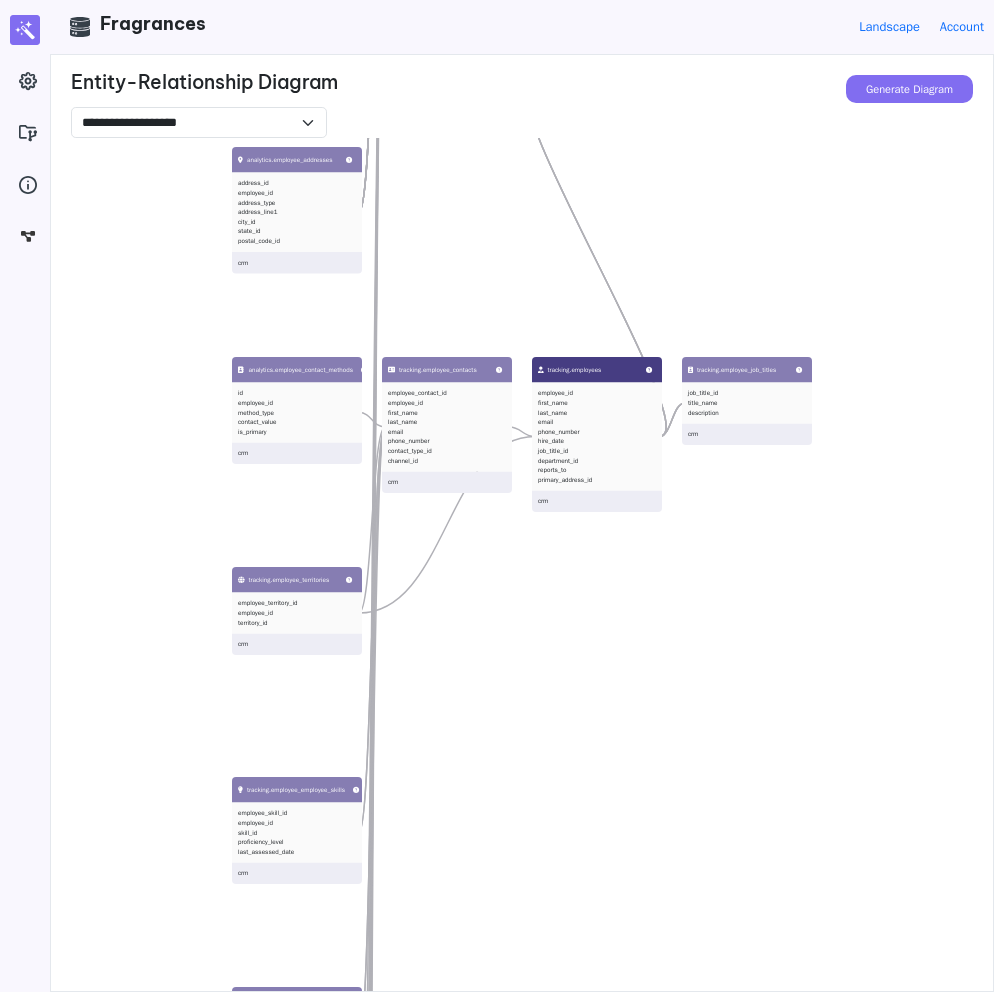 drag, startPoint x: 683, startPoint y: 263, endPoint x: 685, endPoint y: 100, distance: 163.01227 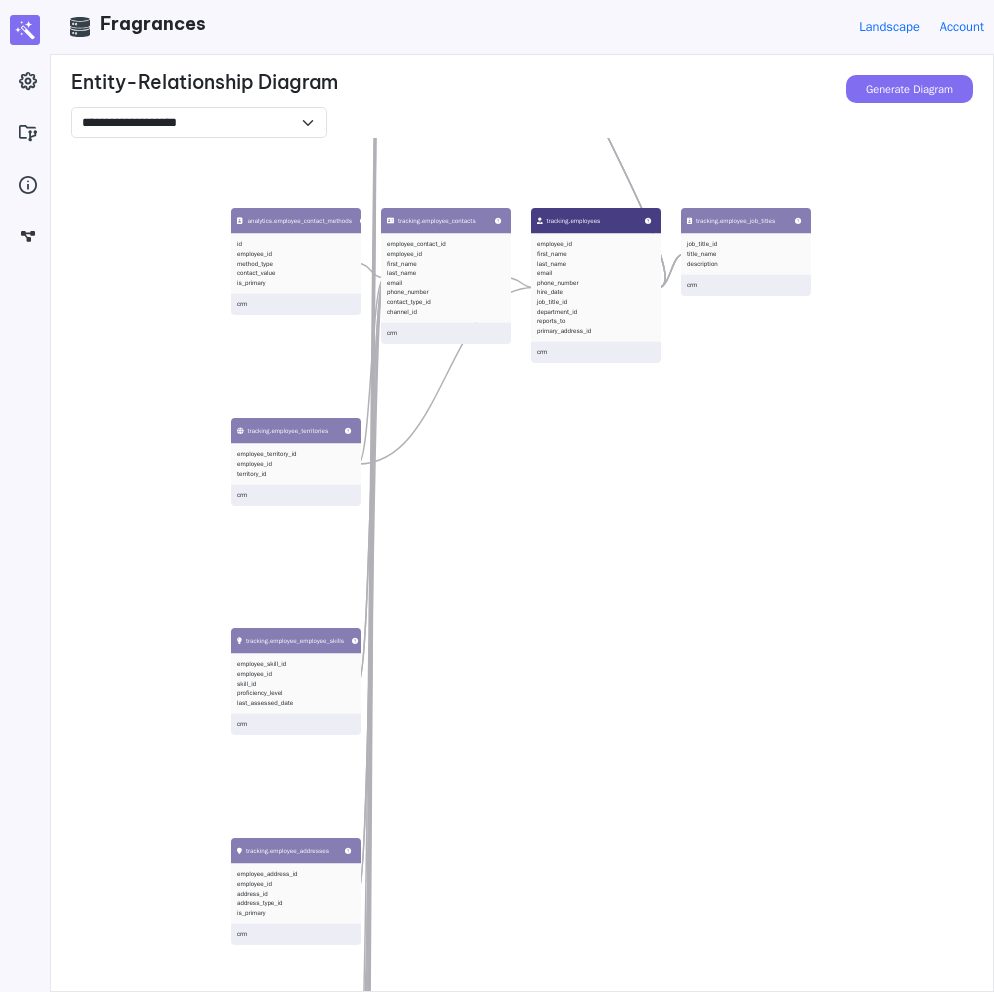 drag, startPoint x: 667, startPoint y: 299, endPoint x: 409, endPoint y: 777, distance: 543.1832 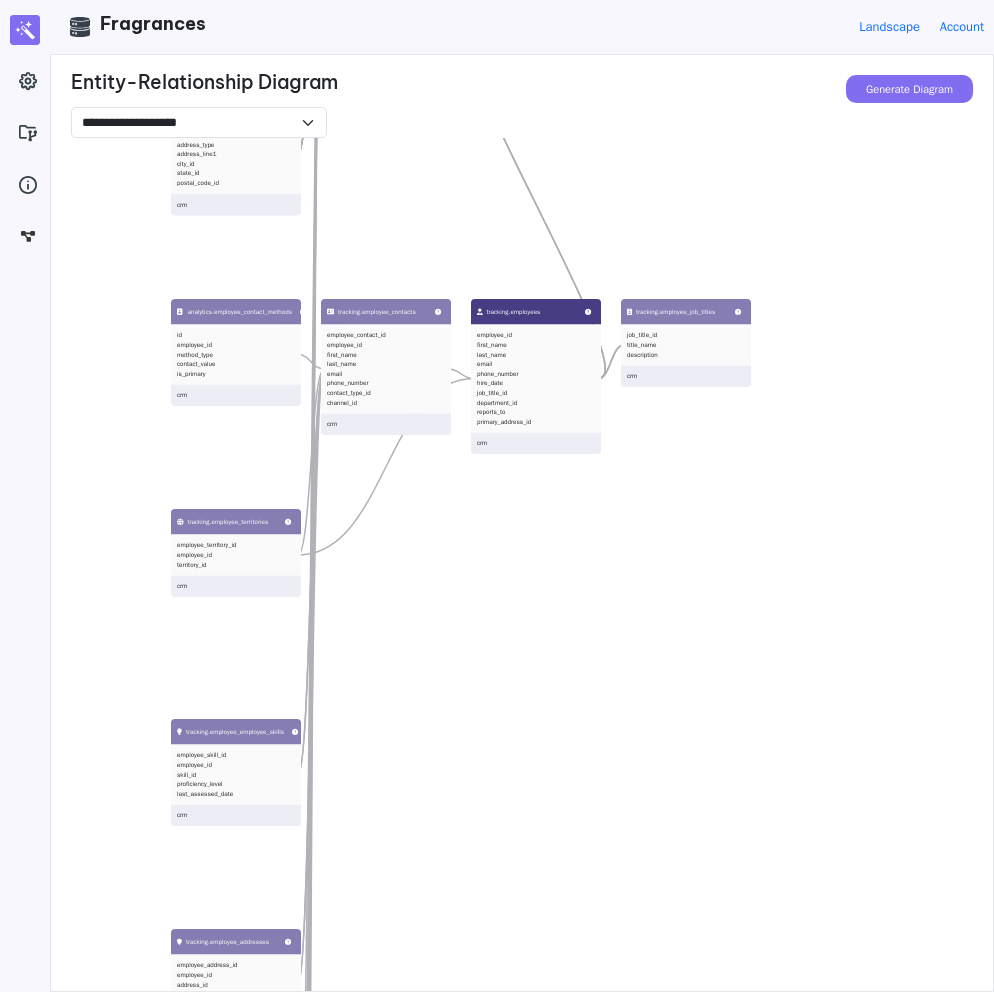 drag 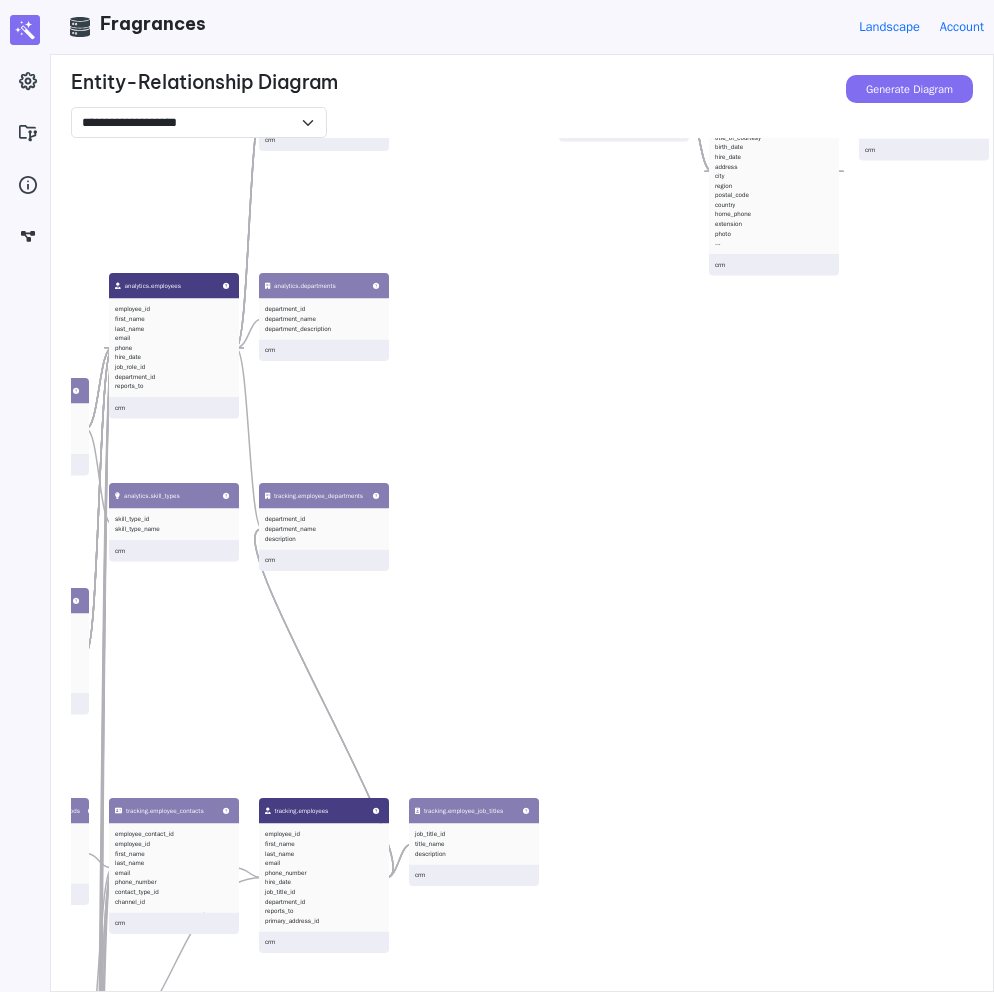 click on "public.employee_territories employee_id territory_id crm public.employees employee_id last_name first_name title title_of_courtesy birth_date hire_date address city region postal_code country home_phone extension photo ... crm analytics.employee_roles id role_name description access_level crm analytics.employee_skills employee_skill_id employee_id skill_type_id skill_level crm analytics.employee_addresses address_id employee_id address_type address_line1 city_id state_id postal_code_id crm analytics.employees employee_id first_name last_name email phone hire_date job_role_id department_id reports_to crm analytics.employee_territories employee_id territory_id crm analytics.job_roles job_role_id role_title role_description crm analytics.employee_training employee_training_id employee_id course_id completion_date score crm analytics.departments department_id department_name department_description crm analytics.performance_reviews review_id employee_id reviewer_employee_id review_type_id review_date comments crm" at bounding box center (568, 634) 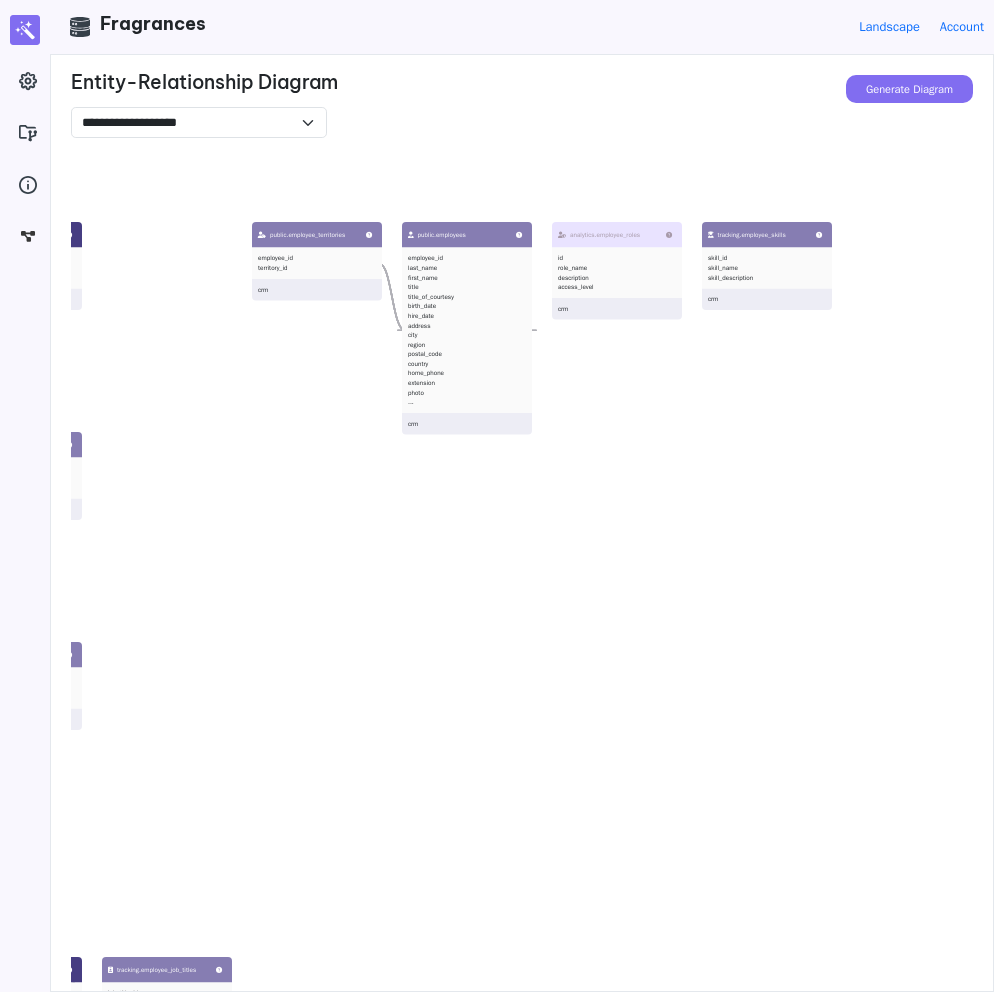 click on "public.employee_territories employee_id territory_id crm public.employees employee_id last_name first_name title title_of_courtesy birth_date hire_date address city region postal_code country home_phone extension photo ... crm analytics.employee_roles id role_name description access_level crm analytics.employee_skills employee_skill_id employee_id skill_type_id skill_level crm analytics.employee_addresses address_id employee_id address_type address_line1 city_id state_id postal_code_id crm analytics.employees employee_id first_name last_name email phone hire_date job_role_id department_id reports_to crm analytics.employee_territories employee_id territory_id crm analytics.job_roles job_role_id role_title role_description crm analytics.employee_training employee_training_id employee_id course_id completion_date score crm analytics.departments department_id department_name department_description crm analytics.performance_reviews review_id employee_id reviewer_employee_id review_type_id review_date comments crm" at bounding box center (568, 634) 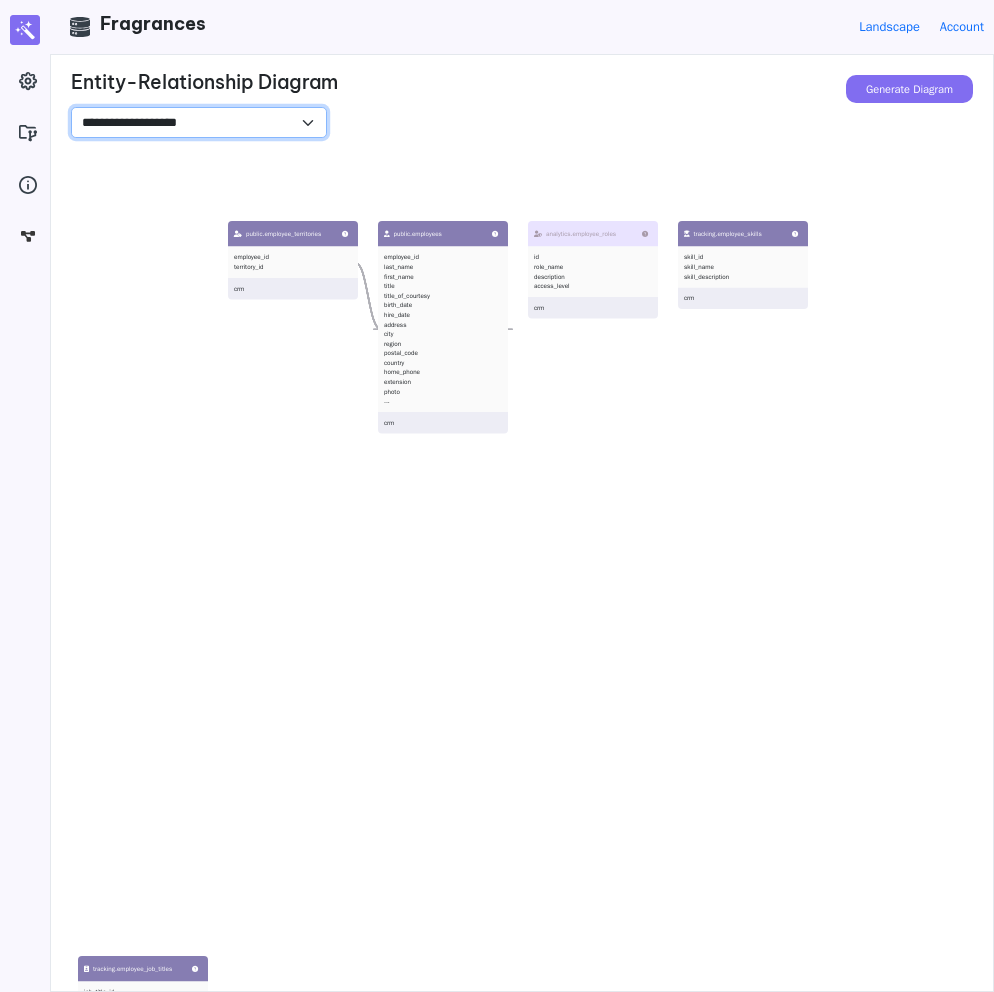 click on "**********" at bounding box center (199, 122) 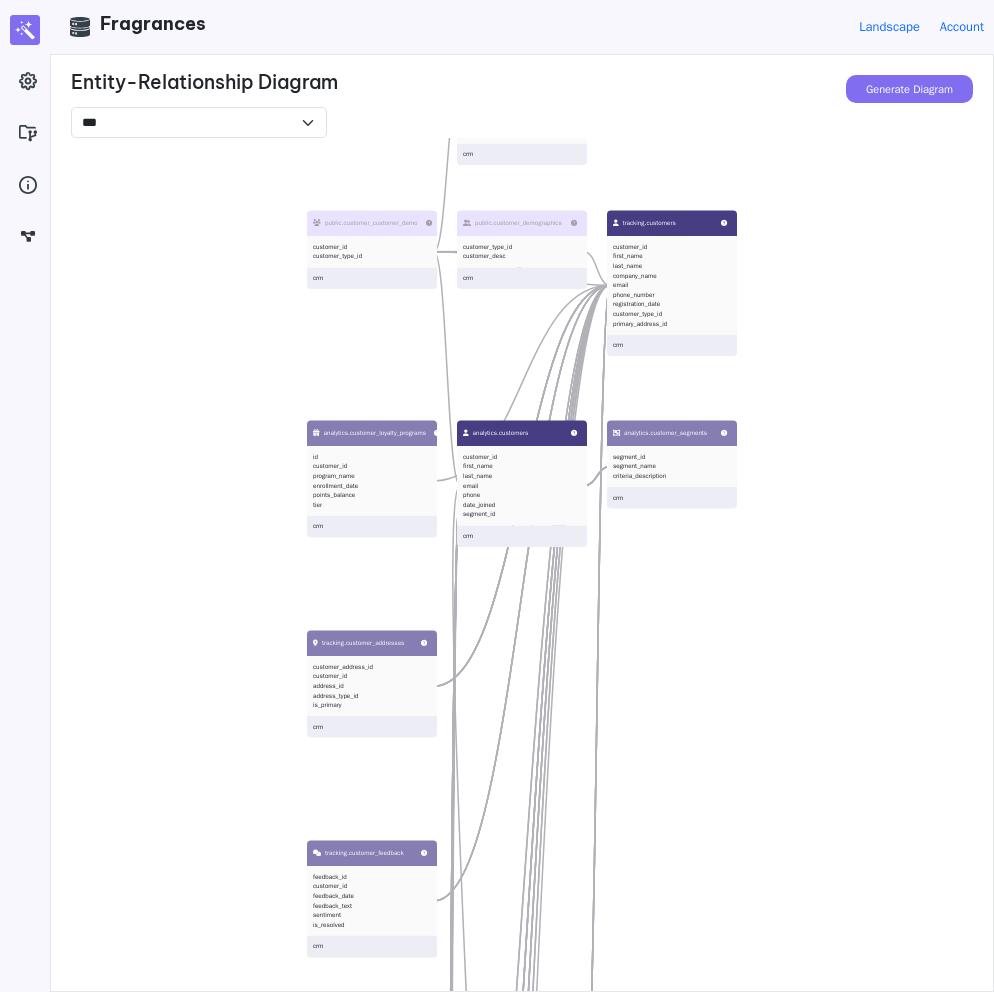 click on "first_name" at bounding box center [522, 467] 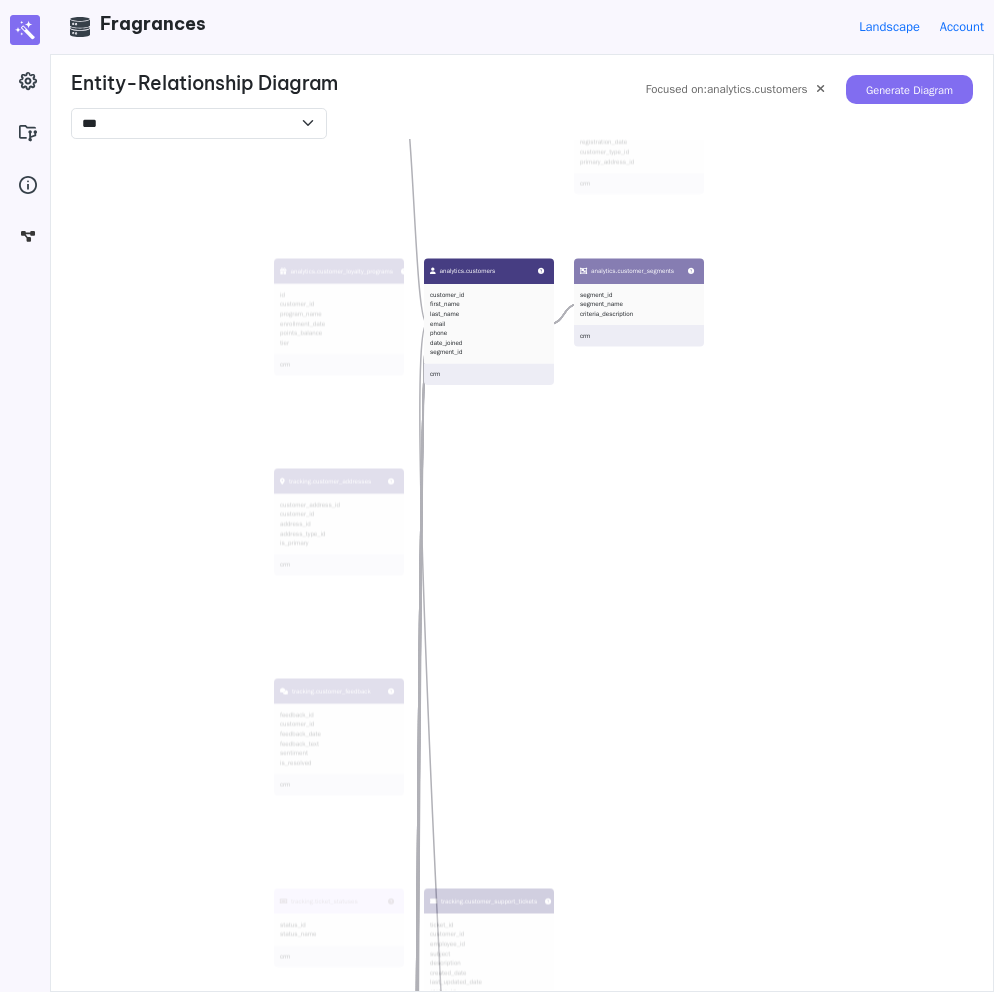 click on "public.customers customer_id company_name contact_name contact_title address city region postal_code country phone fax crm tracking.customer_demographics demographic_id demographic_type demographic_value crm tracking.addresses address_id address_line1 address_line2 city_id state_id country_id zip_code crm analytics.communication_logs log_id customer_id employee_id contact_method_id log_date subject notes crm analytics.customer_addresses address_id customer_id address_type address_line1 address_line2 city_id state_id postal_code_id is_primary crm analytics.customer_segments segment_id segment_name criteria_description crm analytics.contact_methods contact_method_id method_name crm analytics.customer_demographics customer_demographic_id demographic_type description crm analytics.campaign_types id type_name description crm analytics.customers customer_id first_name last_name email phone date_joined segment_id crm analytics.customer_feedback feedback_id customer_id order_id feedback_date rating comments crm crm" at bounding box center (568, 635) 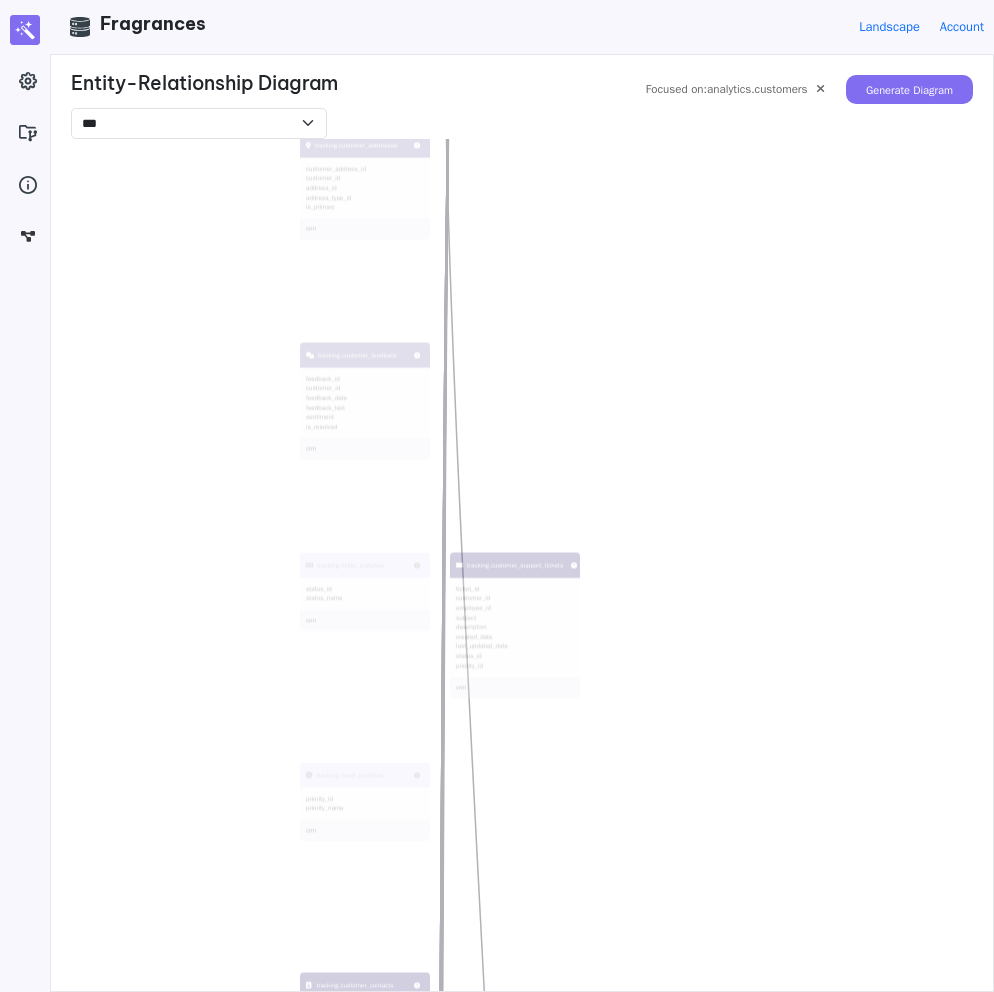 click on "public.customers customer_id company_name contact_name contact_title address city region postal_code country phone fax crm tracking.customer_demographics demographic_id demographic_type demographic_value crm tracking.addresses address_id address_line1 address_line2 city_id state_id country_id zip_code crm analytics.communication_logs log_id customer_id employee_id contact_method_id log_date subject notes crm analytics.customer_addresses address_id customer_id address_type address_line1 address_line2 city_id state_id postal_code_id is_primary crm analytics.customer_segments segment_id segment_name criteria_description crm analytics.contact_methods contact_method_id method_name crm analytics.customer_demographics customer_demographic_id demographic_type description crm analytics.campaign_types id type_name description crm analytics.customers customer_id first_name last_name email phone date_joined segment_id crm analytics.customer_feedback feedback_id customer_id order_id feedback_date rating comments crm crm" at bounding box center (568, 635) 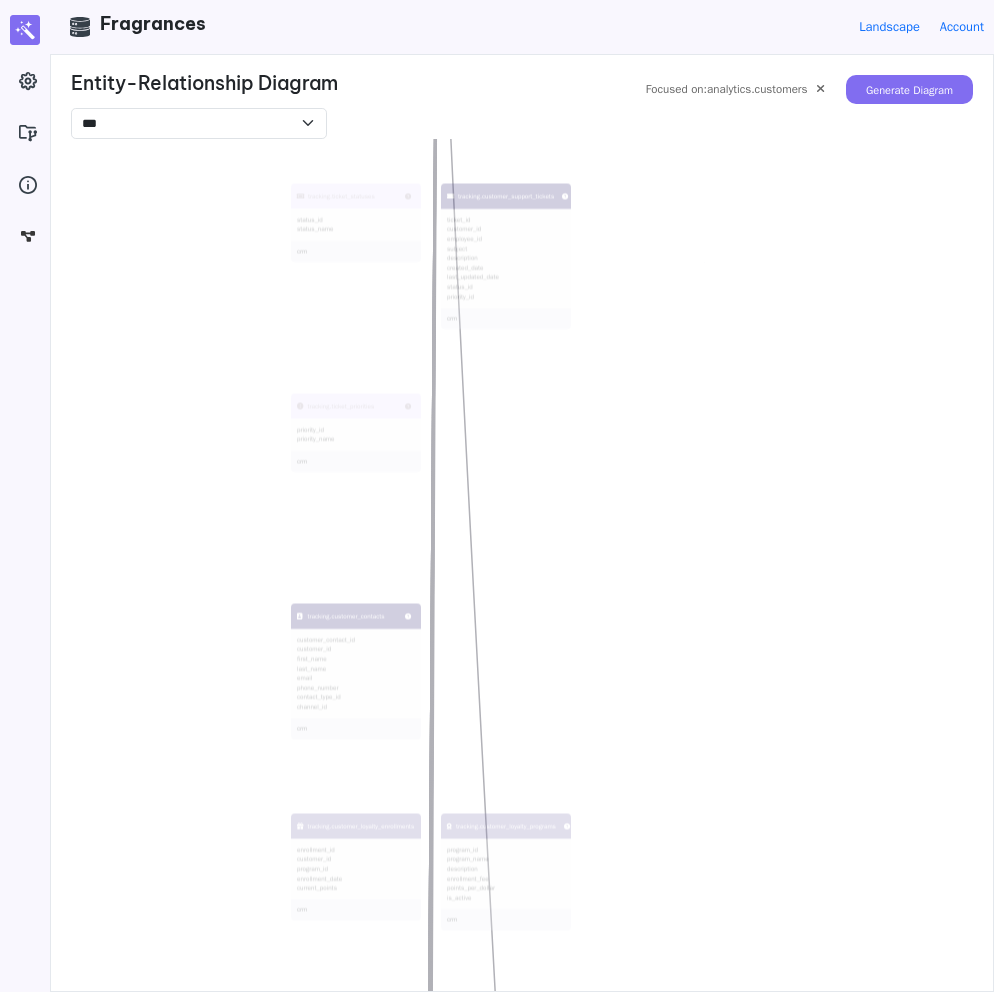click on "public.customers customer_id company_name contact_name contact_title address city region postal_code country phone fax crm tracking.customer_demographics demographic_id demographic_type demographic_value crm tracking.addresses address_id address_line1 address_line2 city_id state_id country_id zip_code crm analytics.communication_logs log_id customer_id employee_id contact_method_id log_date subject notes crm analytics.customer_addresses address_id customer_id address_type address_line1 address_line2 city_id state_id postal_code_id is_primary crm analytics.customer_segments segment_id segment_name criteria_description crm analytics.contact_methods contact_method_id method_name crm analytics.customer_demographics customer_demographic_id demographic_type description crm analytics.campaign_types id type_name description crm analytics.customers customer_id first_name last_name email phone date_joined segment_id crm analytics.customer_feedback feedback_id customer_id order_id feedback_date rating comments crm crm" at bounding box center (568, 635) 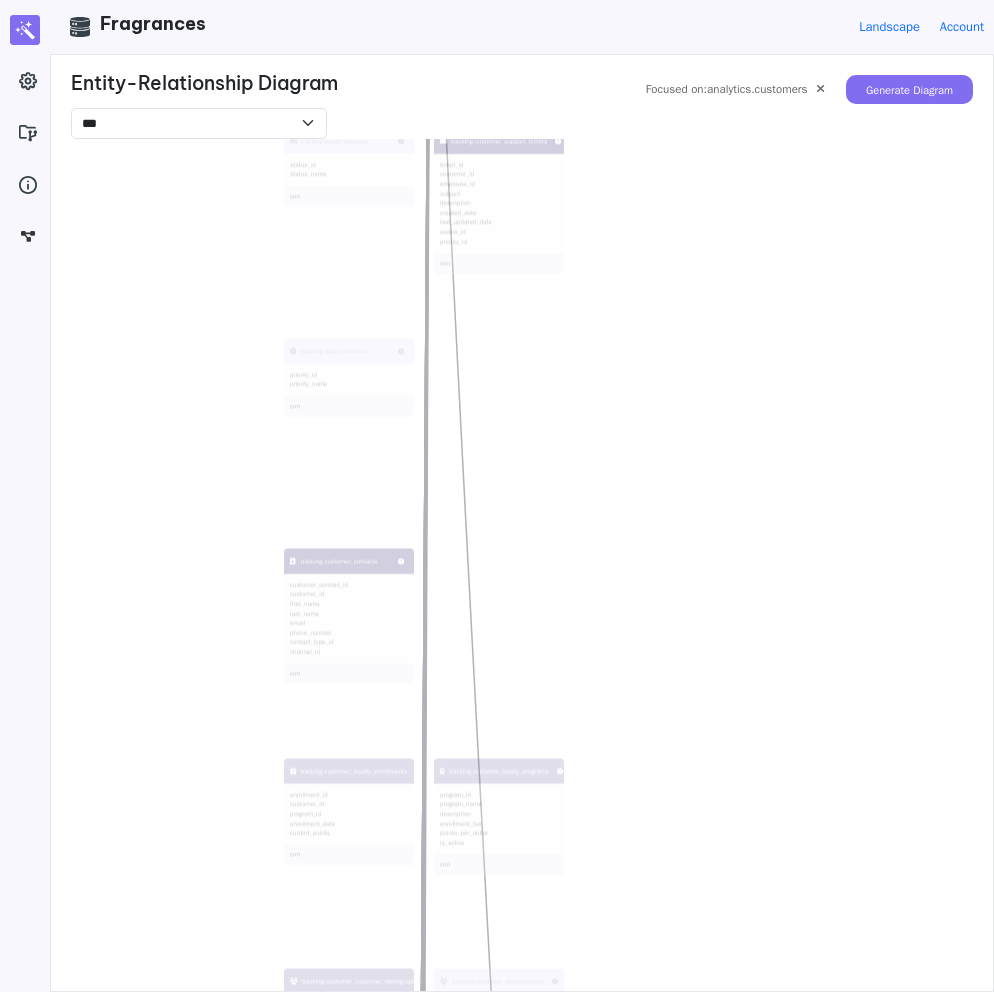 click on "customer_contact_id customer_id first_name last_name email phone_number contact_type_id channel_id" at bounding box center (349, 618) 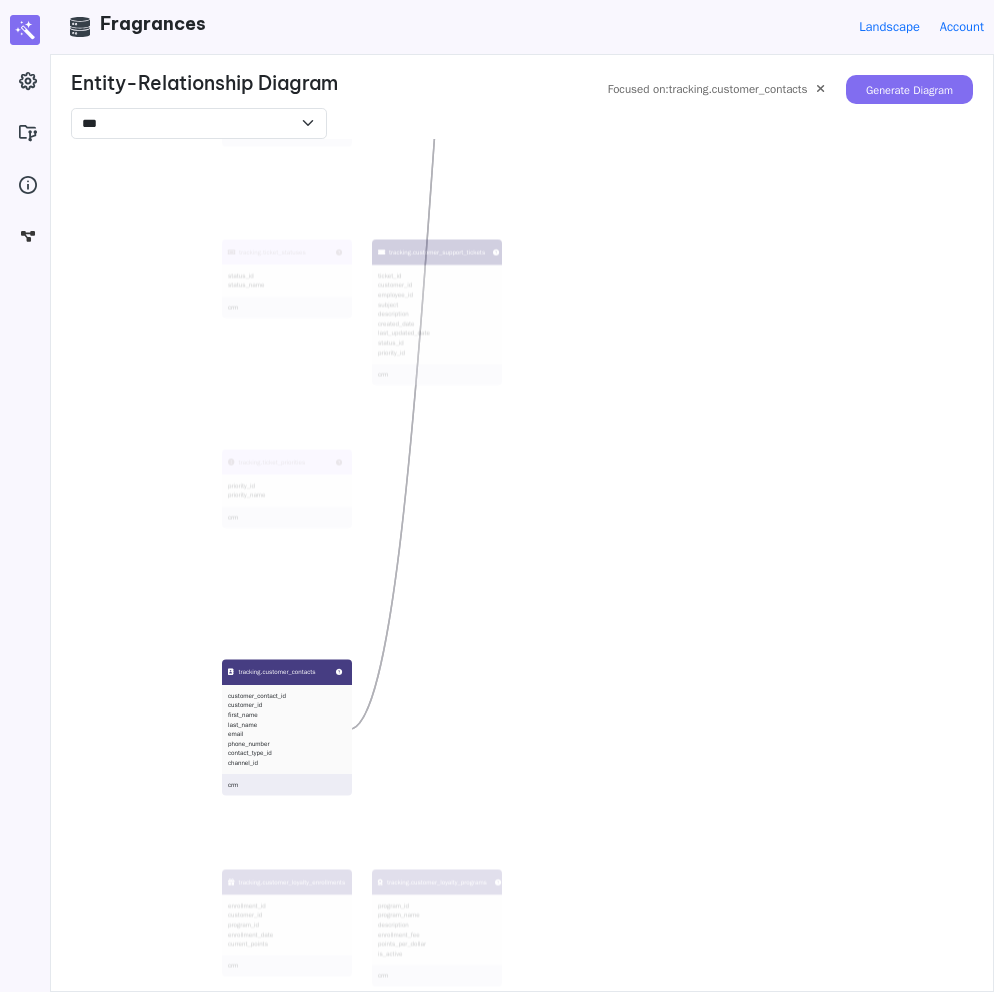 click on "public.customers customer_id company_name contact_name contact_title address city region postal_code country phone fax crm tracking.customer_demographics demographic_id demographic_type demographic_value crm tracking.addresses address_id address_line1 address_line2 city_id state_id country_id zip_code crm analytics.communication_logs log_id customer_id employee_id contact_method_id log_date subject notes crm analytics.customer_addresses address_id customer_id address_type address_line1 address_line2 city_id state_id postal_code_id is_primary crm analytics.customer_segments segment_id segment_name criteria_description crm analytics.contact_methods contact_method_id method_name crm analytics.customer_demographics customer_demographic_id demographic_type description crm analytics.campaign_types id type_name description crm analytics.customers customer_id first_name last_name email phone date_joined segment_id crm analytics.customer_feedback feedback_id customer_id order_id feedback_date rating comments crm crm" at bounding box center (568, 635) 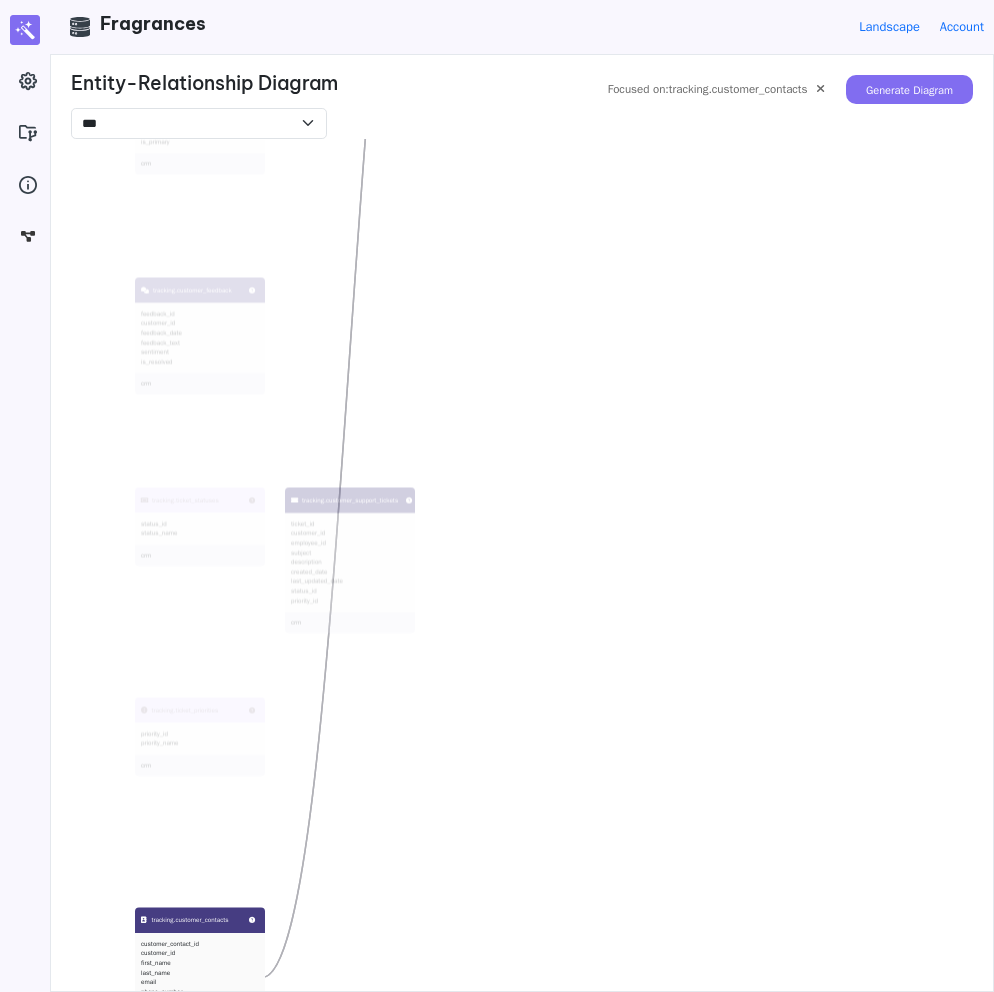 click on "public.customers customer_id company_name contact_name contact_title address city region postal_code country phone fax crm tracking.customer_demographics demographic_id demographic_type demographic_value crm tracking.addresses address_id address_line1 address_line2 city_id state_id country_id zip_code crm analytics.communication_logs log_id customer_id employee_id contact_method_id log_date subject notes crm analytics.customer_addresses address_id customer_id address_type address_line1 address_line2 city_id state_id postal_code_id is_primary crm analytics.customer_segments segment_id segment_name criteria_description crm analytics.contact_methods contact_method_id method_name crm analytics.customer_demographics customer_demographic_id demographic_type description crm analytics.campaign_types id type_name description crm analytics.customers customer_id first_name last_name email phone date_joined segment_id crm analytics.customer_feedback feedback_id customer_id order_id feedback_date rating comments crm crm" at bounding box center [568, 635] 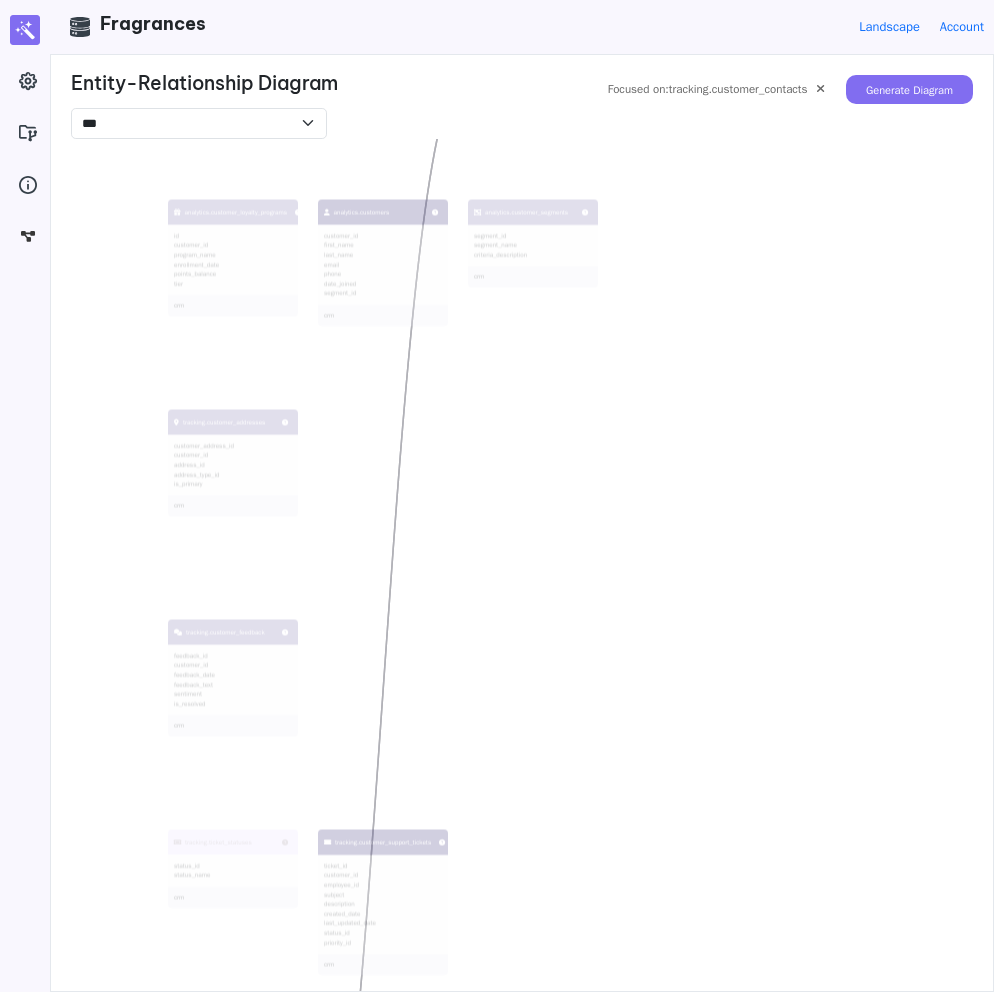 click on "public.customers customer_id company_name contact_name contact_title address city region postal_code country phone fax crm tracking.customer_demographics demographic_id demographic_type demographic_value crm tracking.addresses address_id address_line1 address_line2 city_id state_id country_id zip_code crm analytics.communication_logs log_id customer_id employee_id contact_method_id log_date subject notes crm analytics.customer_addresses address_id customer_id address_type address_line1 address_line2 city_id state_id postal_code_id is_primary crm analytics.customer_segments segment_id segment_name criteria_description crm analytics.contact_methods contact_method_id method_name crm analytics.customer_demographics customer_demographic_id demographic_type description crm analytics.campaign_types id type_name description crm analytics.customers customer_id first_name last_name email phone date_joined segment_id crm analytics.customer_feedback feedback_id customer_id order_id feedback_date rating comments crm crm" at bounding box center (568, 635) 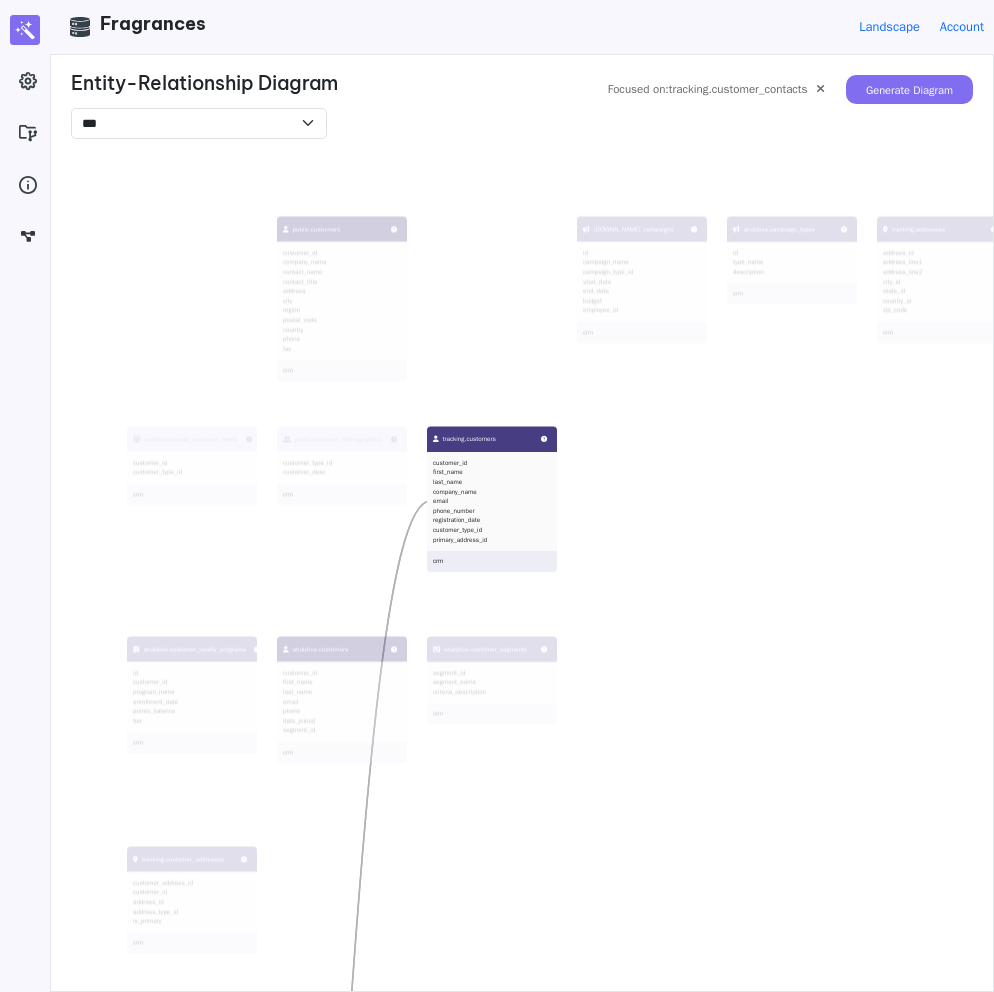 click at bounding box center [820, 89] 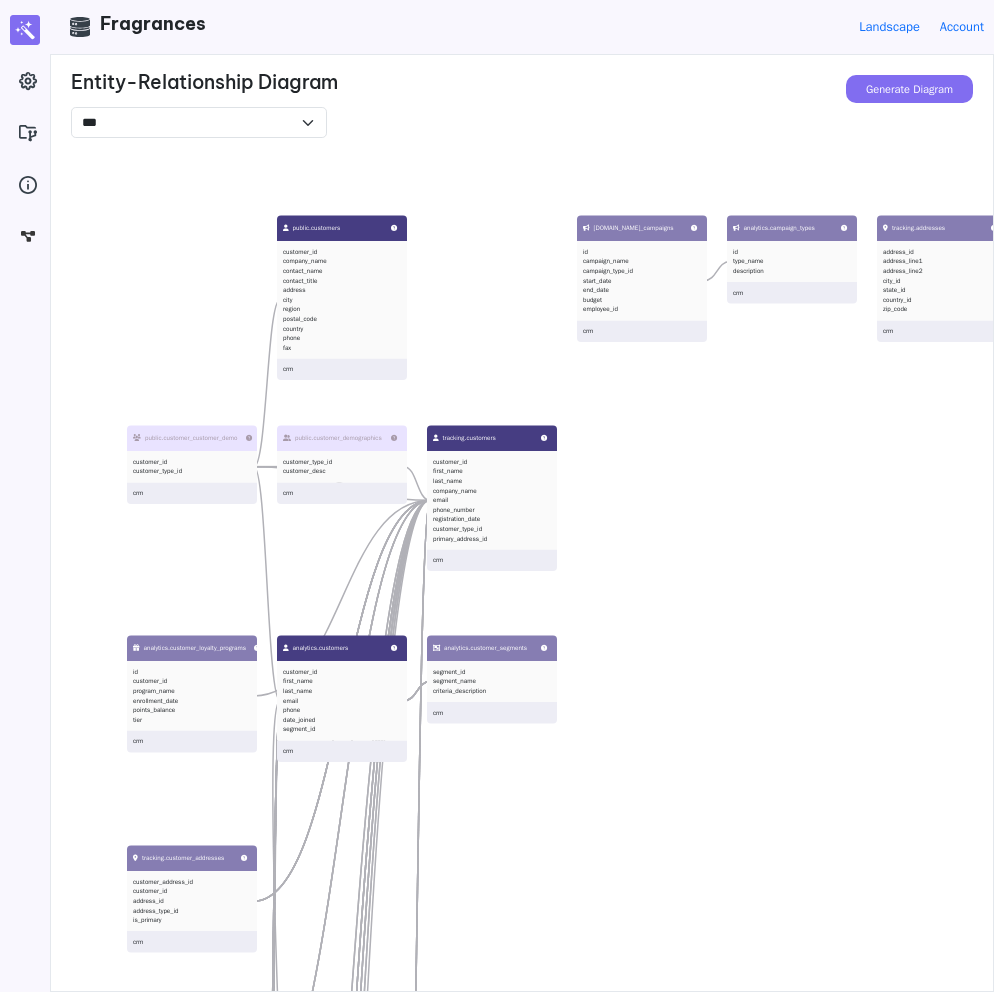 click on "analytics.campaign_types" at bounding box center [792, 228] 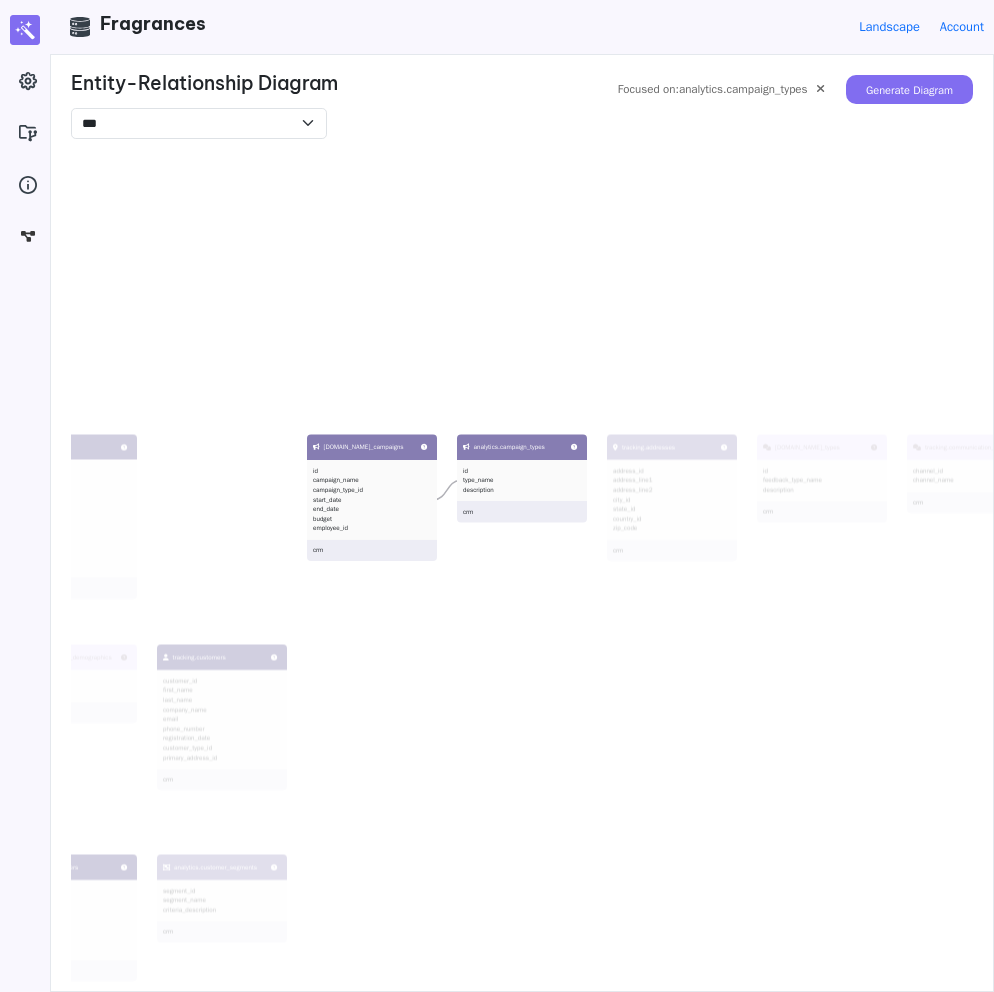 click on "tracking.addresses address_id address_line1 address_line2 city_id state_id country_id zip_code crm" at bounding box center [672, 497] 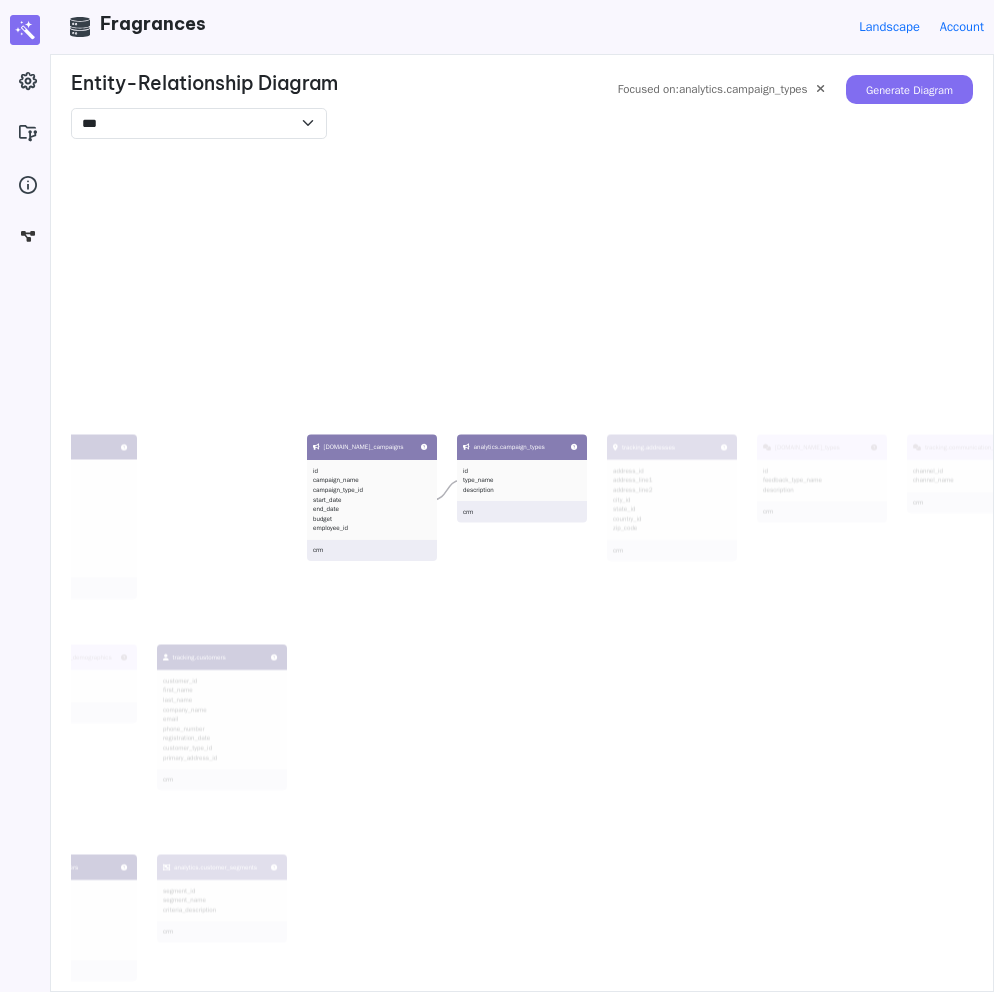 click on "customer_type_id" at bounding box center (222, 748) 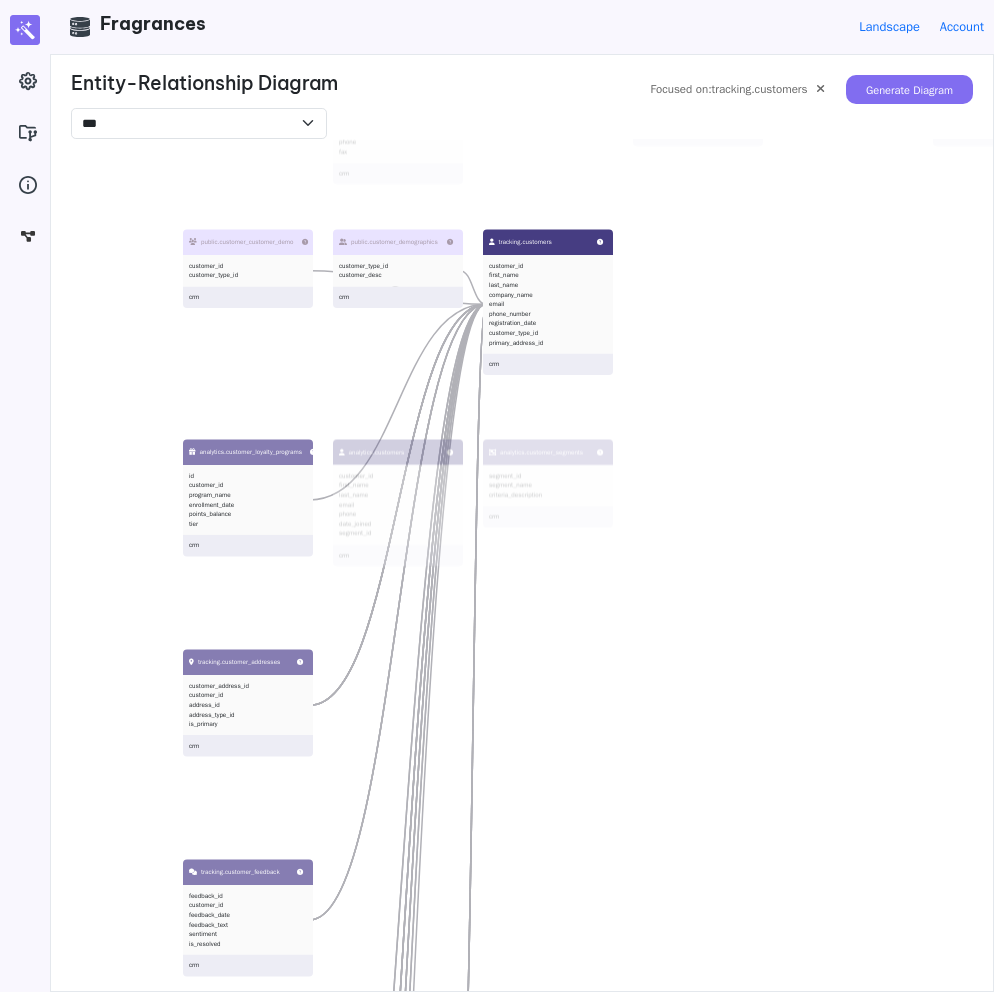 click on "public.customers customer_id company_name contact_name contact_title address city region postal_code country phone fax crm tracking.customer_demographics demographic_id demographic_type demographic_value crm tracking.addresses address_id address_line1 address_line2 city_id state_id country_id zip_code crm analytics.communication_logs log_id customer_id employee_id contact_method_id log_date subject notes crm analytics.customer_addresses address_id customer_id address_type address_line1 address_line2 city_id state_id postal_code_id is_primary crm analytics.customer_segments segment_id segment_name criteria_description crm analytics.contact_methods contact_method_id method_name crm analytics.customer_demographics customer_demographic_id demographic_type description crm analytics.campaign_types id type_name description crm analytics.customers customer_id first_name last_name email phone date_joined segment_id crm analytics.customer_feedback feedback_id customer_id order_id feedback_date rating comments crm crm" at bounding box center [568, 635] 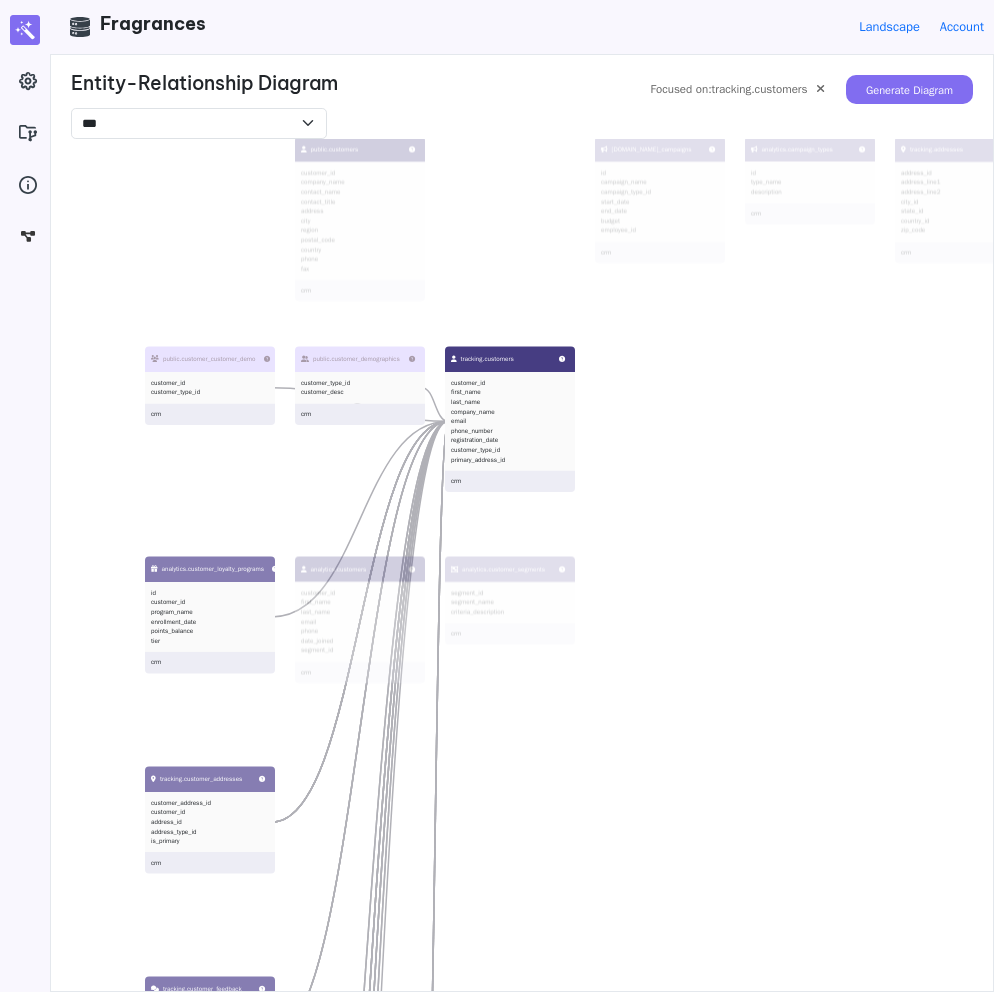 drag, startPoint x: 666, startPoint y: 628, endPoint x: 628, endPoint y: 743, distance: 121.11565 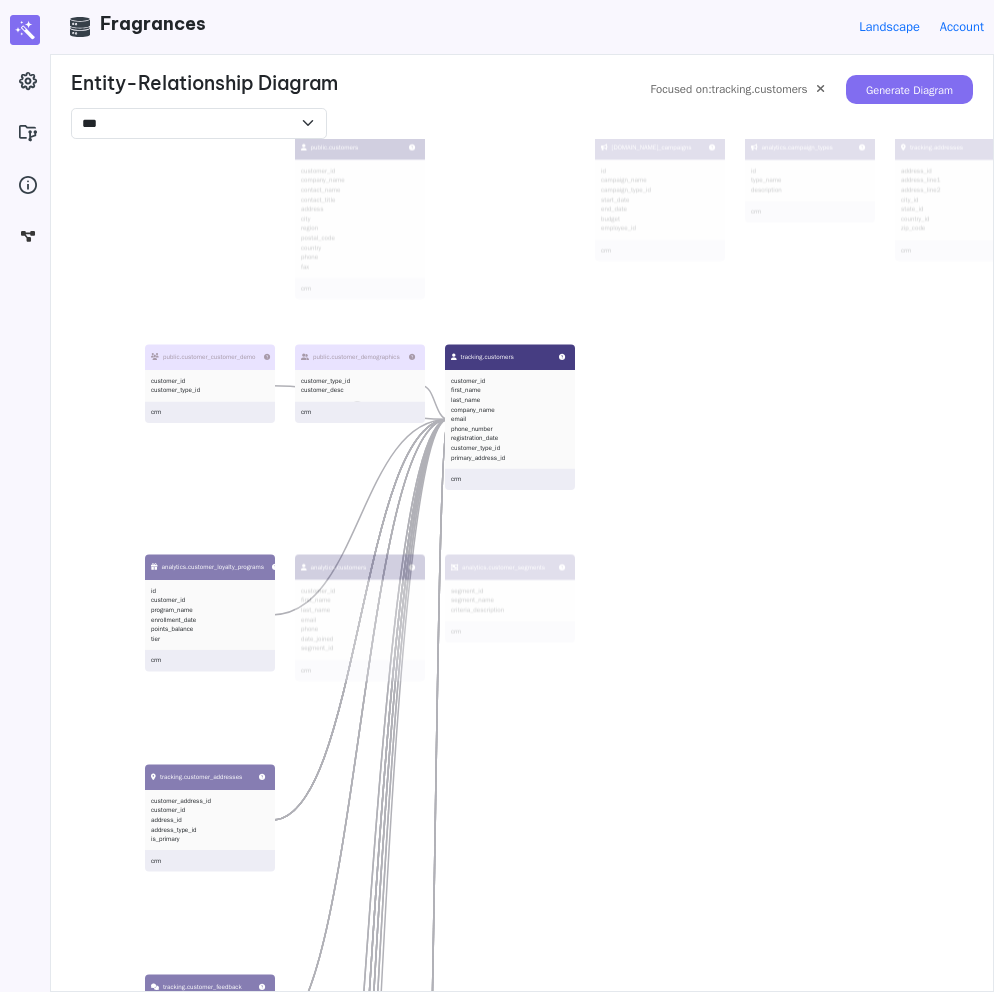 click at bounding box center [820, 89] 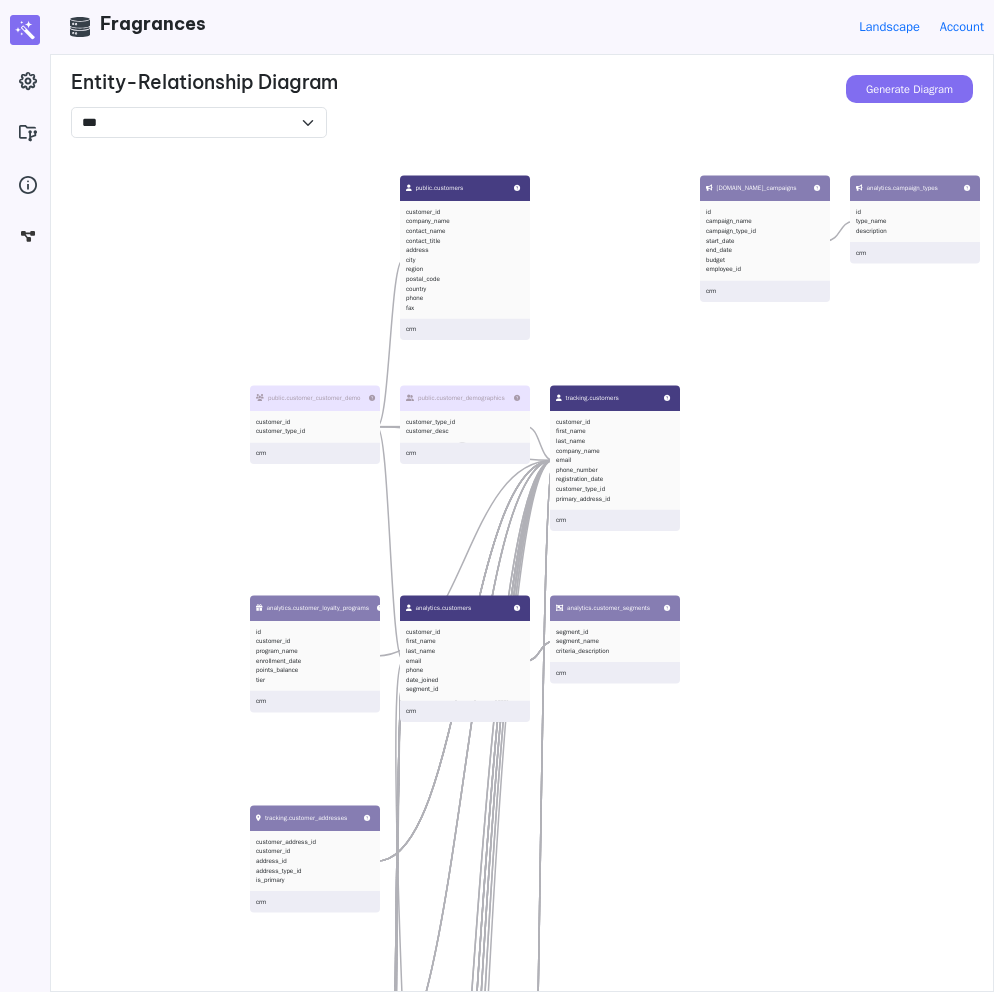 drag, startPoint x: 137, startPoint y: 263, endPoint x: 242, endPoint y: 305, distance: 113.08846 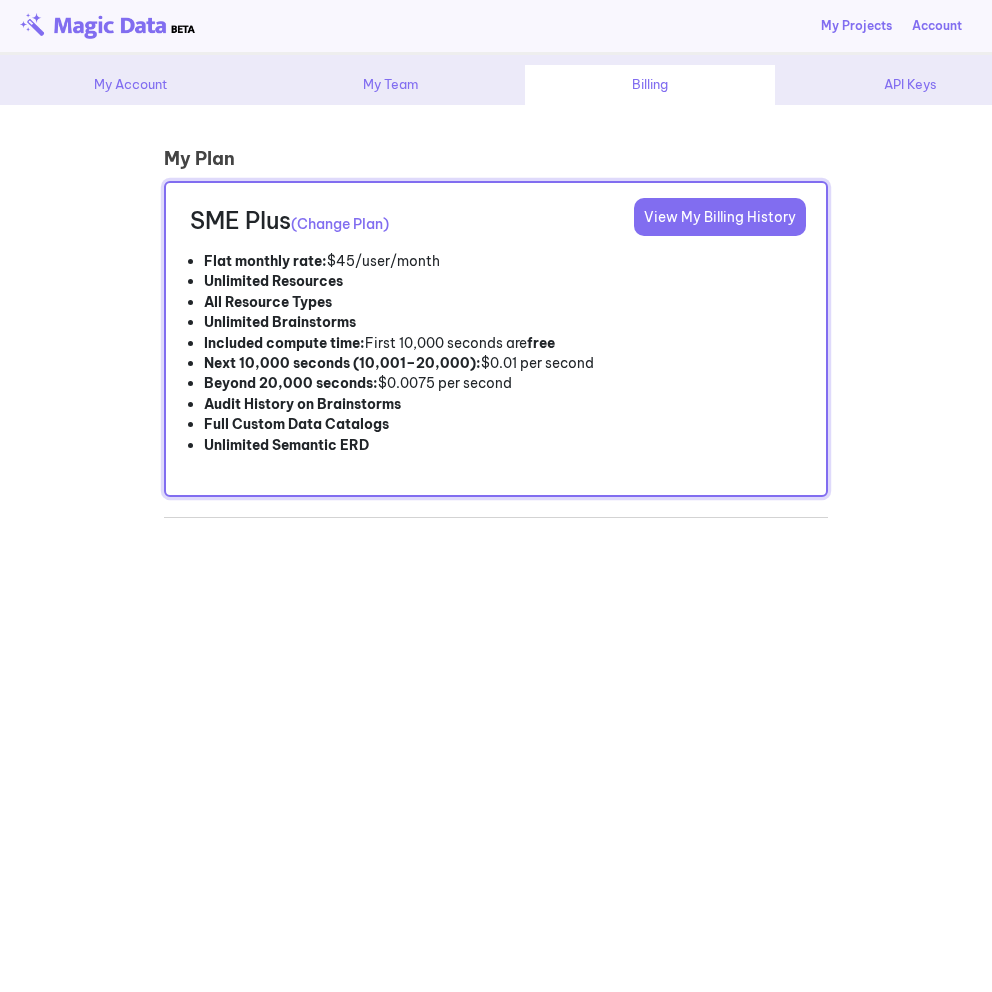 scroll, scrollTop: 0, scrollLeft: 0, axis: both 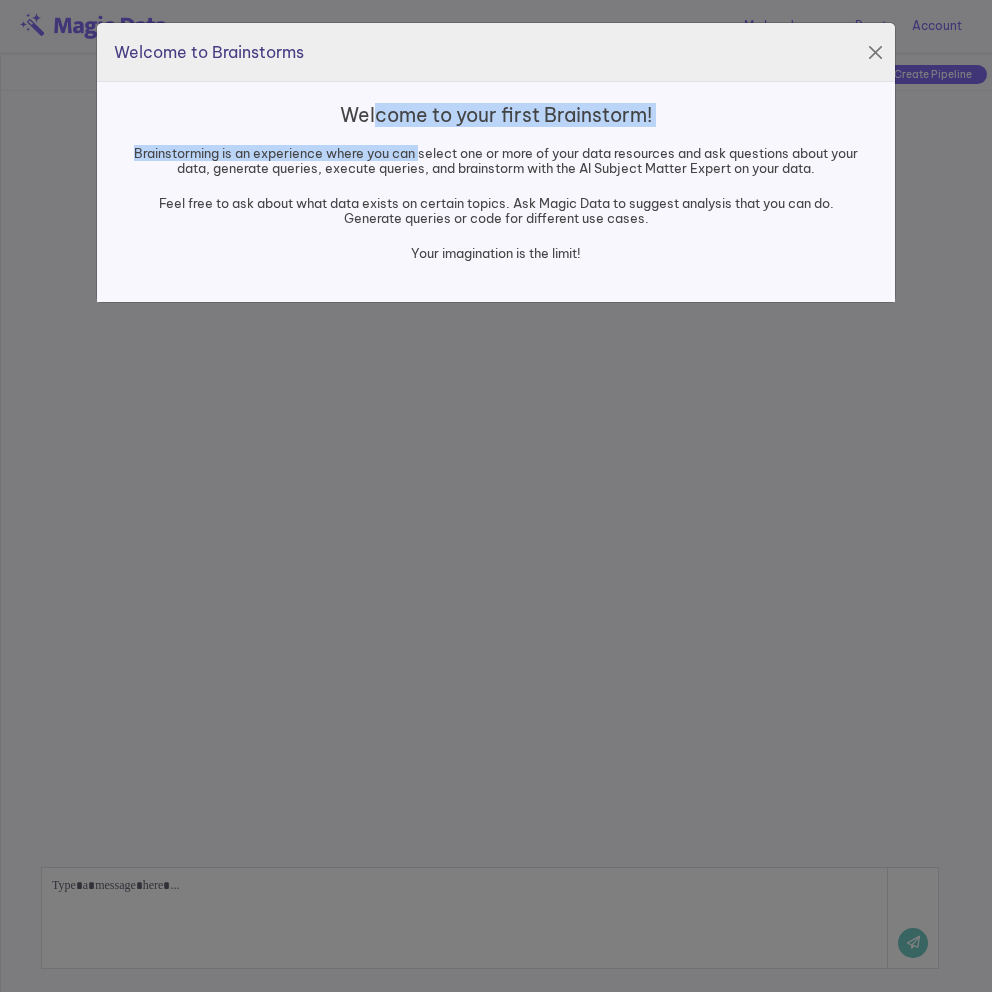 drag, startPoint x: 372, startPoint y: 117, endPoint x: 416, endPoint y: 156, distance: 58.796257 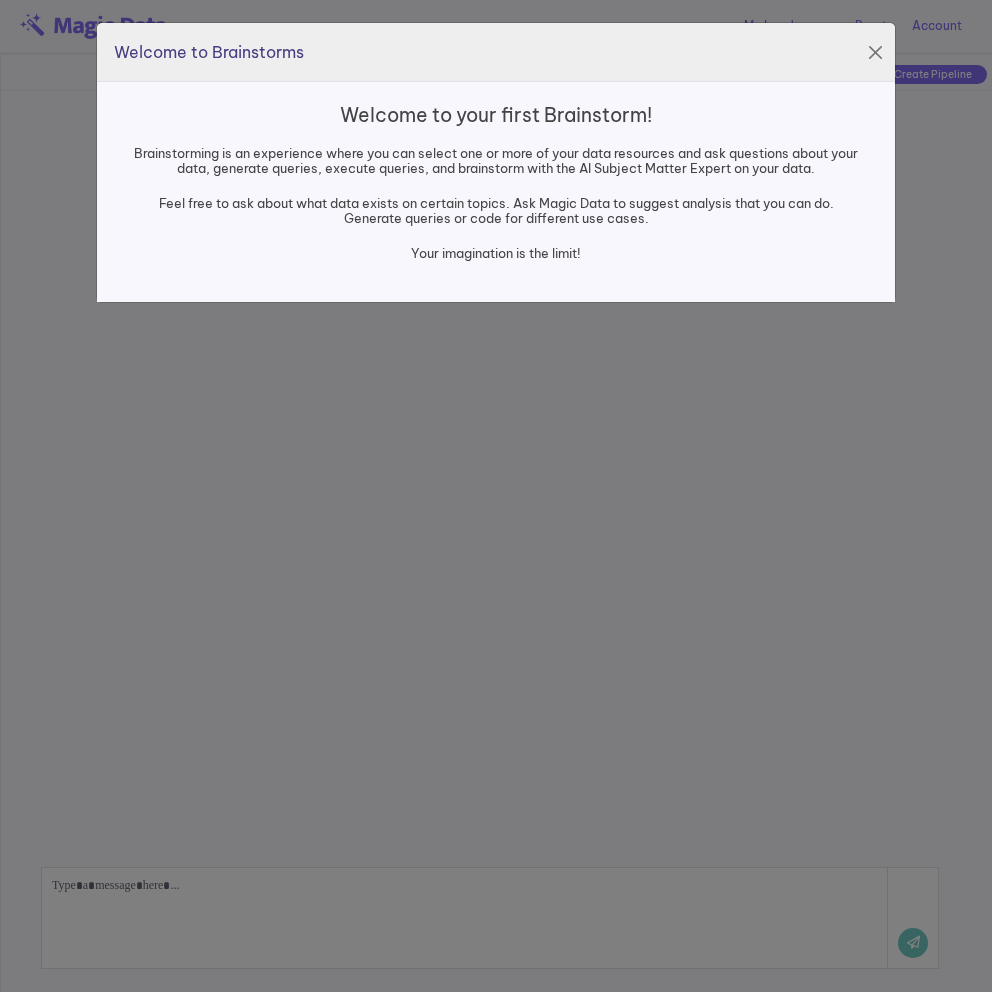 click on "Feel free to ask about what data exists on certain topics. Ask Magic Data to suggest analysis that you can do. Generate queries or code for different use cases." at bounding box center [496, 211] 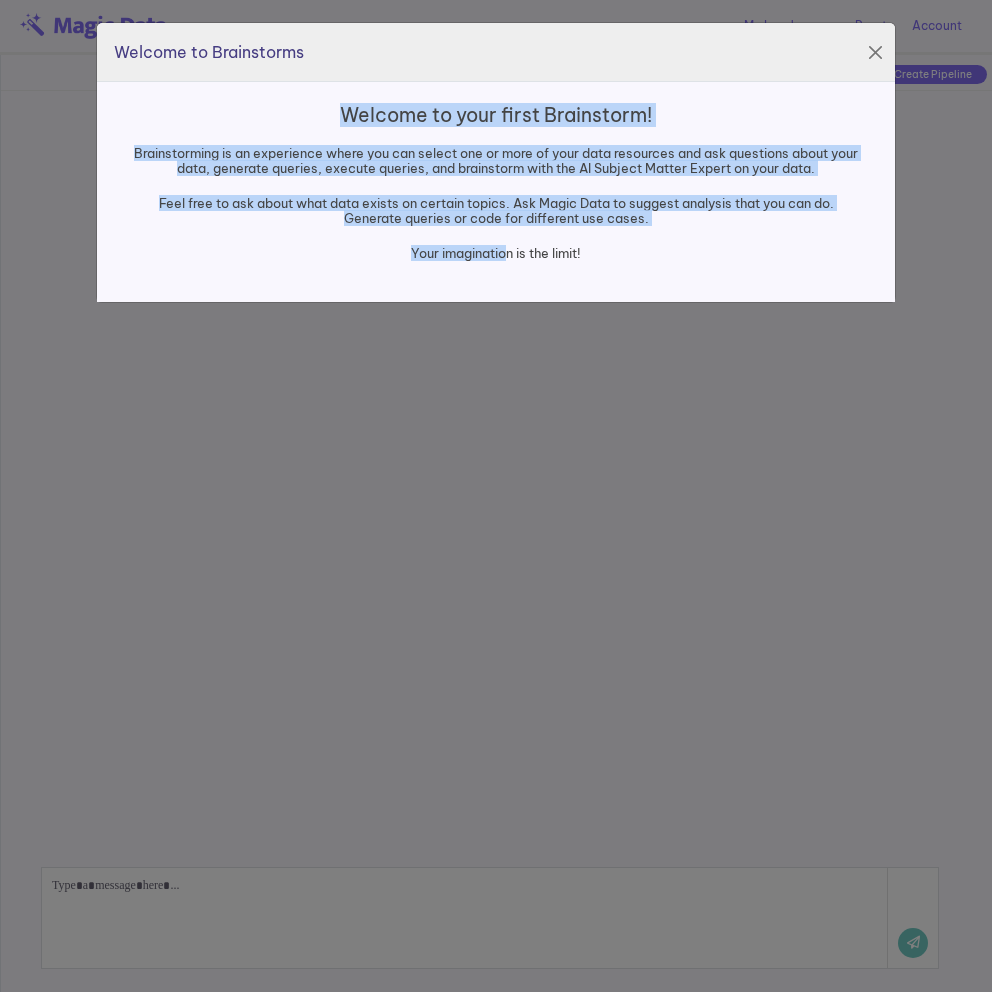 drag, startPoint x: 344, startPoint y: 105, endPoint x: 508, endPoint y: 256, distance: 222.92824 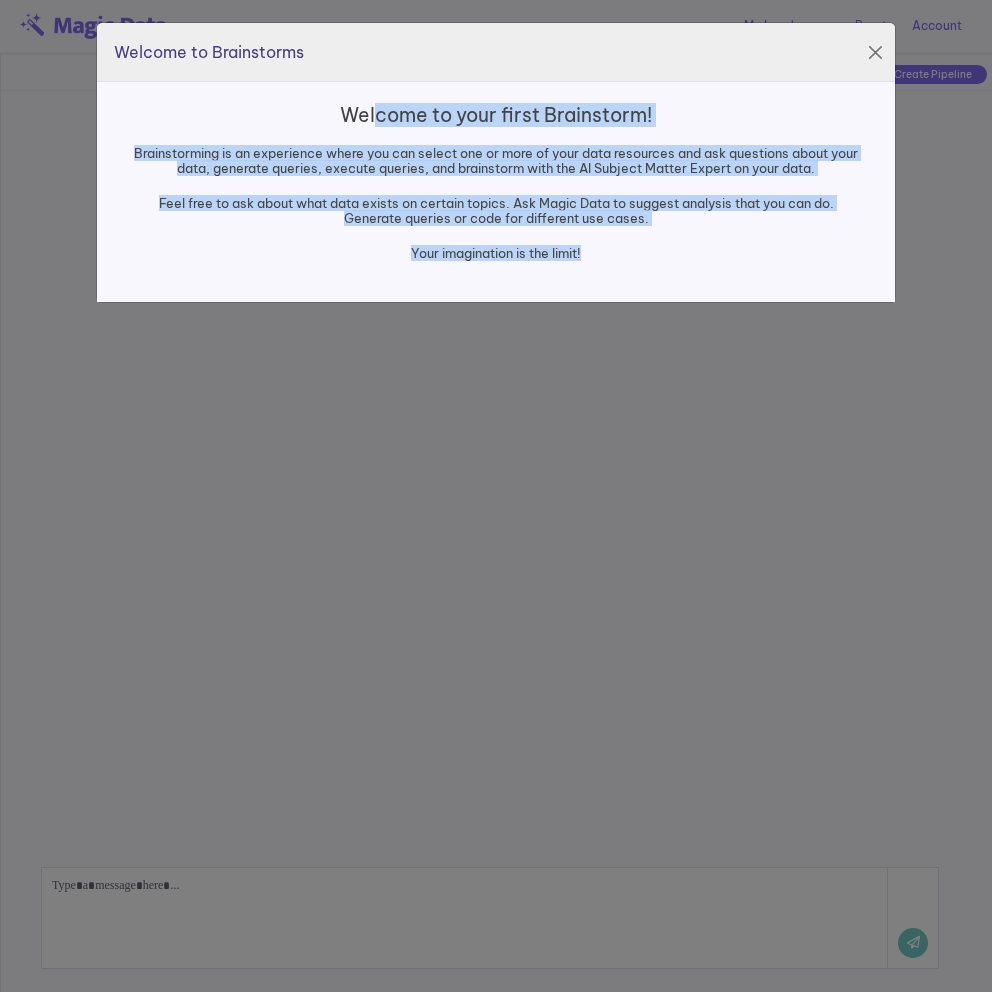 drag, startPoint x: 375, startPoint y: 113, endPoint x: 477, endPoint y: 283, distance: 198.25237 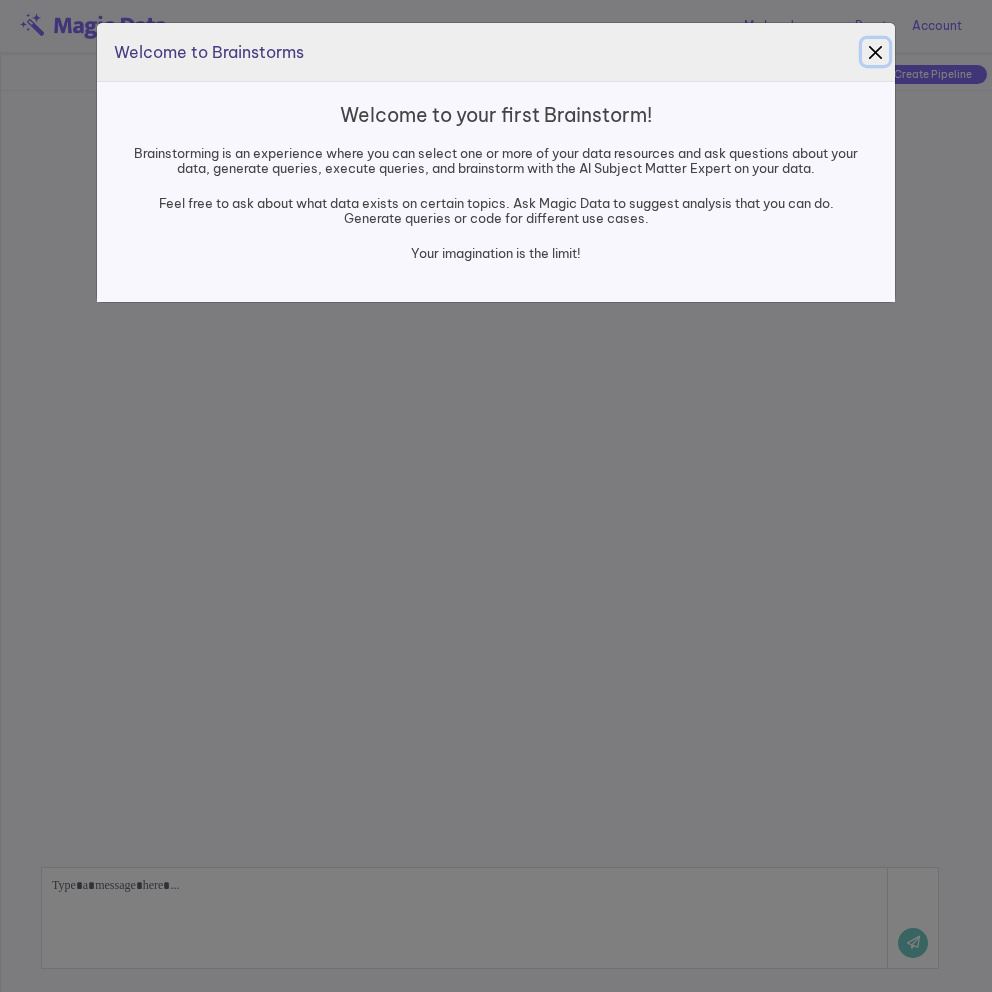 click at bounding box center (875, 52) 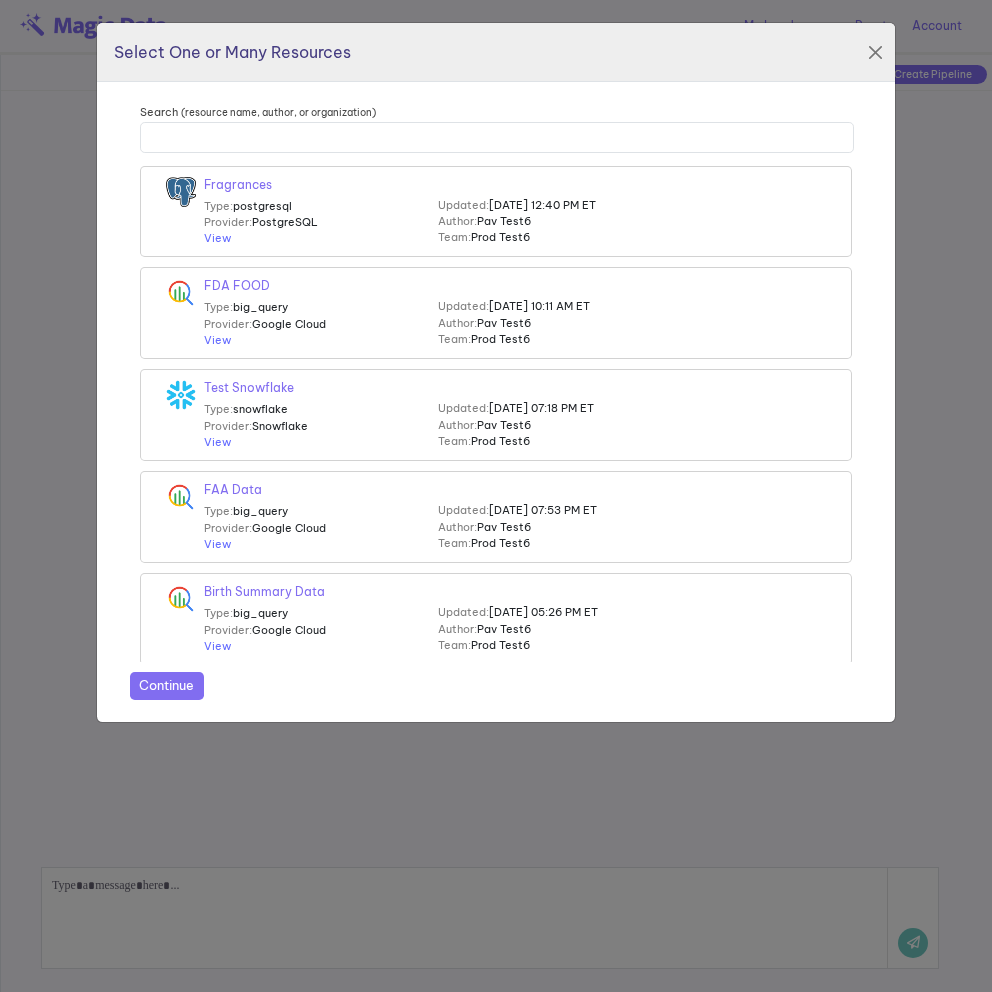 click on "Search
(resource name, author, or organization)
Fragrances
Type:  postgresql
Provider:  PostgreSQL
View
Updated:  [DATE] 12:40 PM ET
Author:  Pav Test6
Team:  Prod Test6
FDA FOOD" at bounding box center (496, 402) 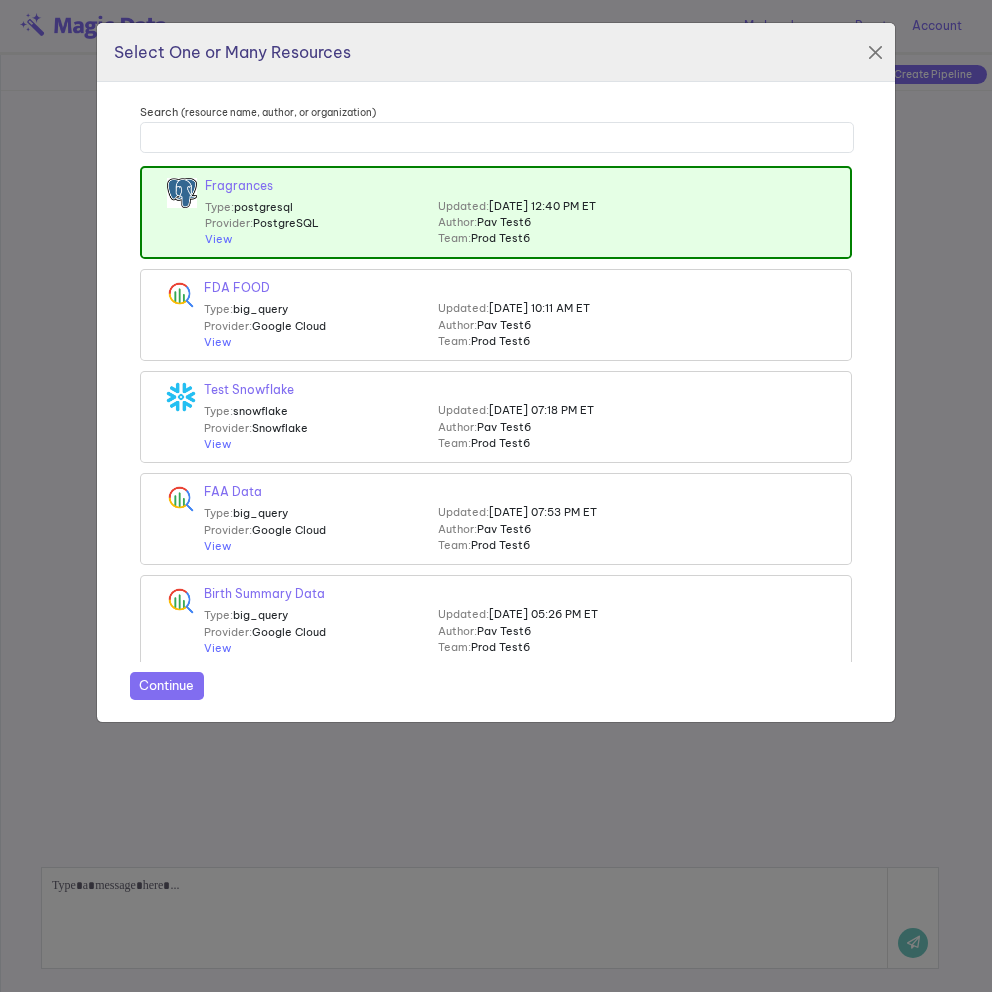 click on "Continue" at bounding box center (167, 686) 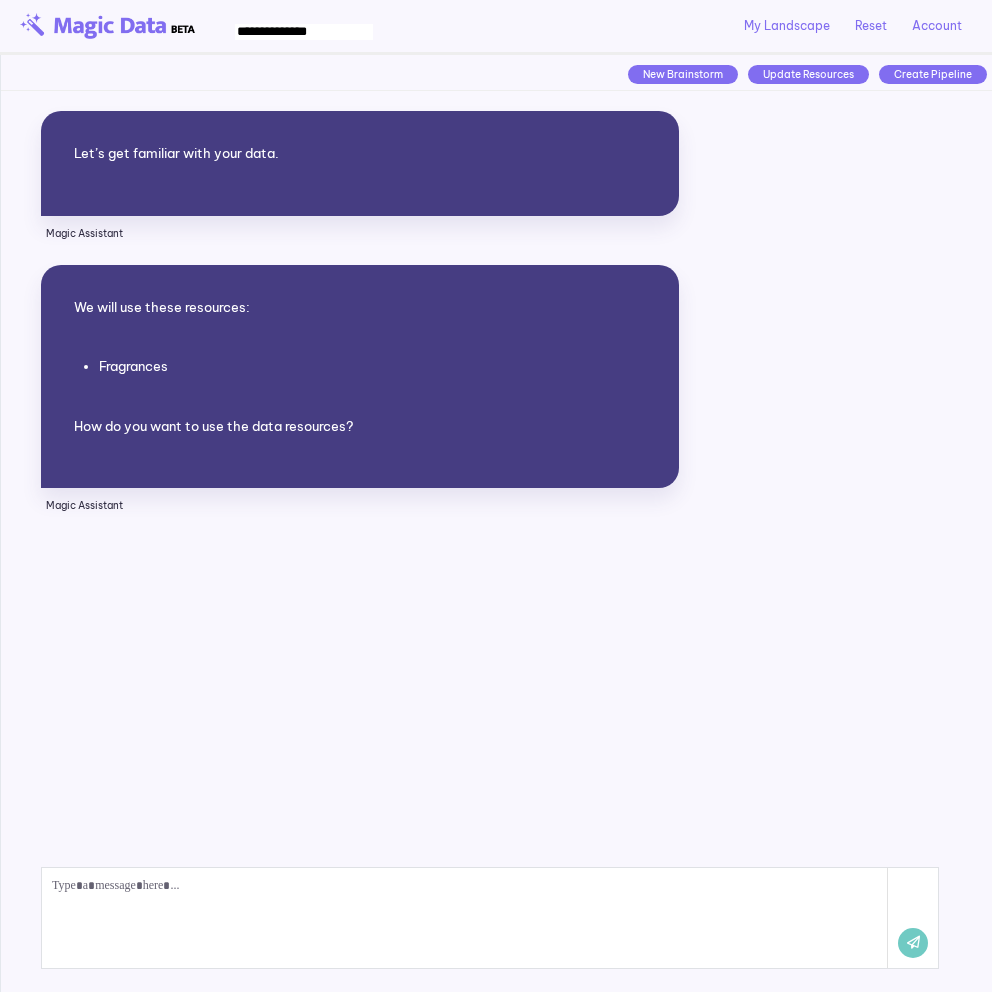 click at bounding box center (465, 918) 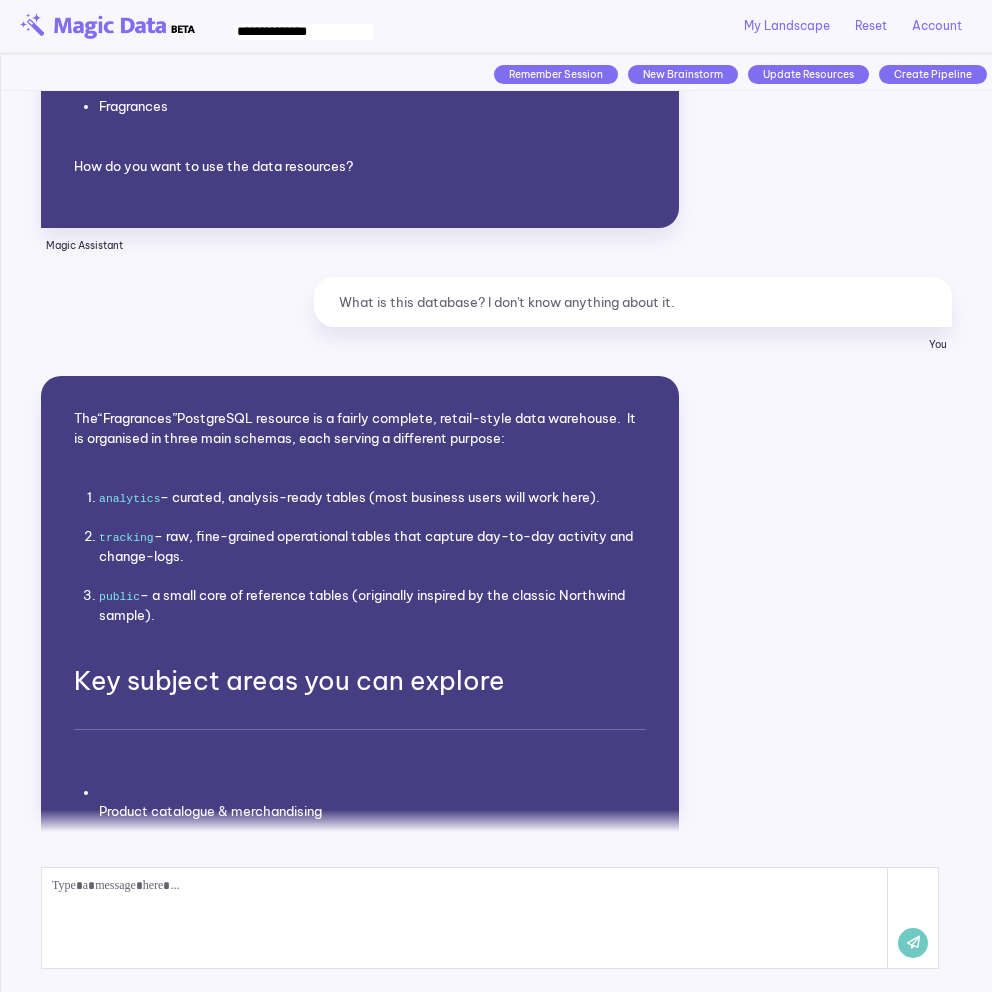 scroll, scrollTop: 361, scrollLeft: 0, axis: vertical 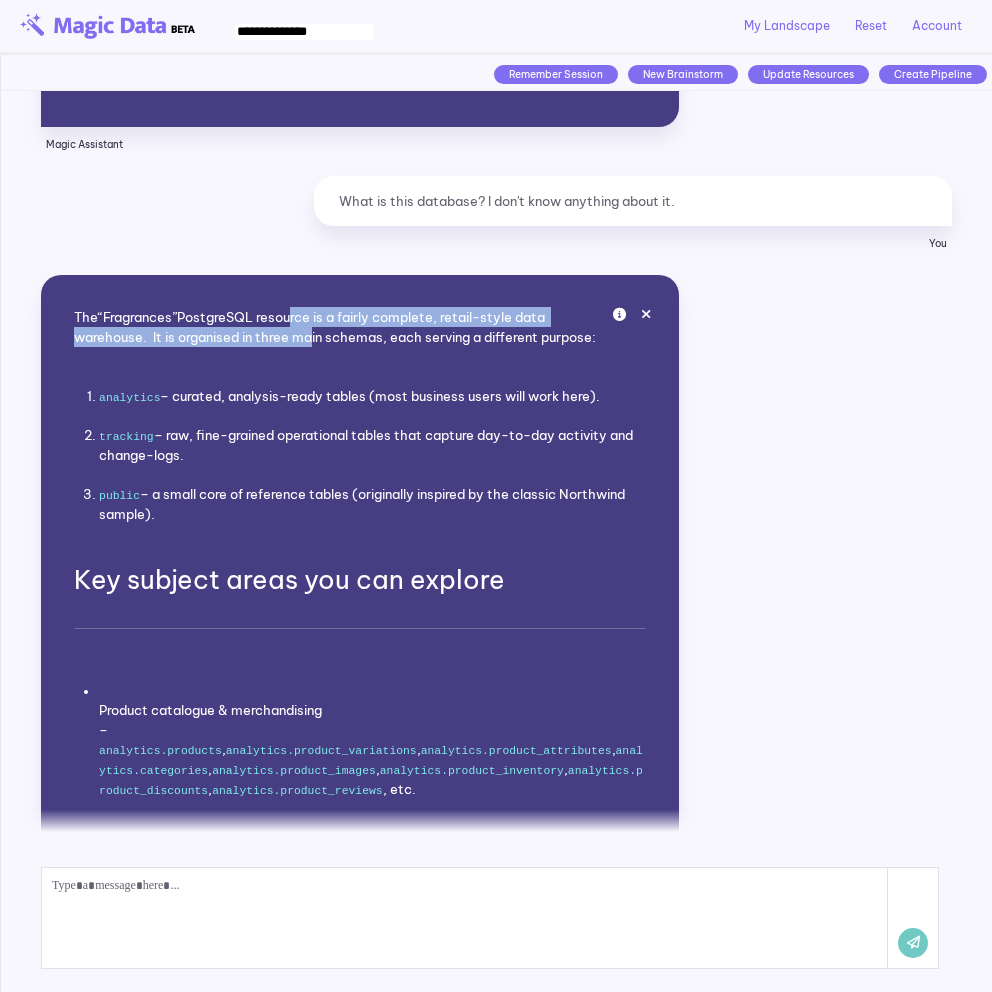 drag, startPoint x: 294, startPoint y: 309, endPoint x: 308, endPoint y: 334, distance: 28.653097 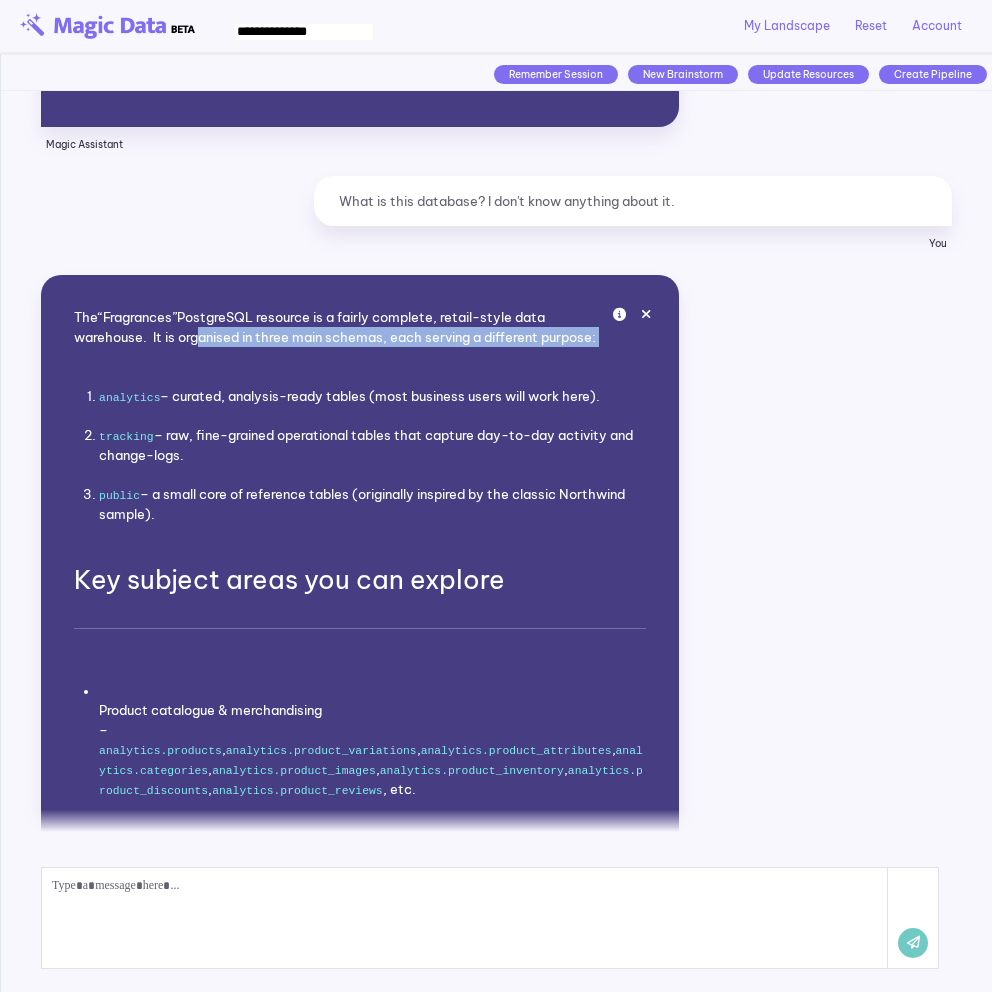 drag, startPoint x: 189, startPoint y: 335, endPoint x: 539, endPoint y: 352, distance: 350.41263 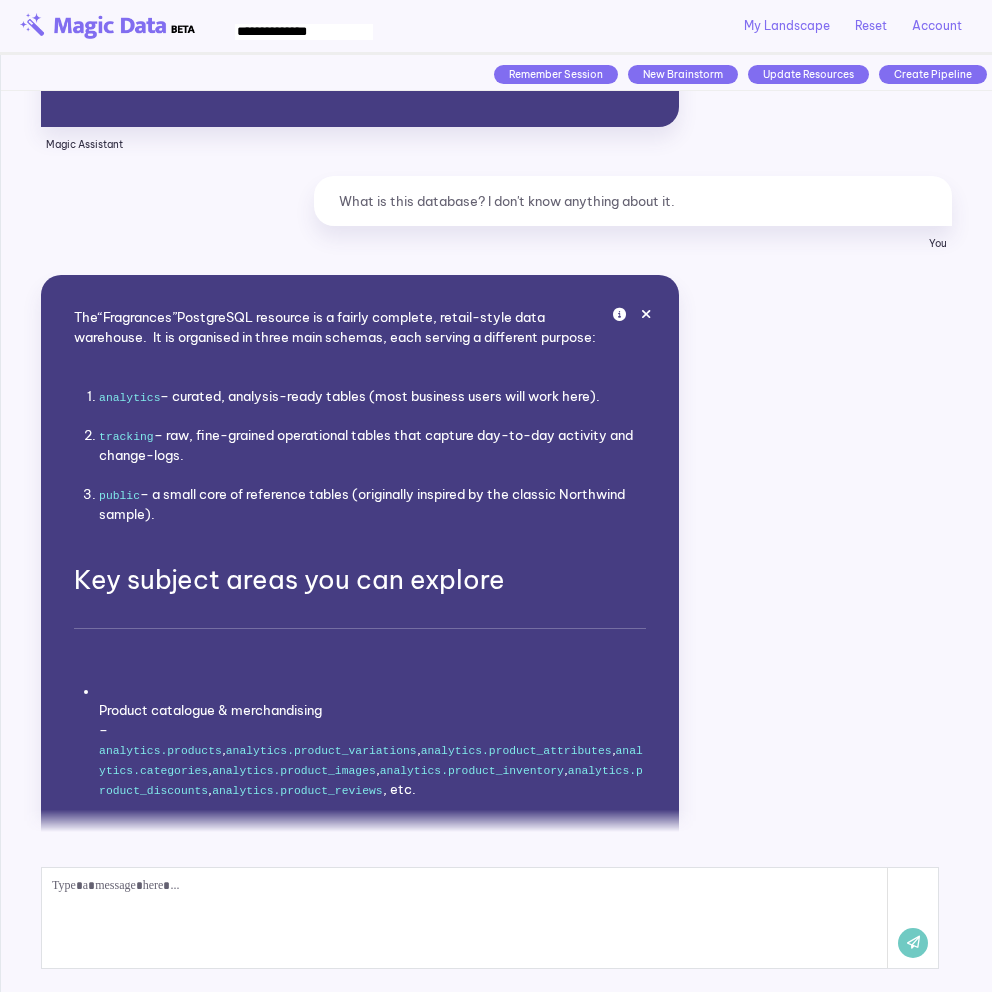 click on "analytics" at bounding box center [129, 398] 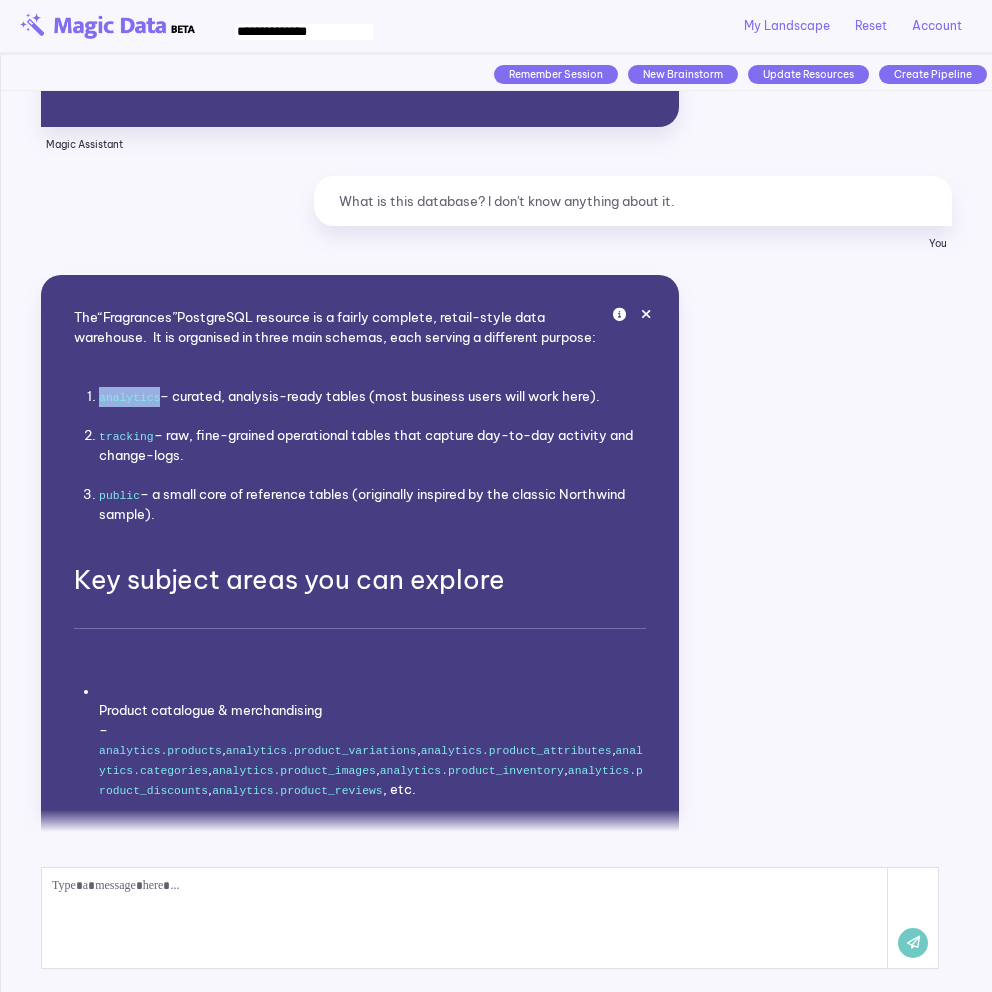 click on "analytics" at bounding box center (129, 398) 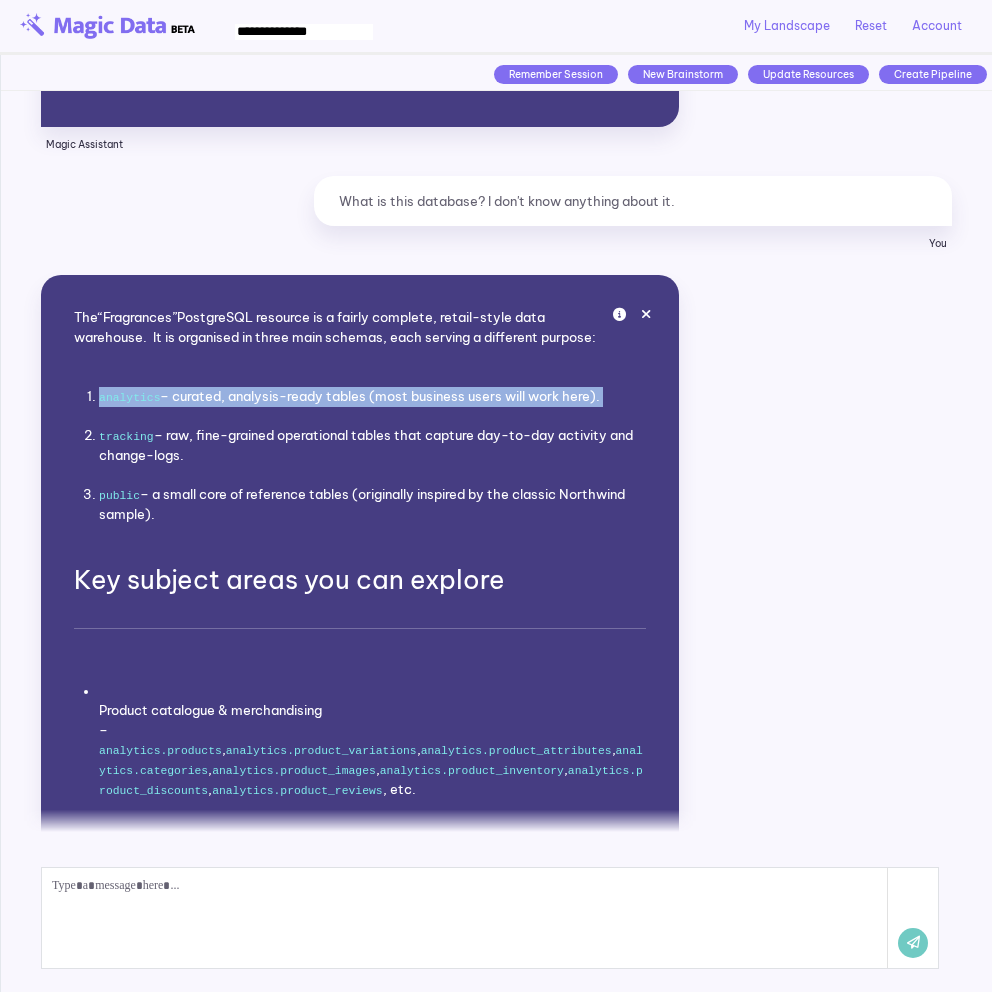 click on "analytics" at bounding box center [129, 398] 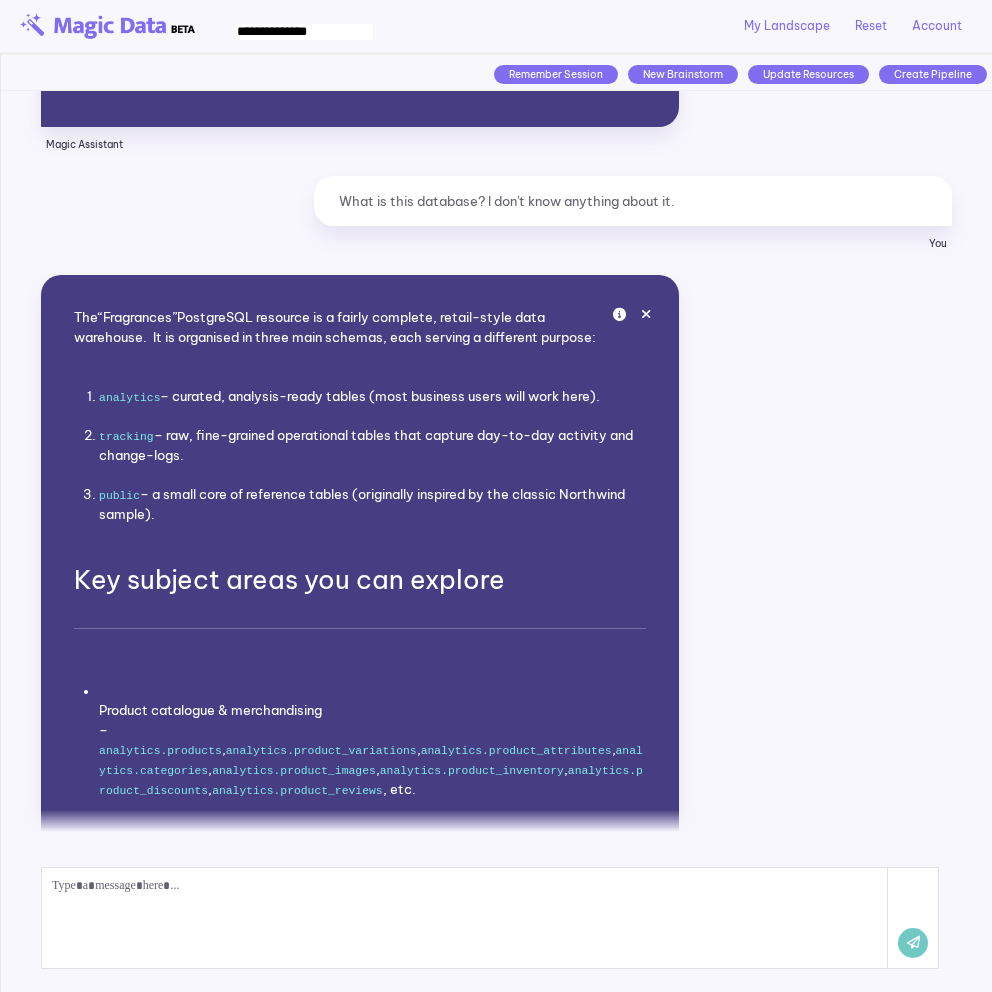 click on "tracking    – raw, fine-grained operational tables that capture day-to-day activity and change-logs." at bounding box center [372, 446] 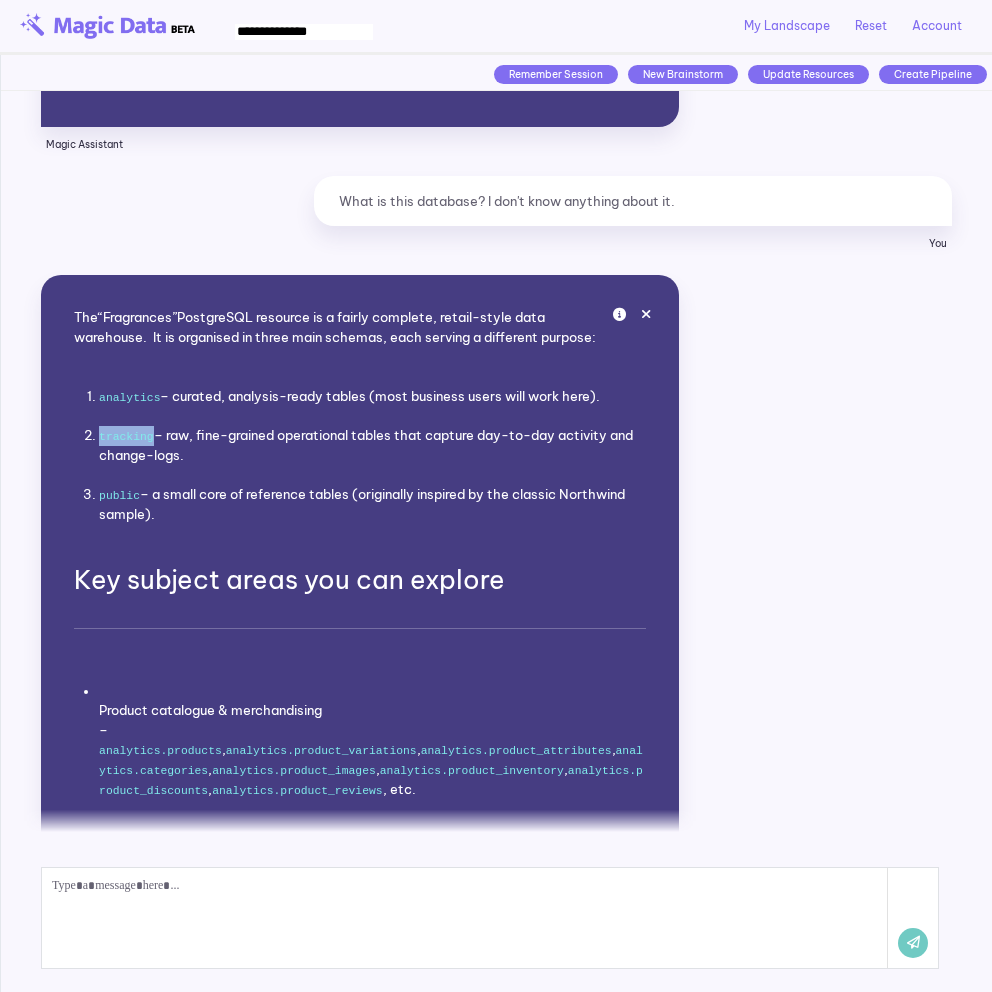 click on "tracking    – raw, fine-grained operational tables that capture day-to-day activity and change-logs." at bounding box center [372, 446] 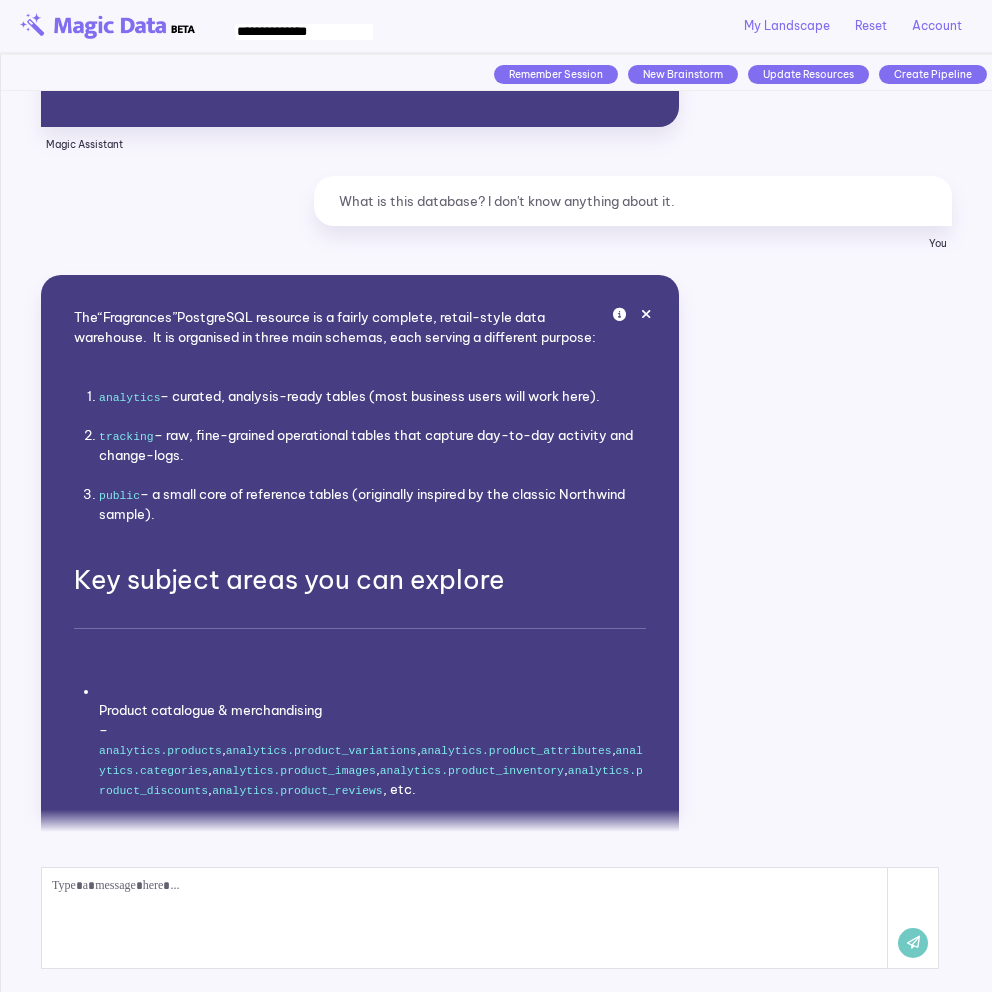 click on "public      – a small core of reference tables (originally inspired by the classic Northwind sample)." at bounding box center (372, 505) 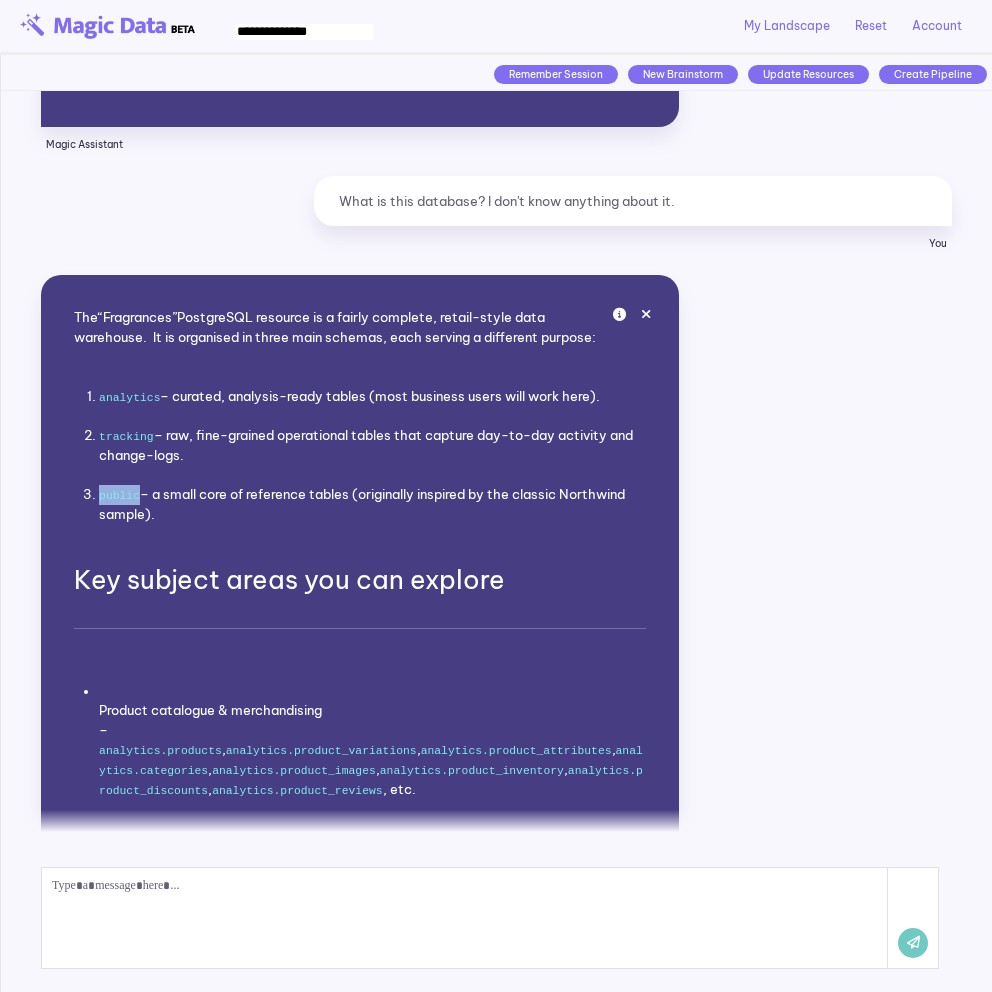 click on "public      – a small core of reference tables (originally inspired by the classic Northwind sample)." at bounding box center [372, 505] 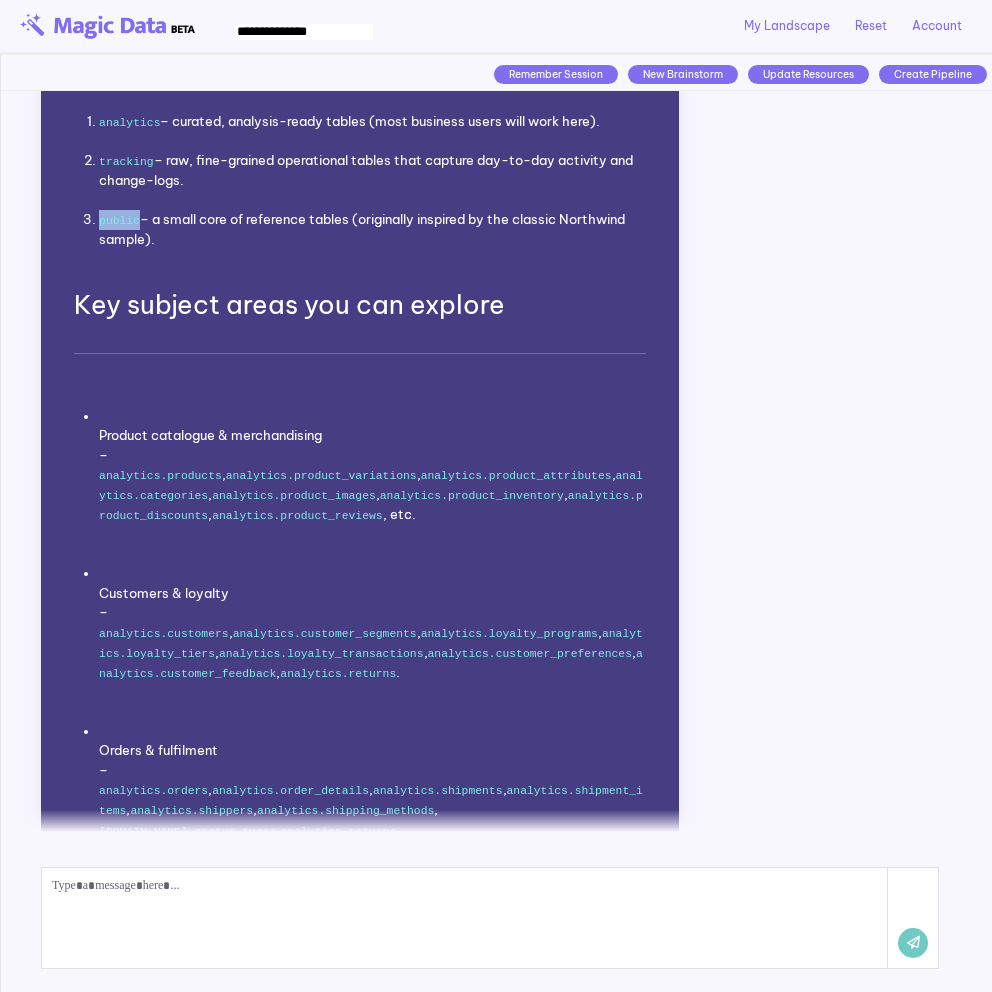 scroll, scrollTop: 664, scrollLeft: 0, axis: vertical 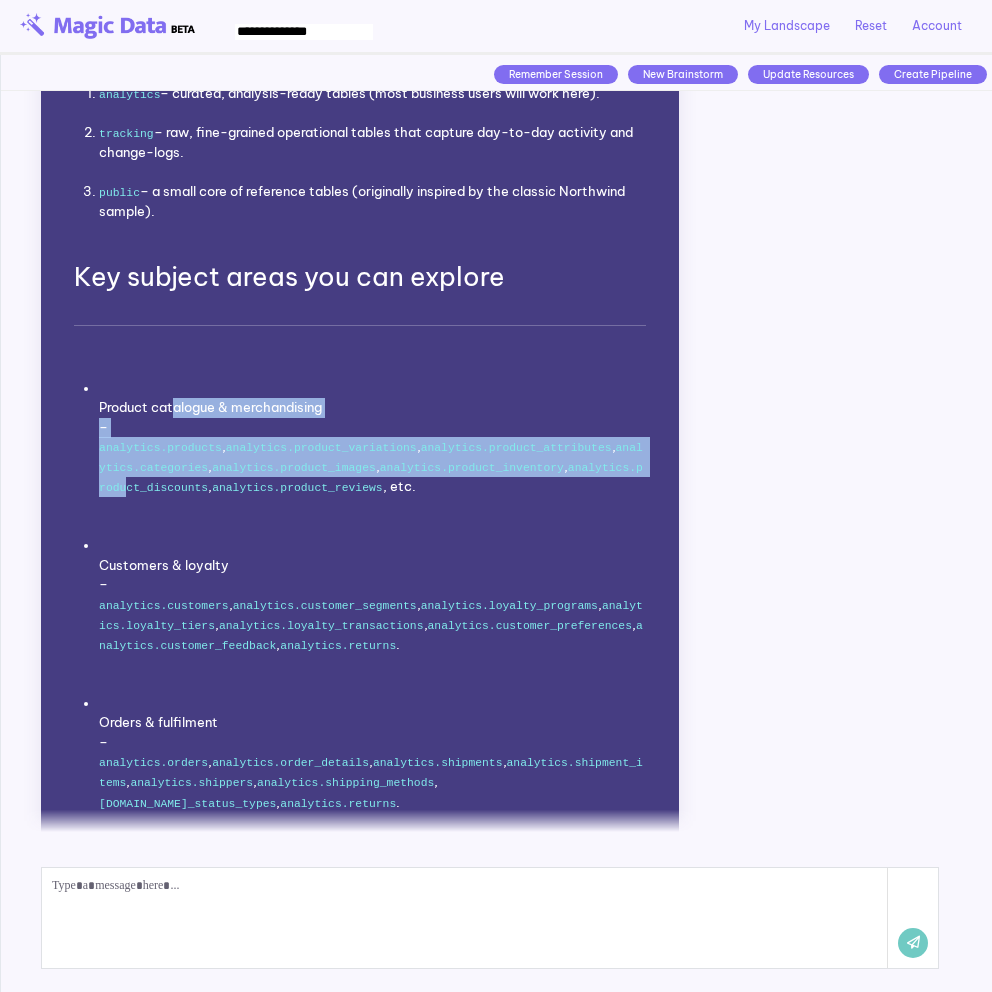 drag, startPoint x: 175, startPoint y: 412, endPoint x: 204, endPoint y: 485, distance: 78.54935 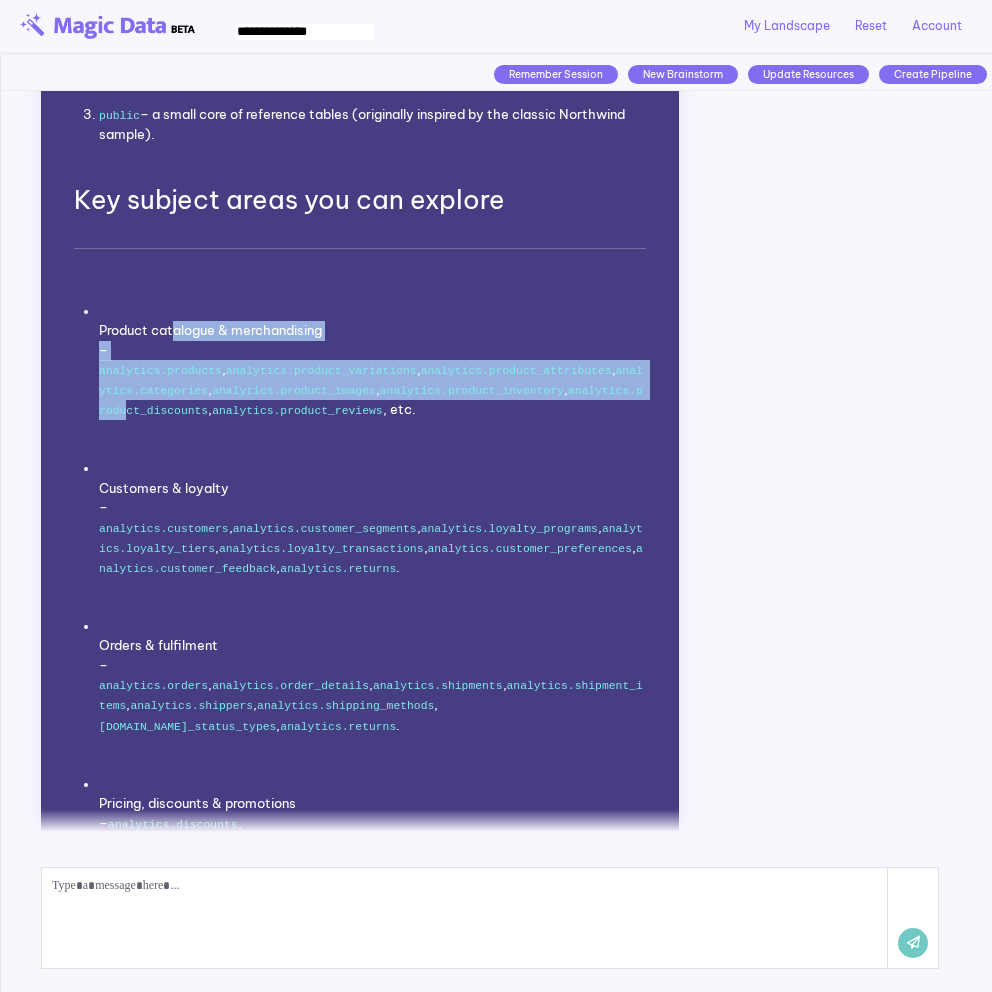 scroll, scrollTop: 751, scrollLeft: 0, axis: vertical 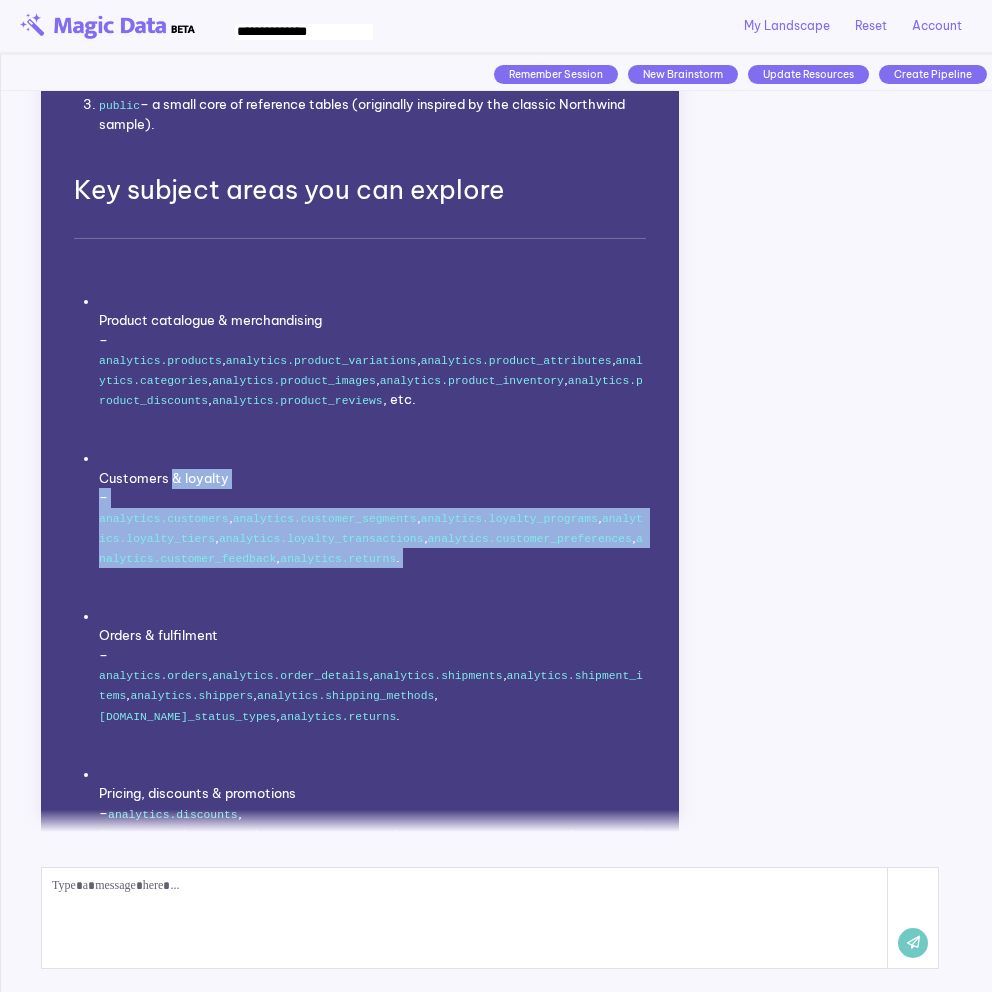 drag, startPoint x: 173, startPoint y: 472, endPoint x: 200, endPoint y: 579, distance: 110.35397 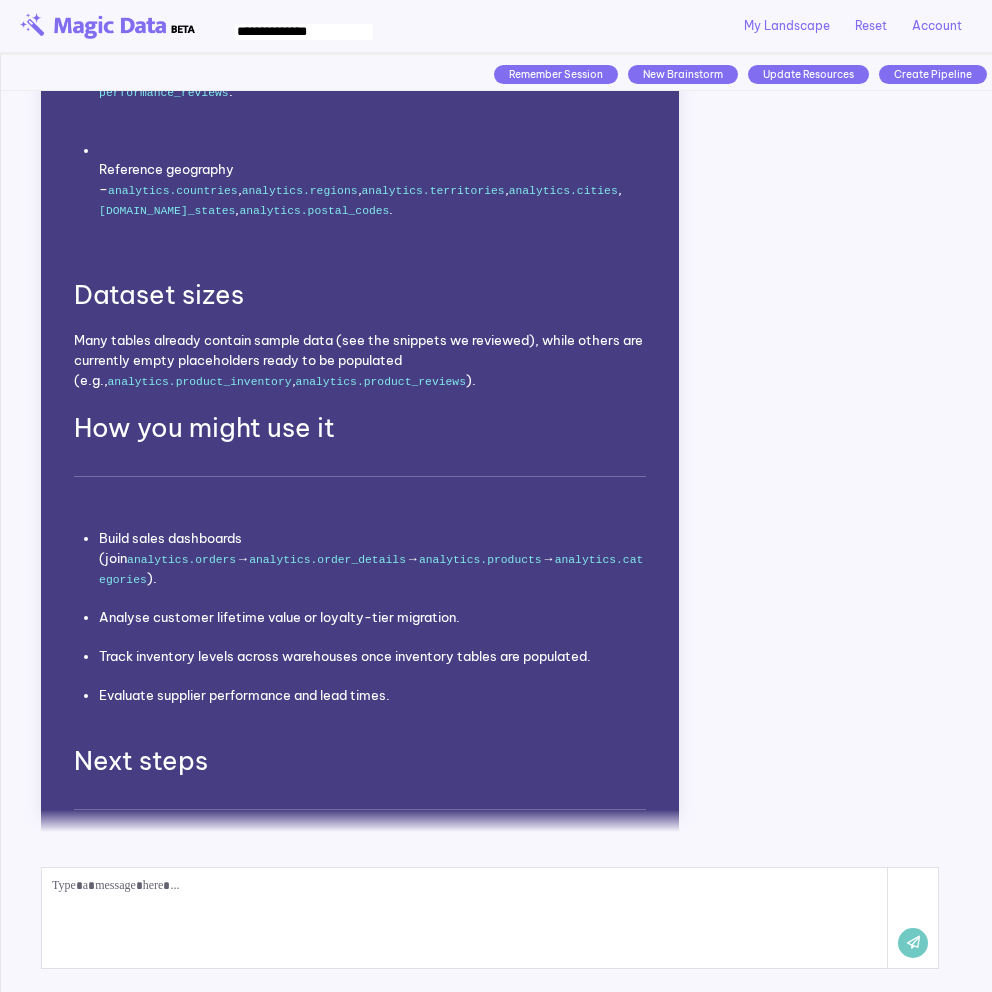 scroll, scrollTop: 2084, scrollLeft: 0, axis: vertical 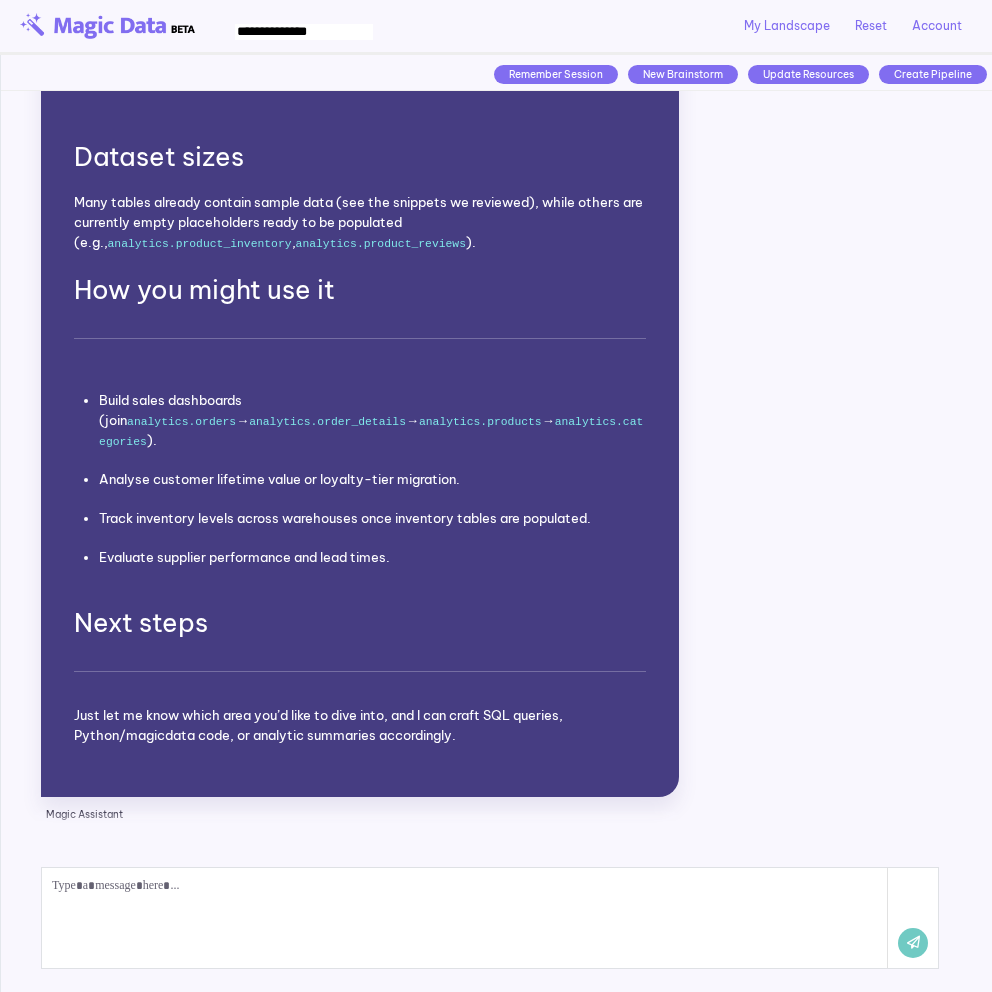 click at bounding box center [465, 918] 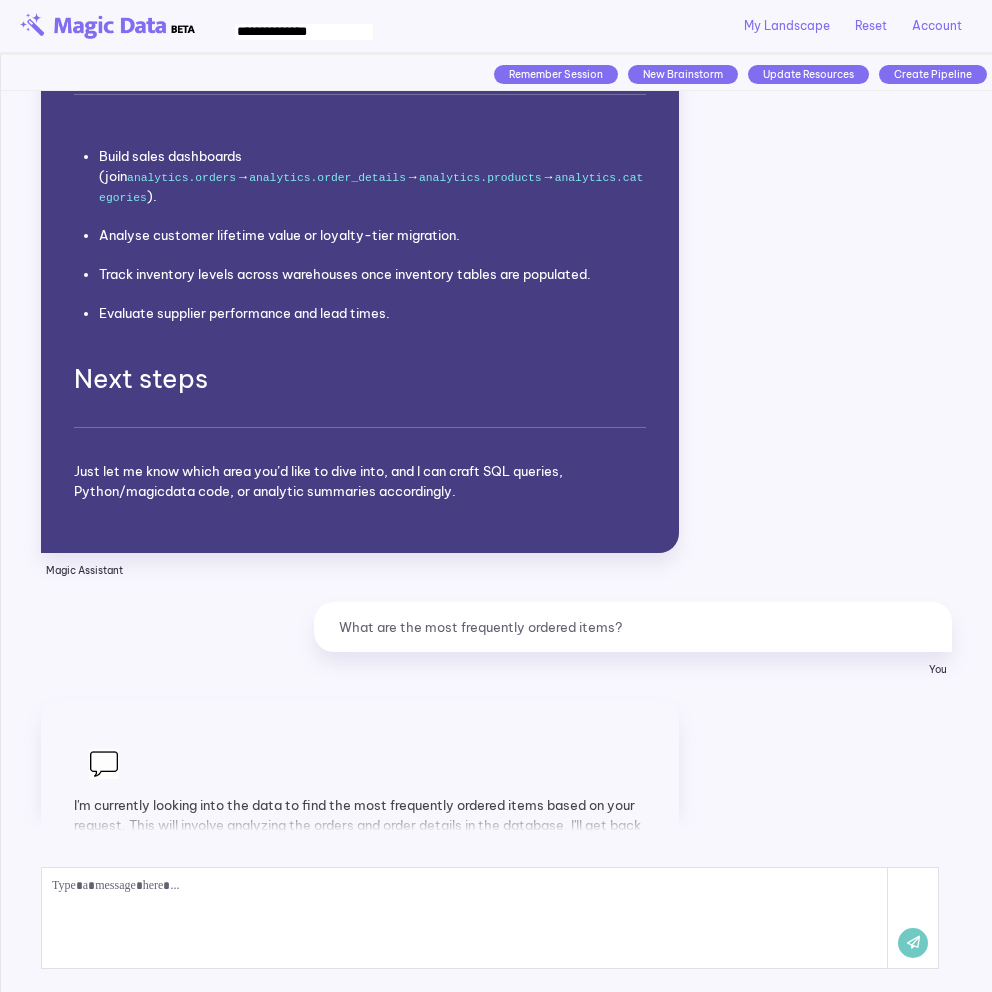 scroll, scrollTop: 2388, scrollLeft: 0, axis: vertical 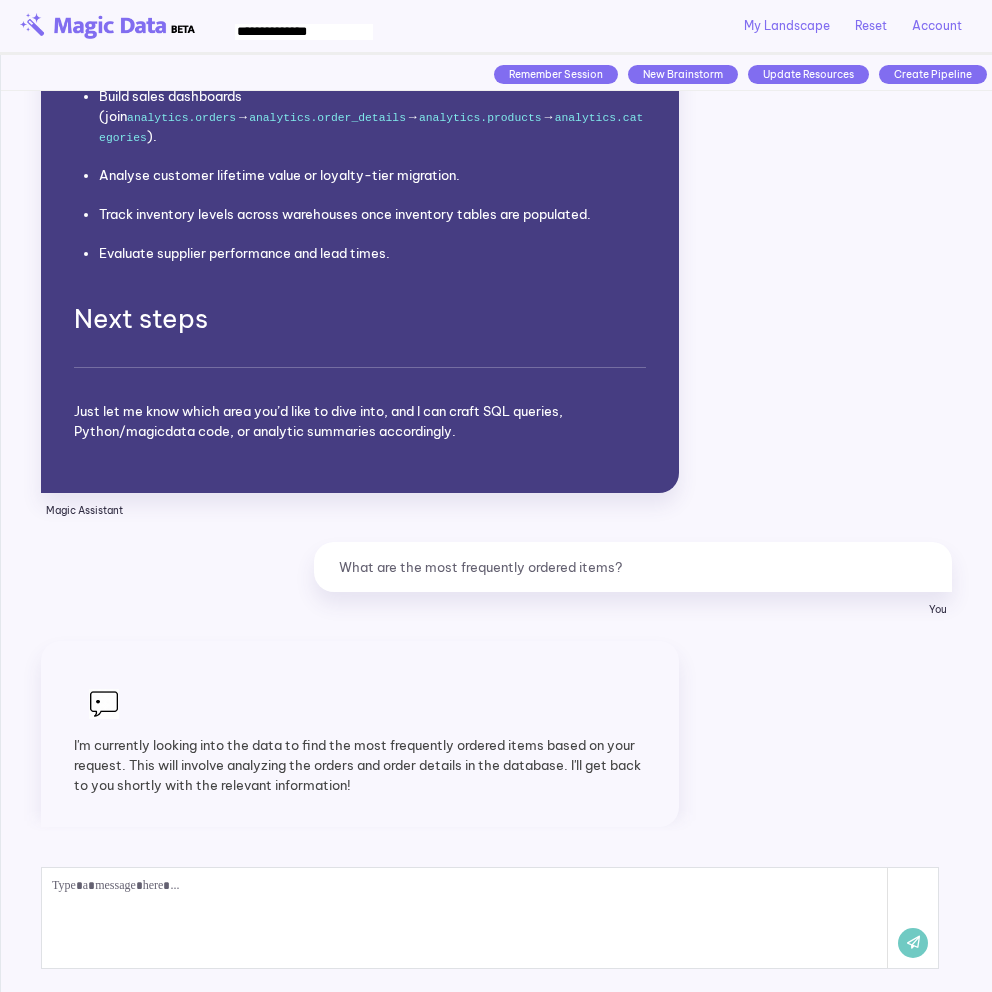 click on "Just let me know which area you’d like to dive into, and I can craft SQL queries, Python/magicdata code, or analytic summaries accordingly." at bounding box center [360, 421] 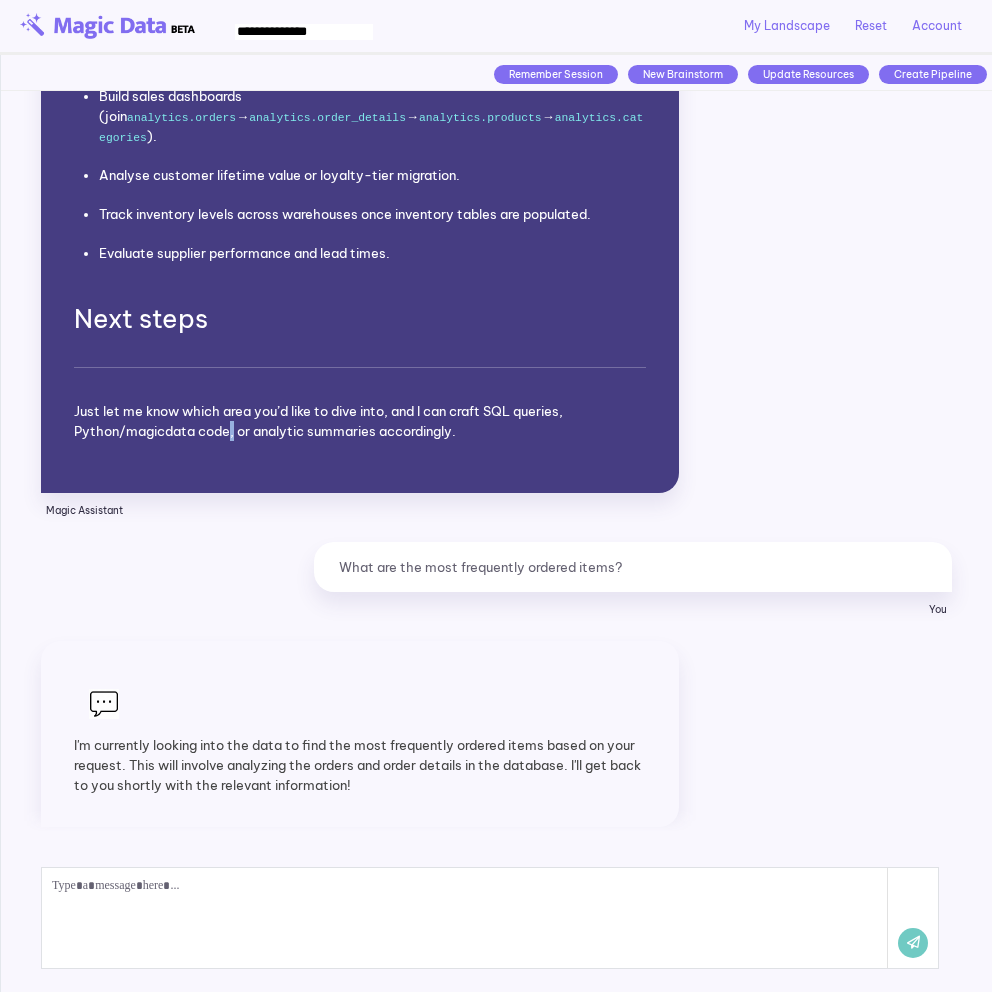 click on "Just let me know which area you’d like to dive into, and I can craft SQL queries, Python/magicdata code, or analytic summaries accordingly." at bounding box center [360, 421] 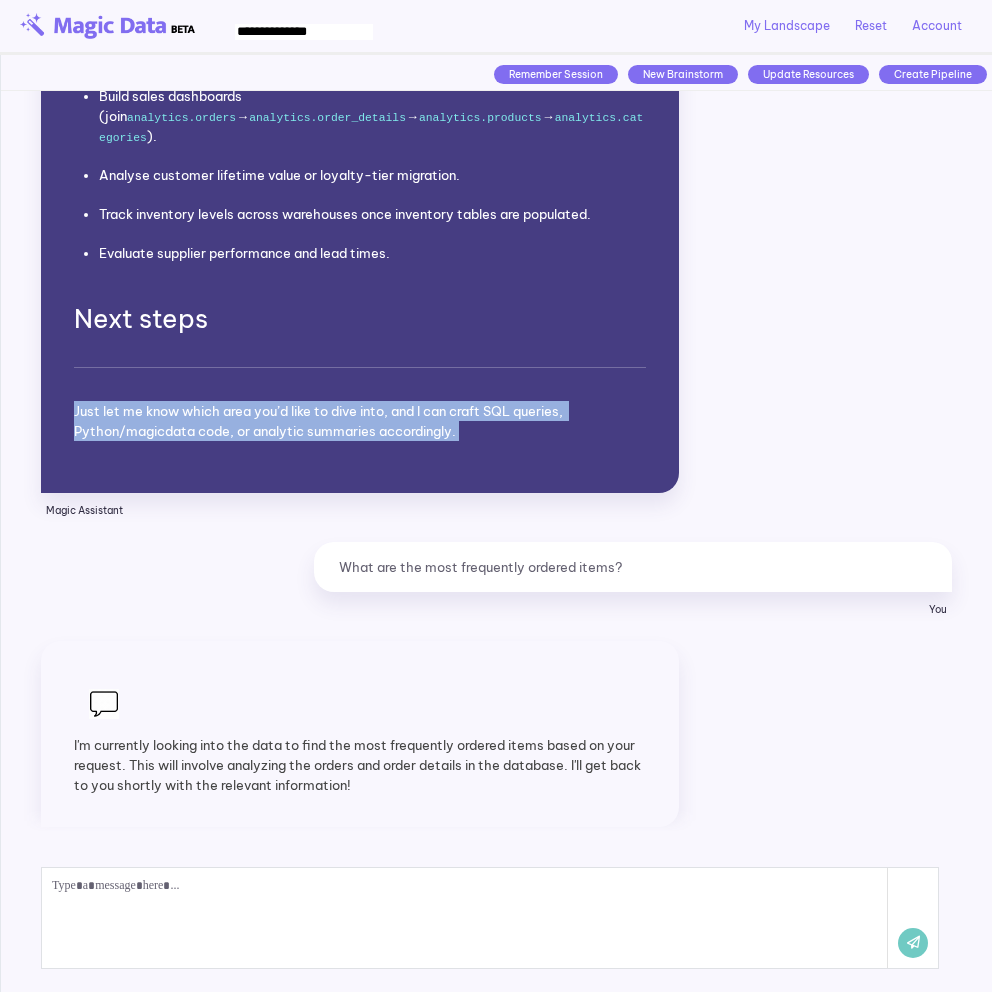 click on "Just let me know which area you’d like to dive into, and I can craft SQL queries, Python/magicdata code, or analytic summaries accordingly." at bounding box center (360, 421) 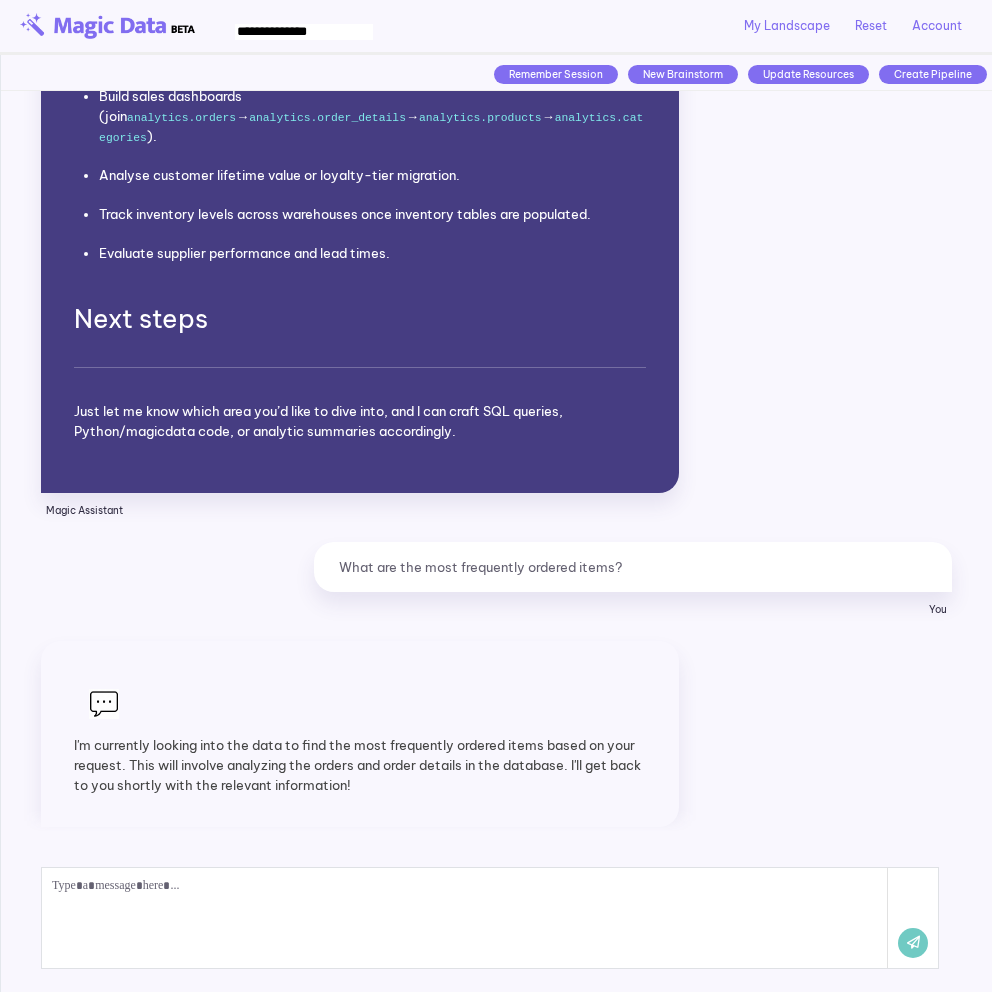 click on "Let’s get familiar with your data.
Magic Assistant We will use these resources:
Fragrances
How do you want to use the data resources?
Magic Assistant What is this database? I don't know anything about it.  You The  “Fragrances”  PostgreSQL resource is a fairly complete, retail-style data warehouse.  It is organised in three main schemas, each serving a different purpose:
analytics  – curated, analysis-ready tables (most business users will work here).
tracking    – raw, fine-grained operational tables that capture day-to-day activity and change-logs.
public      – a small core of reference tables (originally inspired by the classic Northwind sample).
Key subject areas you can explore
Product catalogue & merchandising
–  analytics.products ,  analytics.product_variations ,  analytics.product_attributes ,  analytics.categories ,  analytics.product_images ,  analytics.product_inventory ,  analytics.product_discounts ,  analytics.product_reviews , etc.
–  ." at bounding box center [496, -825] 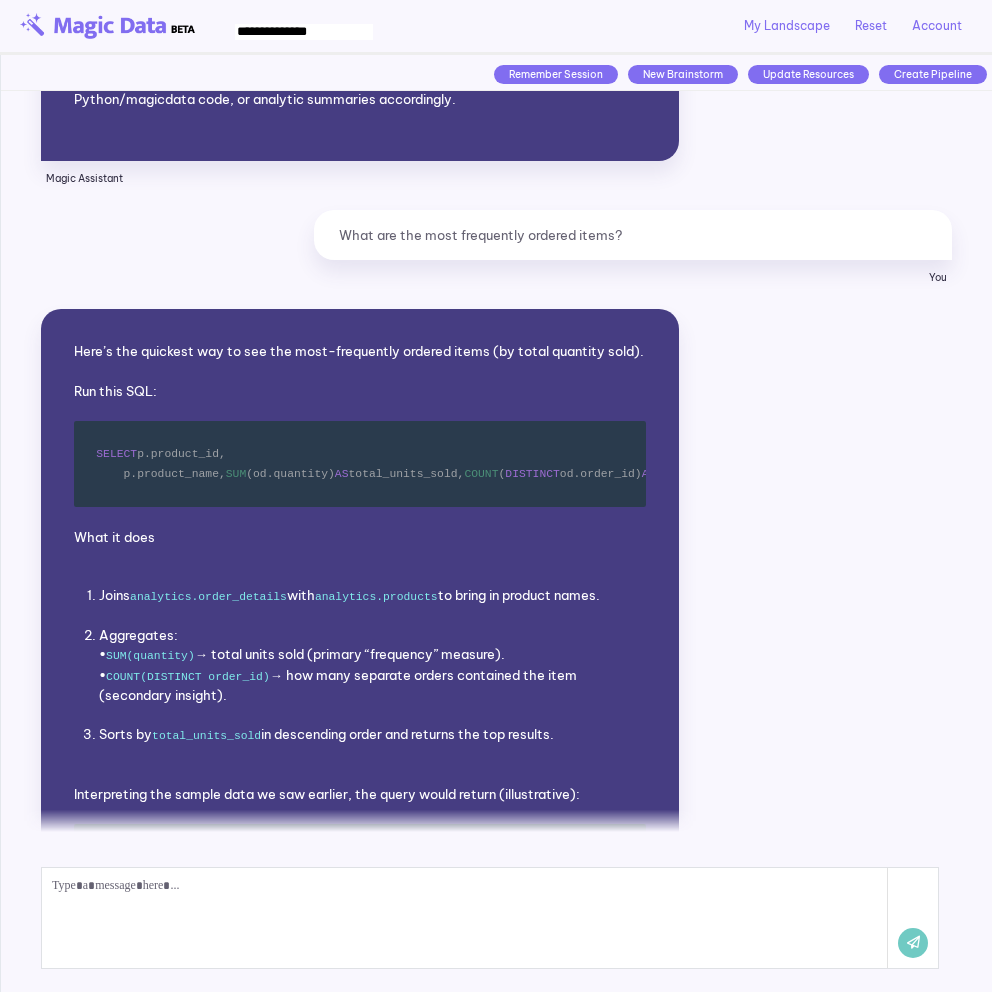 scroll, scrollTop: 2721, scrollLeft: 0, axis: vertical 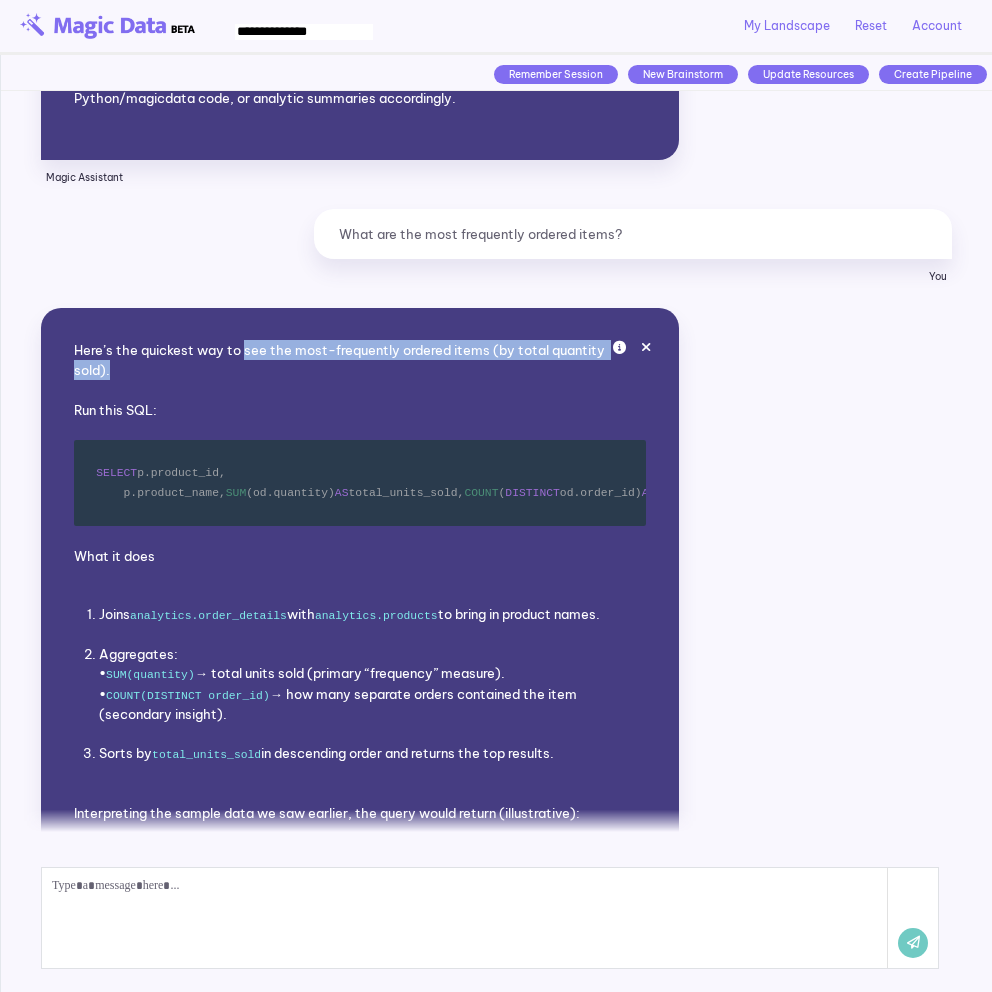 drag, startPoint x: 244, startPoint y: 336, endPoint x: 245, endPoint y: 359, distance: 23.021729 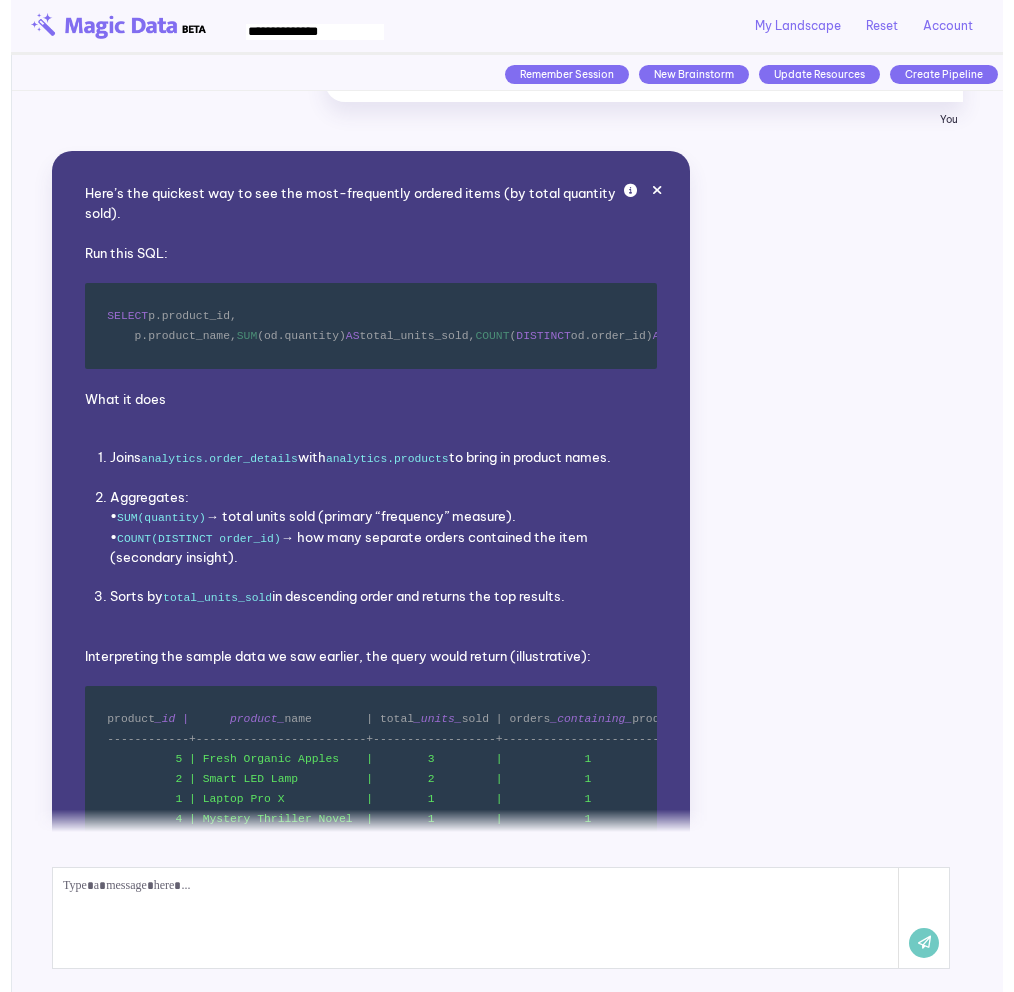 scroll, scrollTop: 2870, scrollLeft: 0, axis: vertical 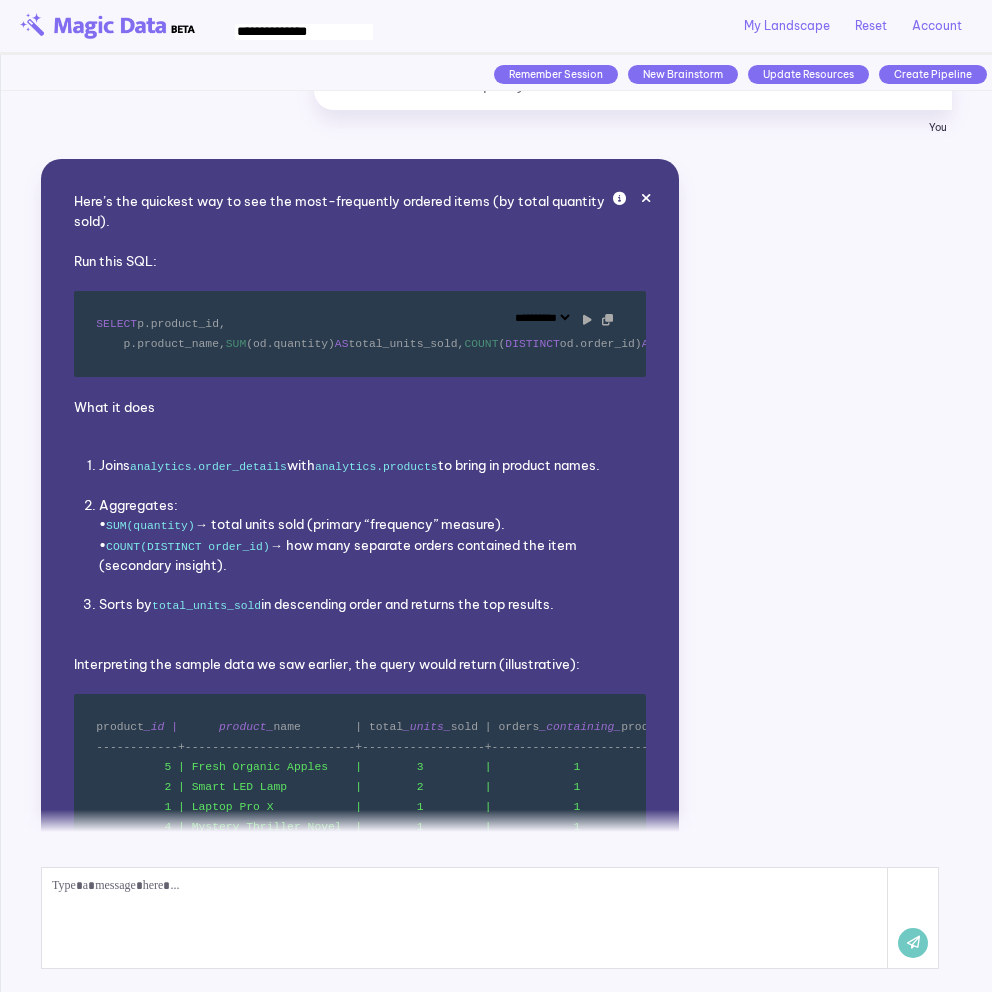 click at bounding box center [587, 319] 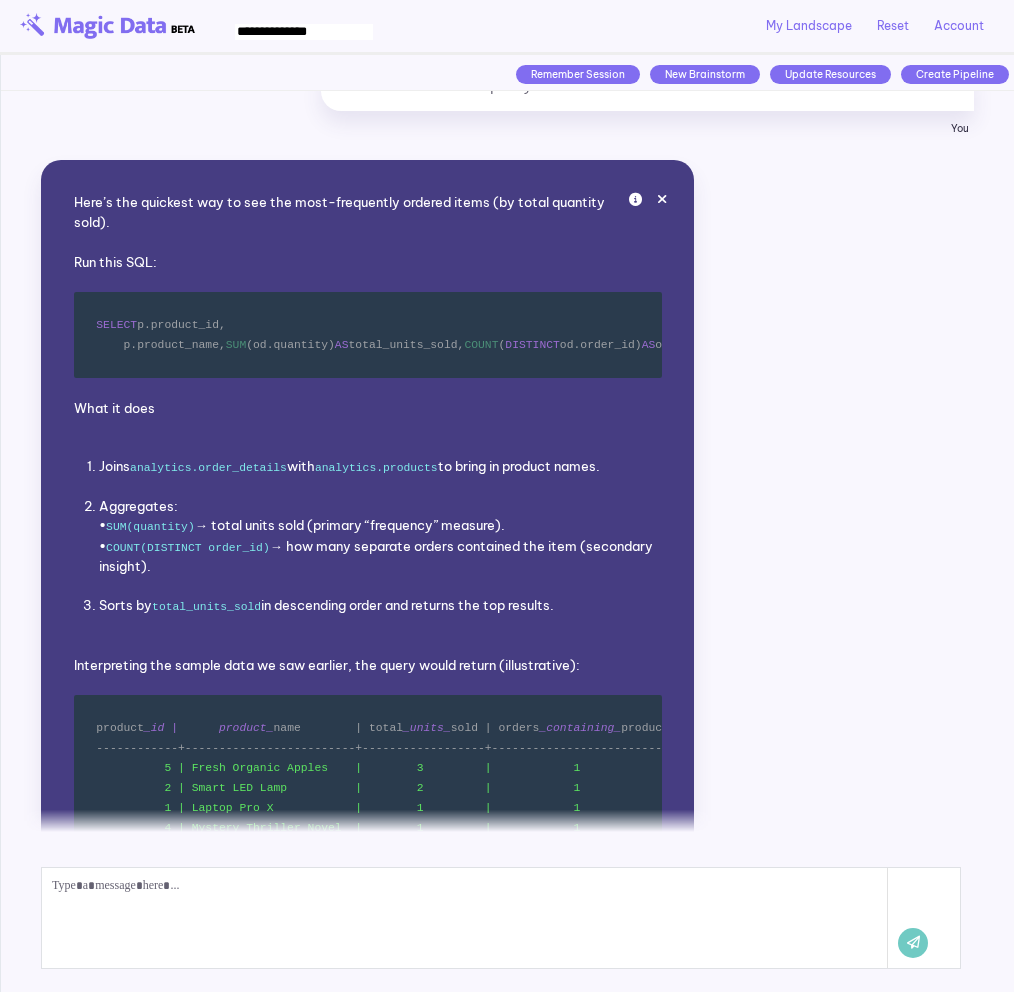 scroll, scrollTop: 2871, scrollLeft: 0, axis: vertical 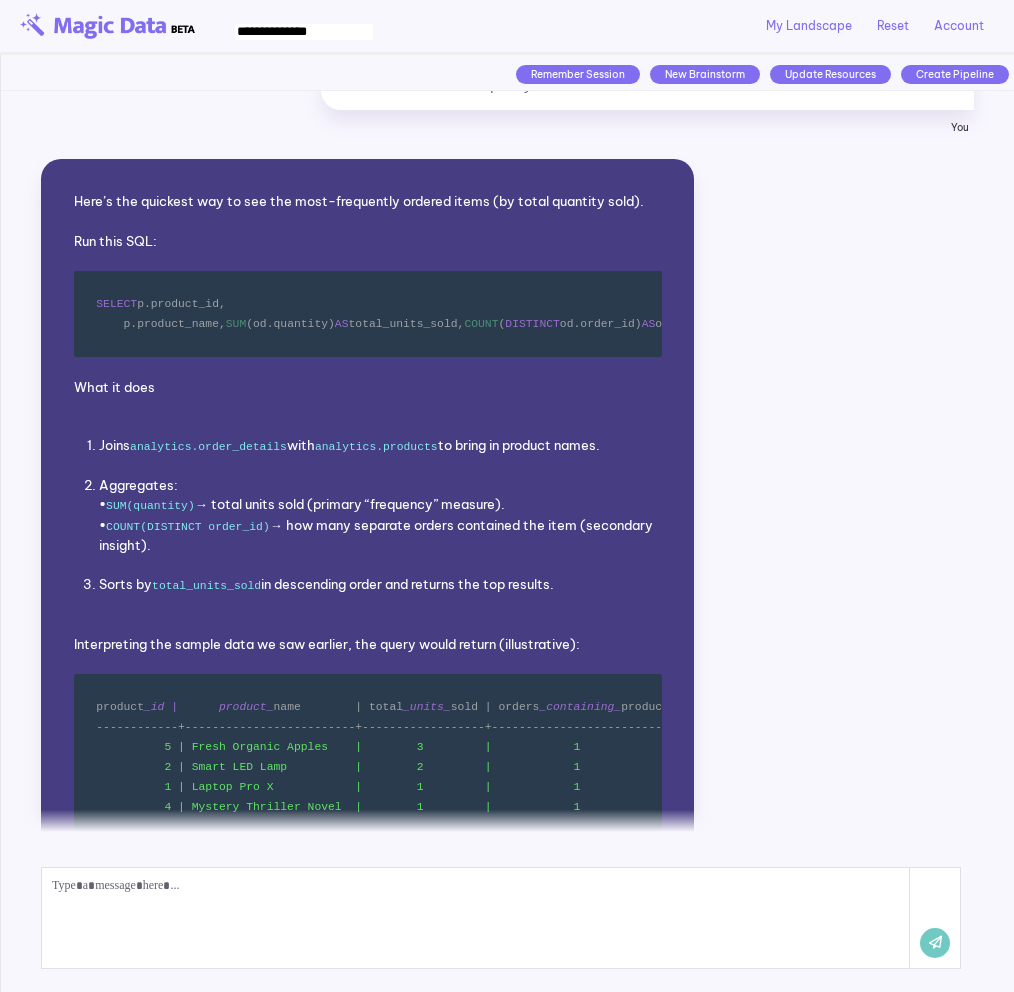 click at bounding box center (476, 918) 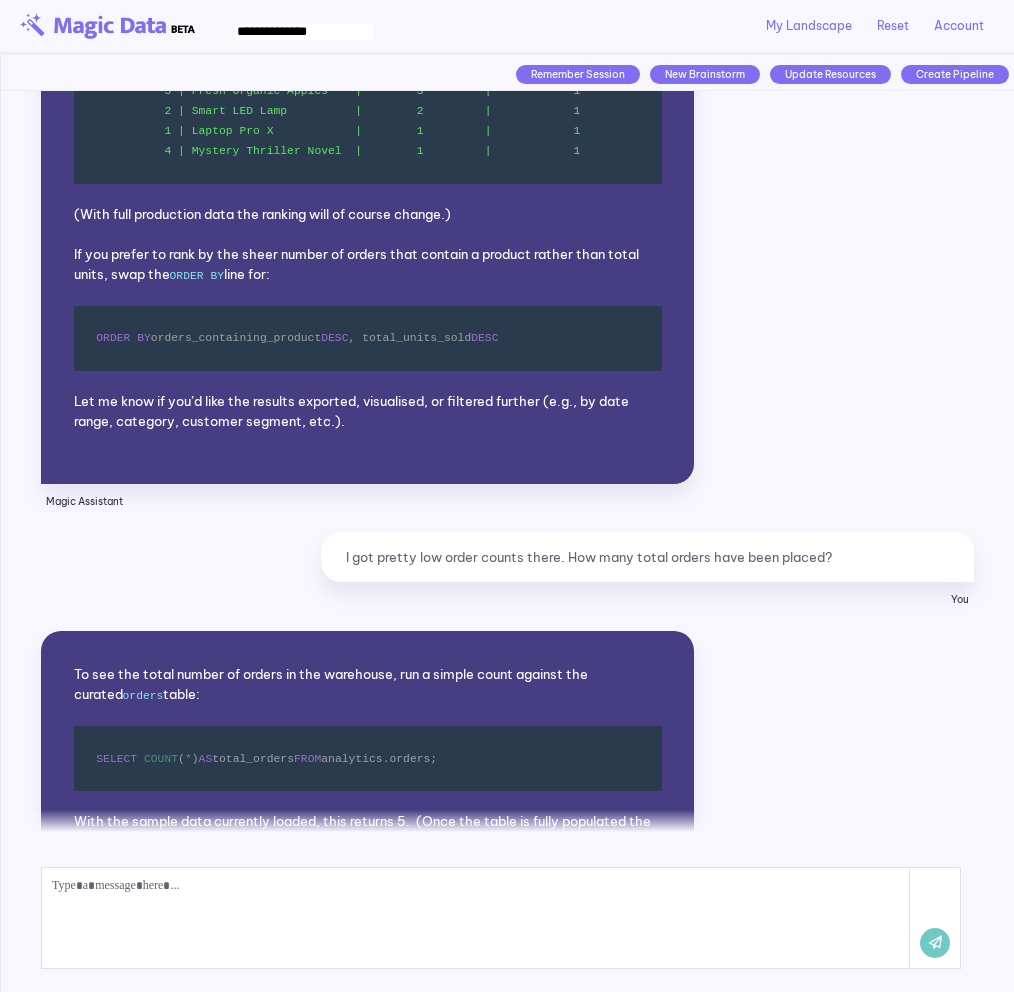 scroll, scrollTop: 3868, scrollLeft: 0, axis: vertical 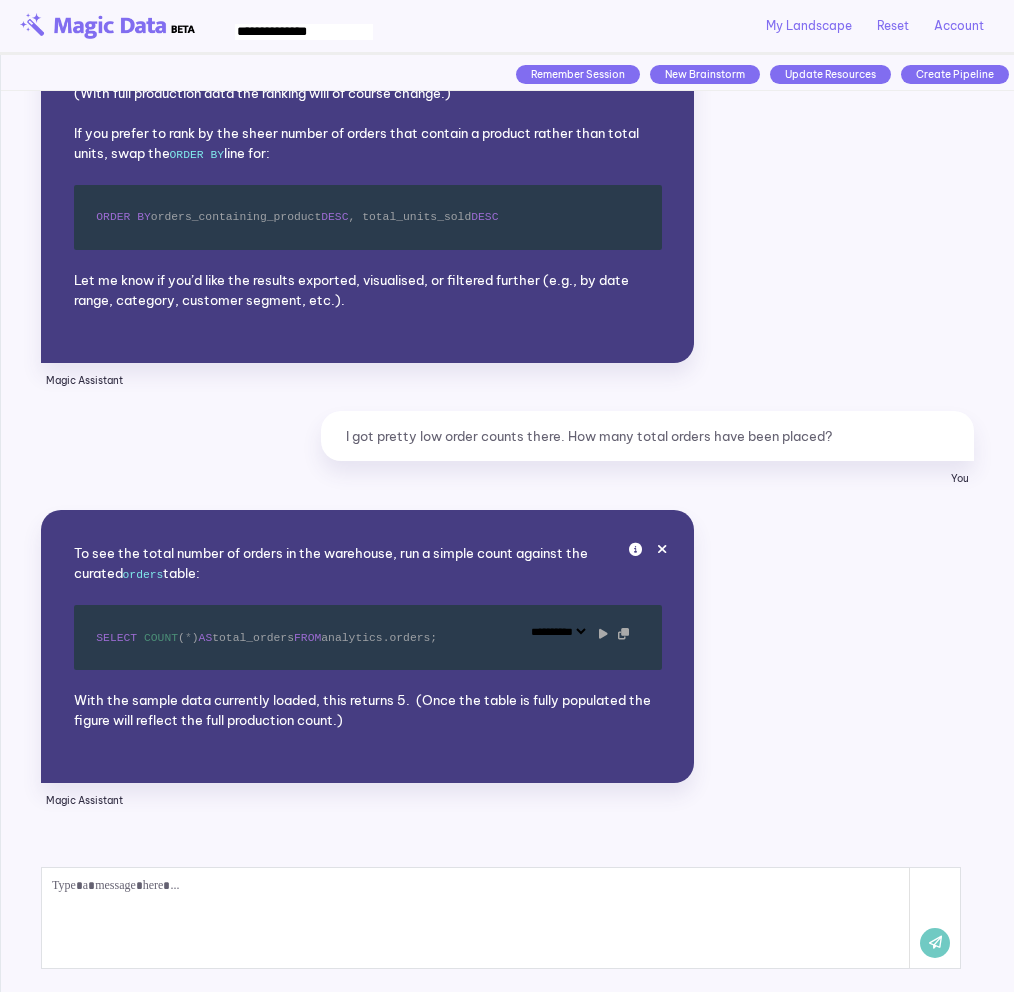 click on "**********" at bounding box center (368, 638) 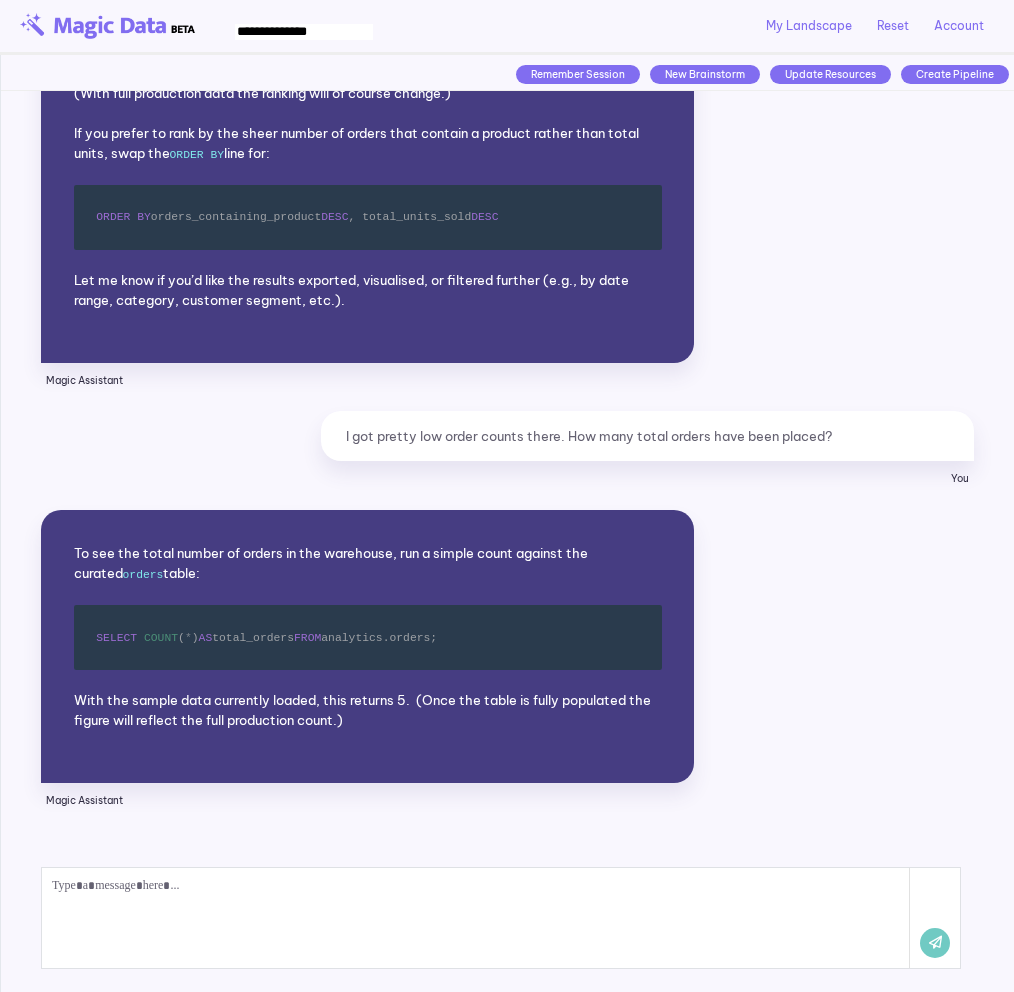 scroll, scrollTop: 3868, scrollLeft: 0, axis: vertical 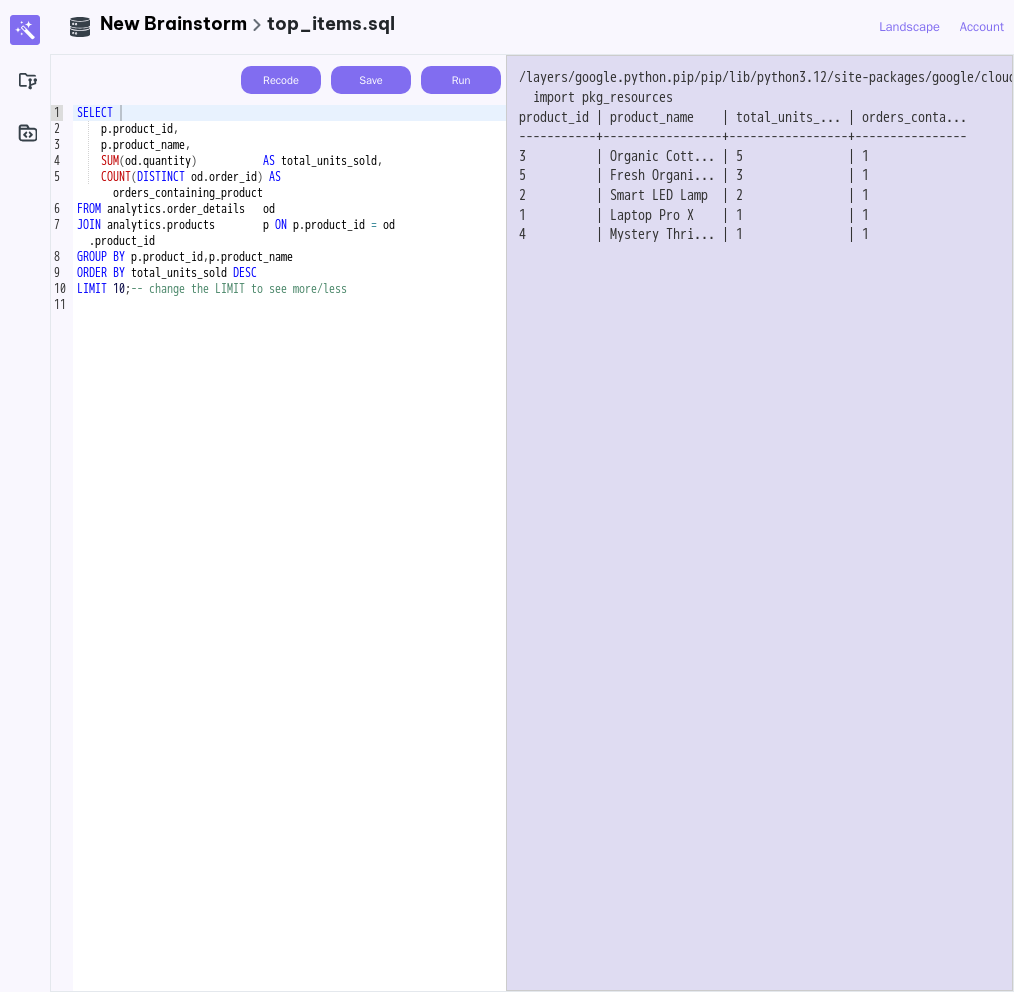 drag, startPoint x: 731, startPoint y: 266, endPoint x: 676, endPoint y: 145, distance: 132.91351 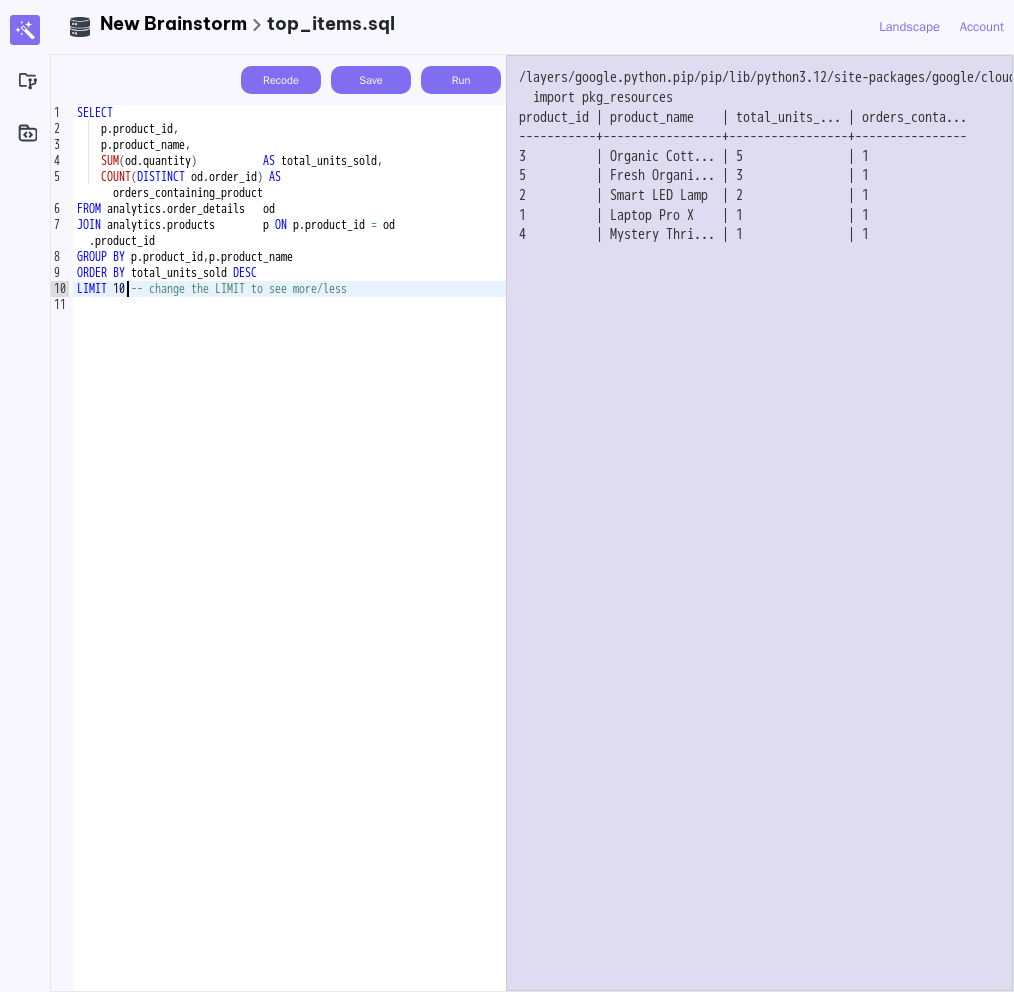 click on "SELECT       p . product_id ,       p . product_name ,       SUM ( od . quantity )             AS   total_units_sold ,       COUNT ( DISTINCT   od . order_id )   AS          orders_containing_product FROM   analytics . order_details     od JOIN   analytics . products          p   ON   p . product_id   =   od    . product_id GROUP   BY   p . product_id ,  p . product_name ORDER   BY   total_units_sold   DESC LIMIT   10 ;       -- change the LIMIT to see more/less" at bounding box center (289, 564) 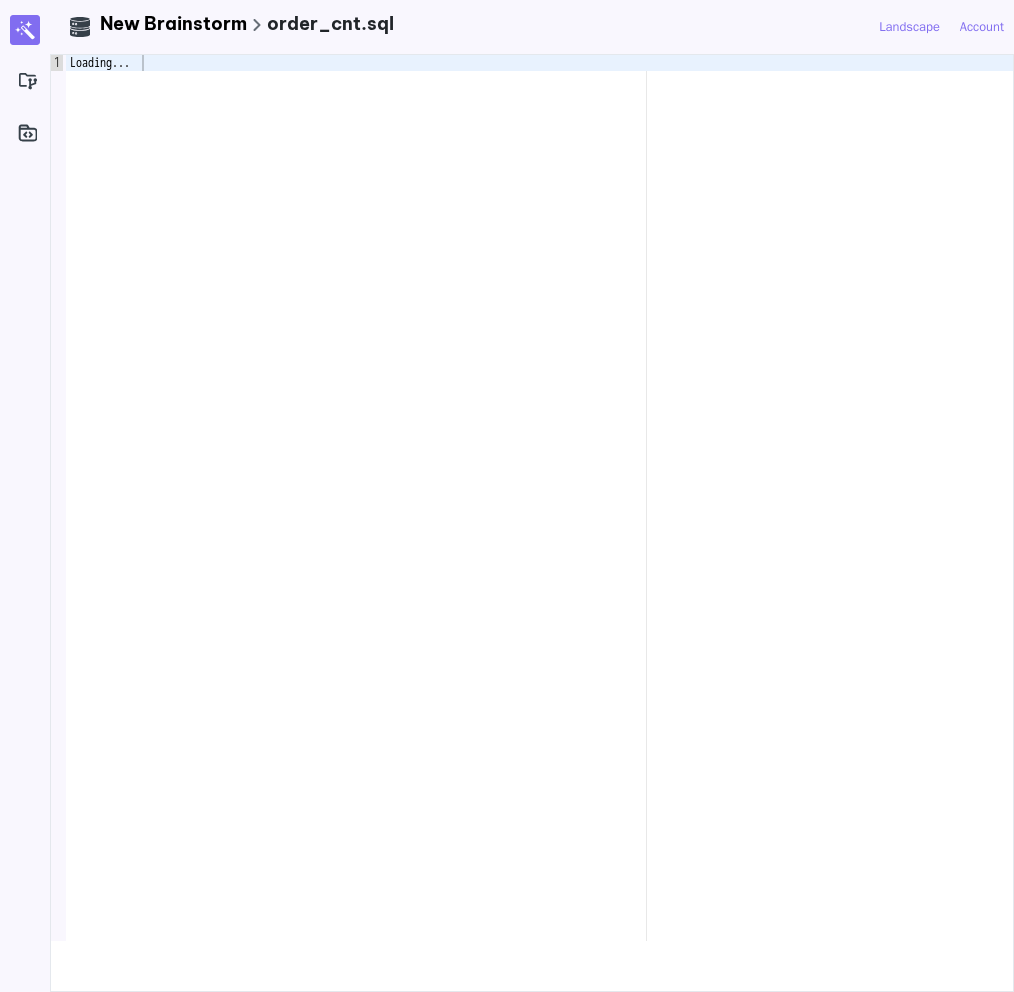 scroll, scrollTop: 0, scrollLeft: 0, axis: both 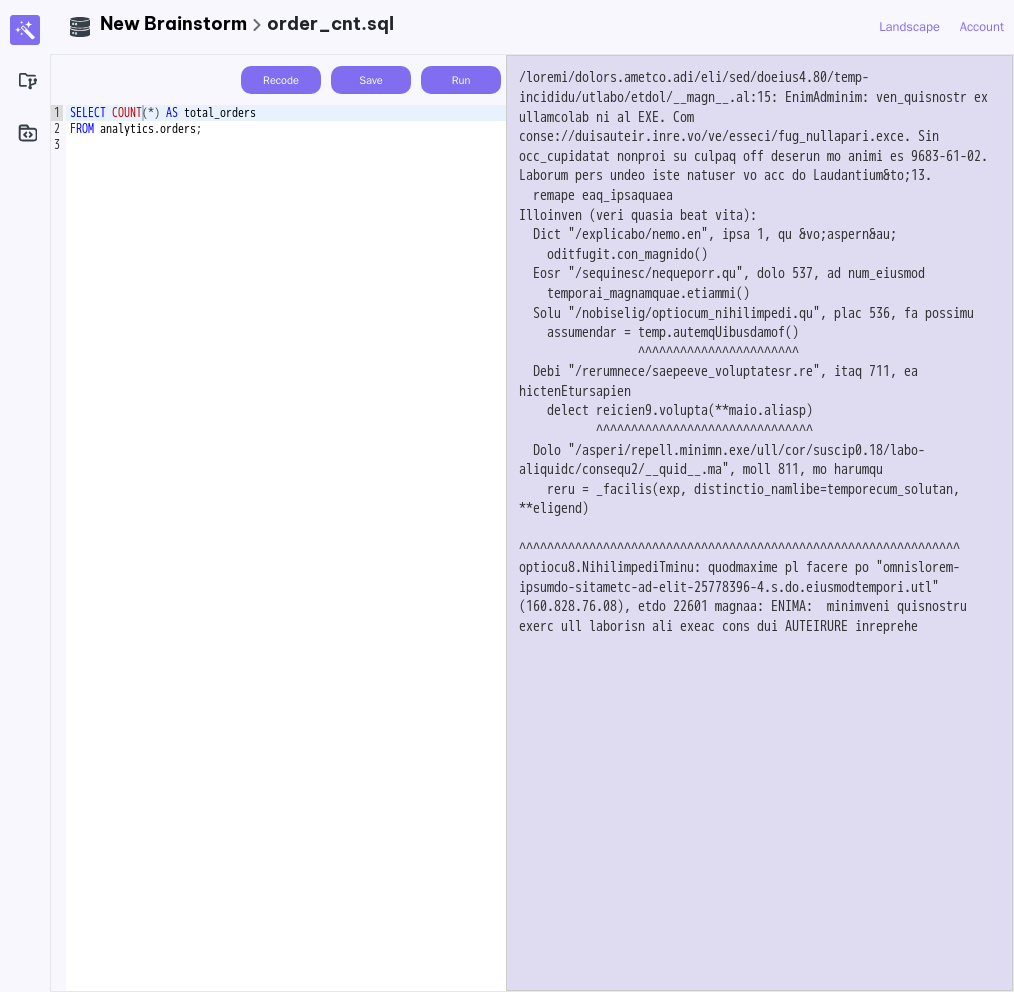 click at bounding box center [759, 523] 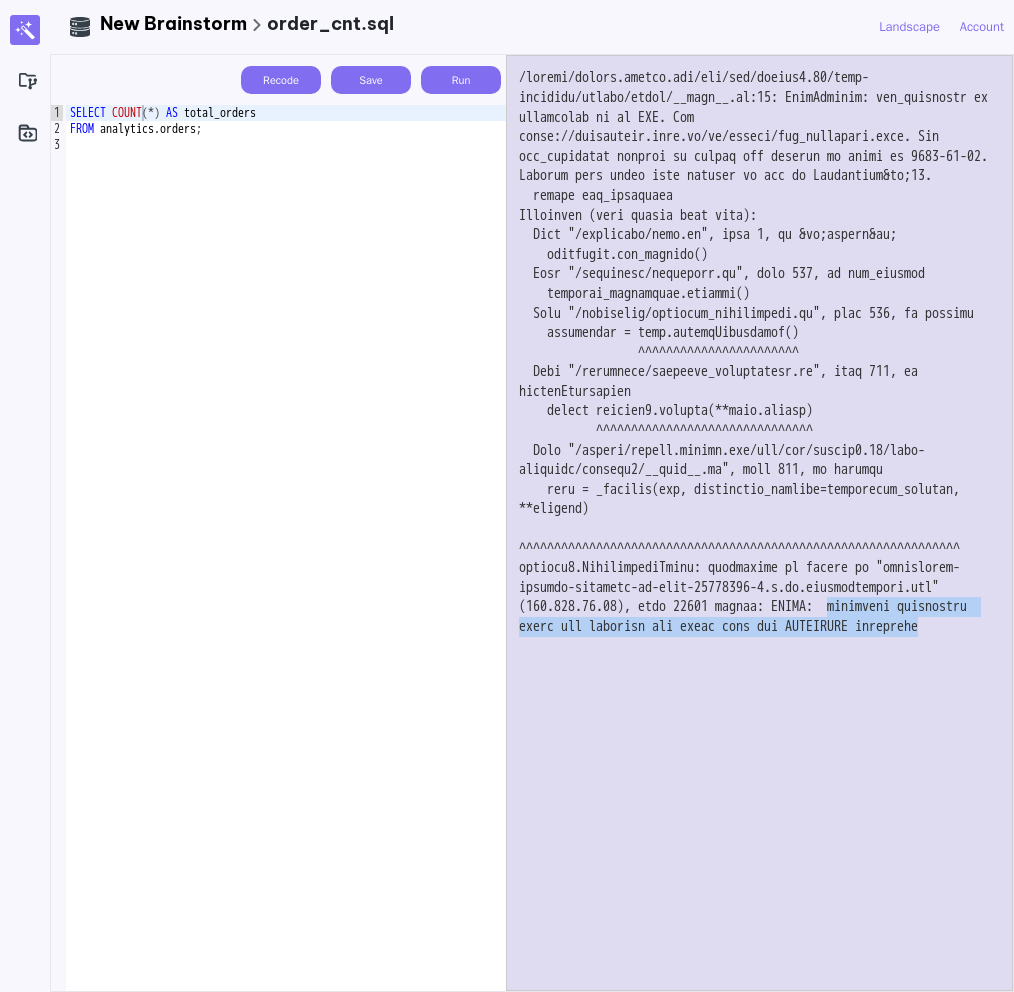 drag, startPoint x: 870, startPoint y: 725, endPoint x: 651, endPoint y: 699, distance: 220.53798 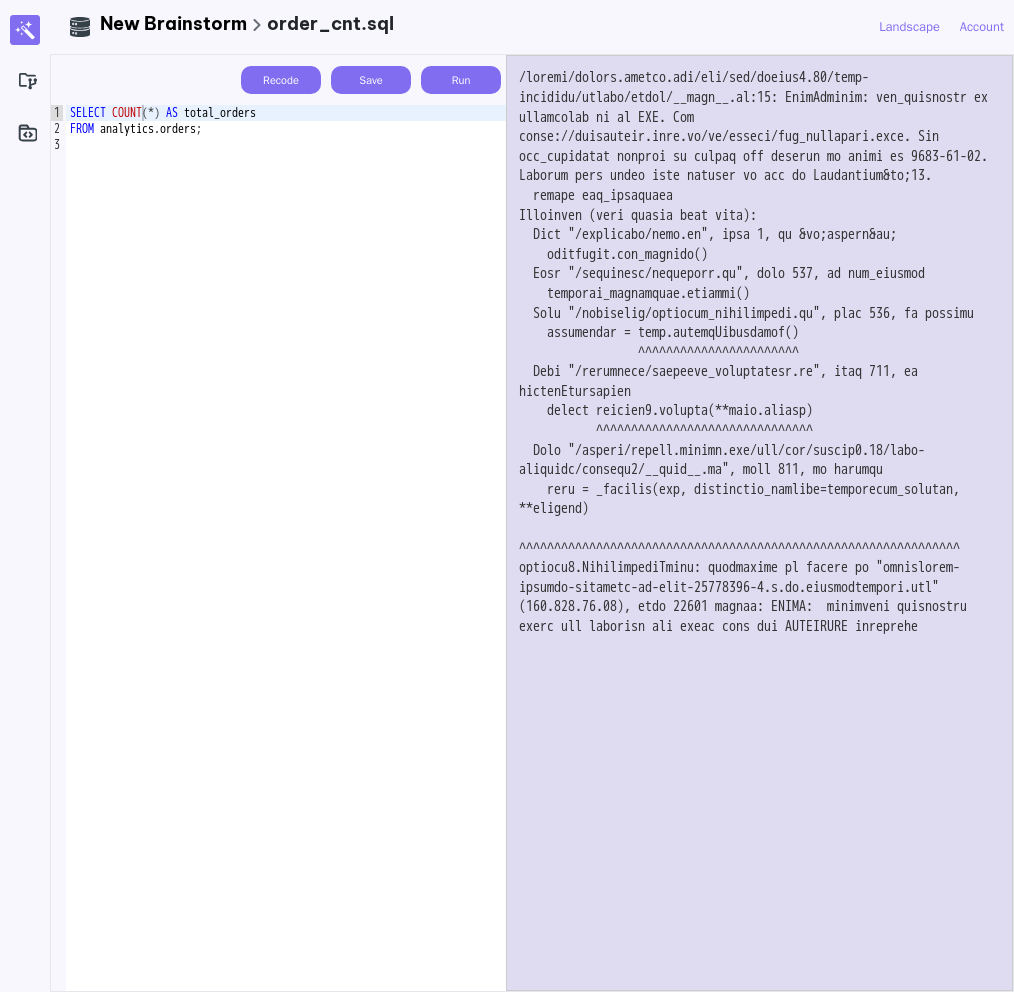 click at bounding box center (759, 523) 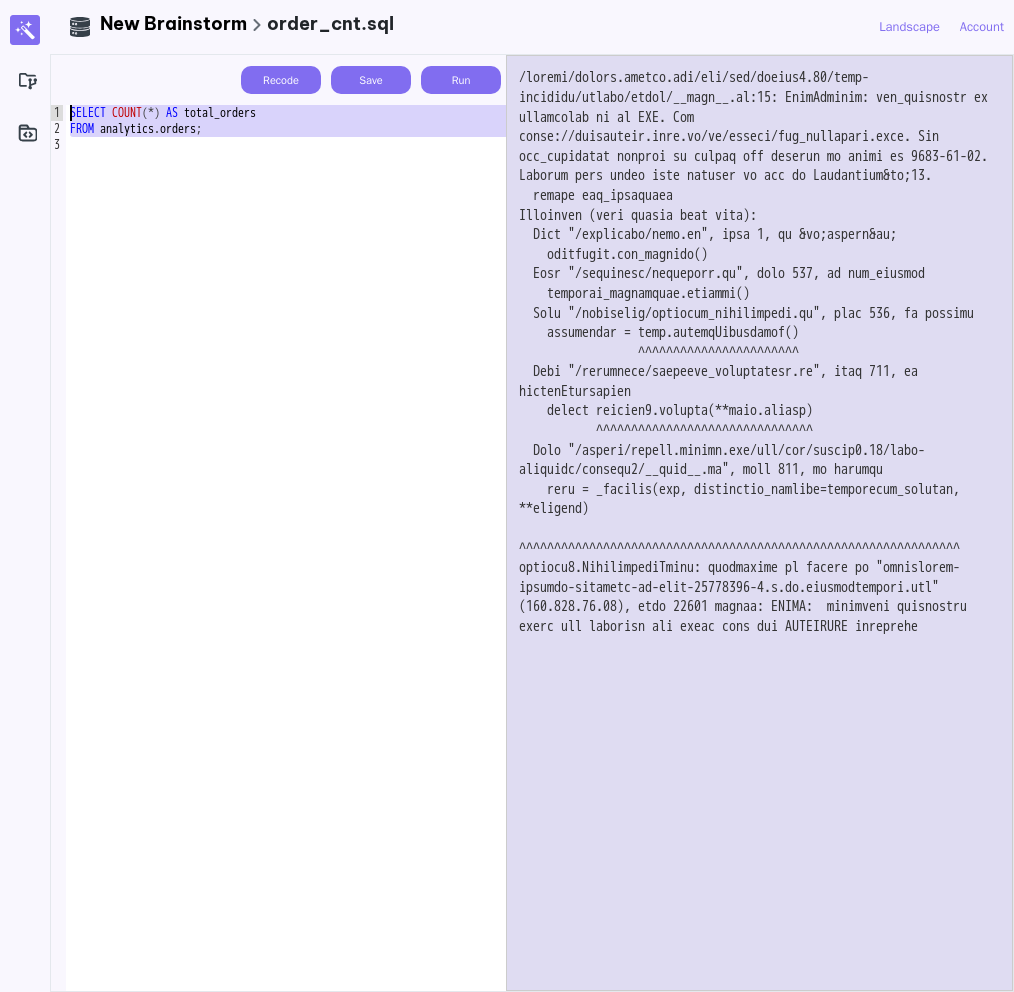 drag, startPoint x: 254, startPoint y: 181, endPoint x: 203, endPoint y: 90, distance: 104.316826 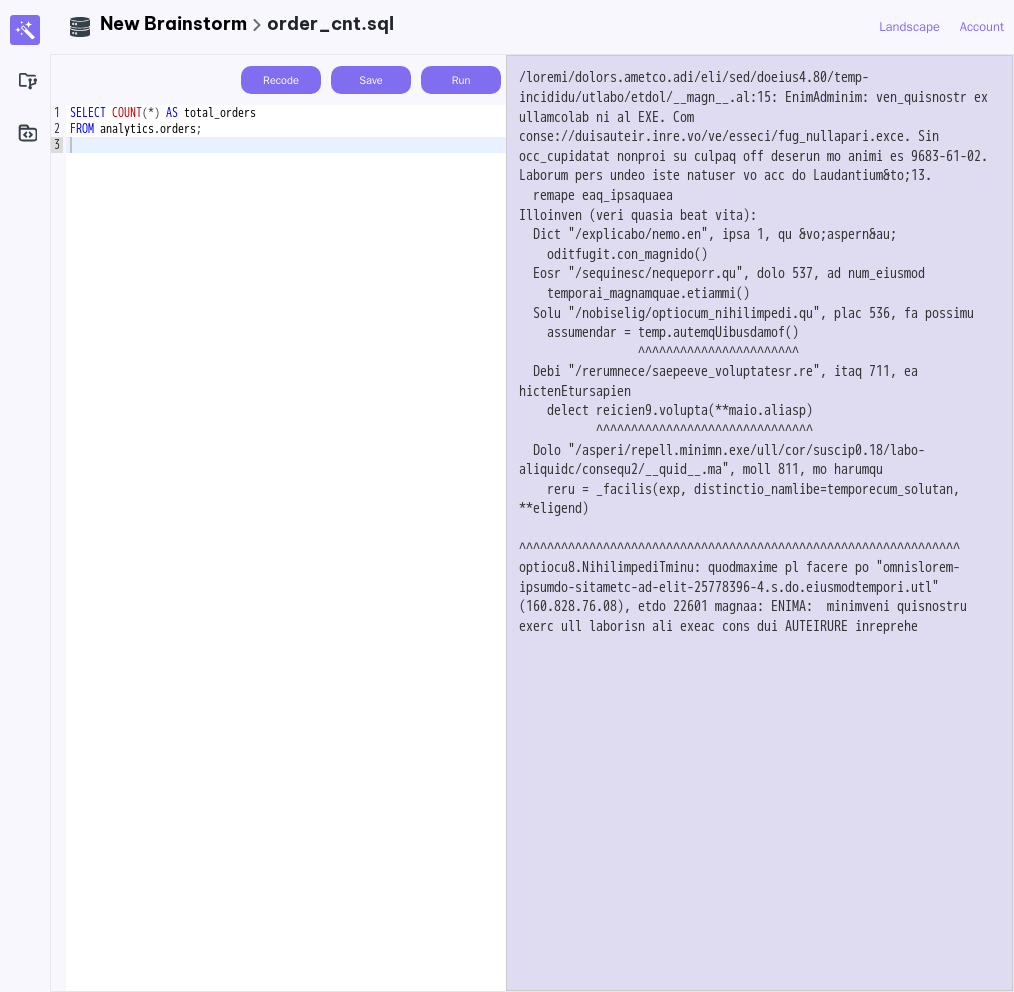click on "Run" at bounding box center [461, 80] 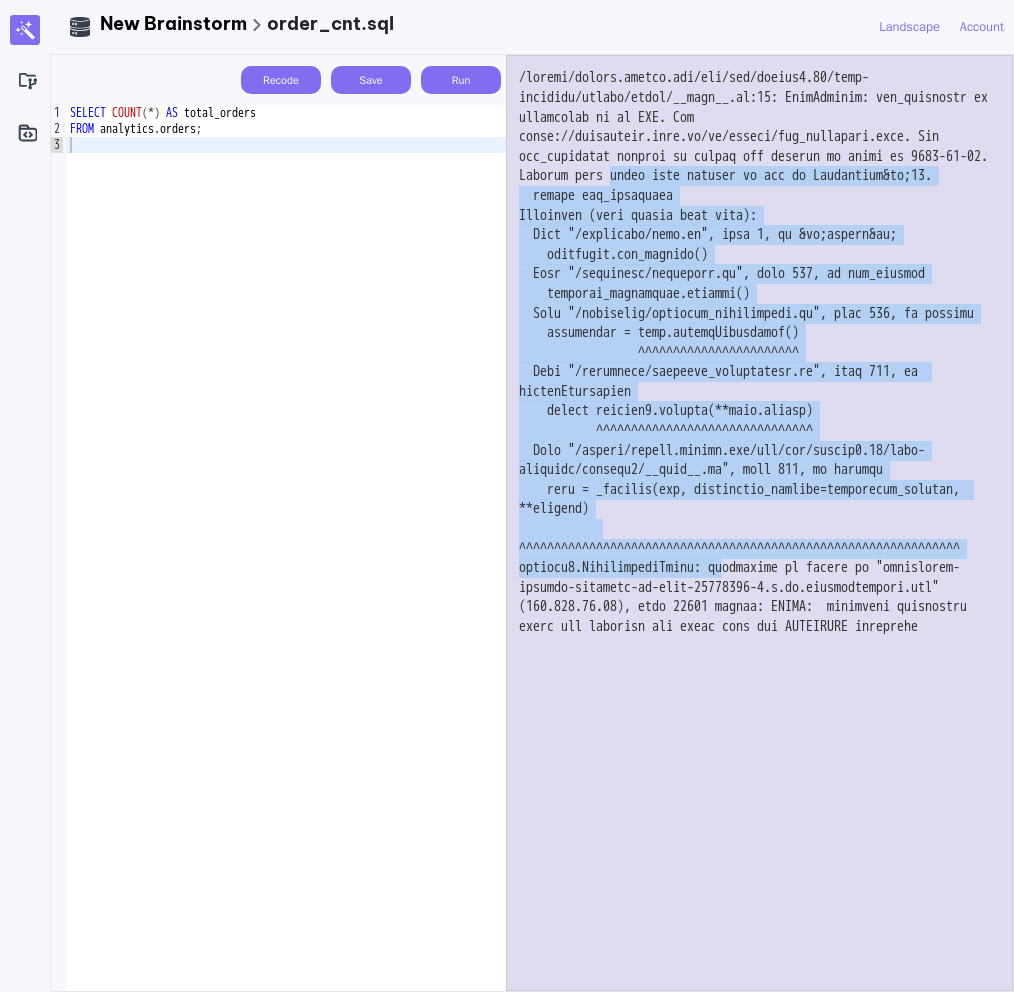 drag, startPoint x: 761, startPoint y: 649, endPoint x: 752, endPoint y: 176, distance: 473.0856 